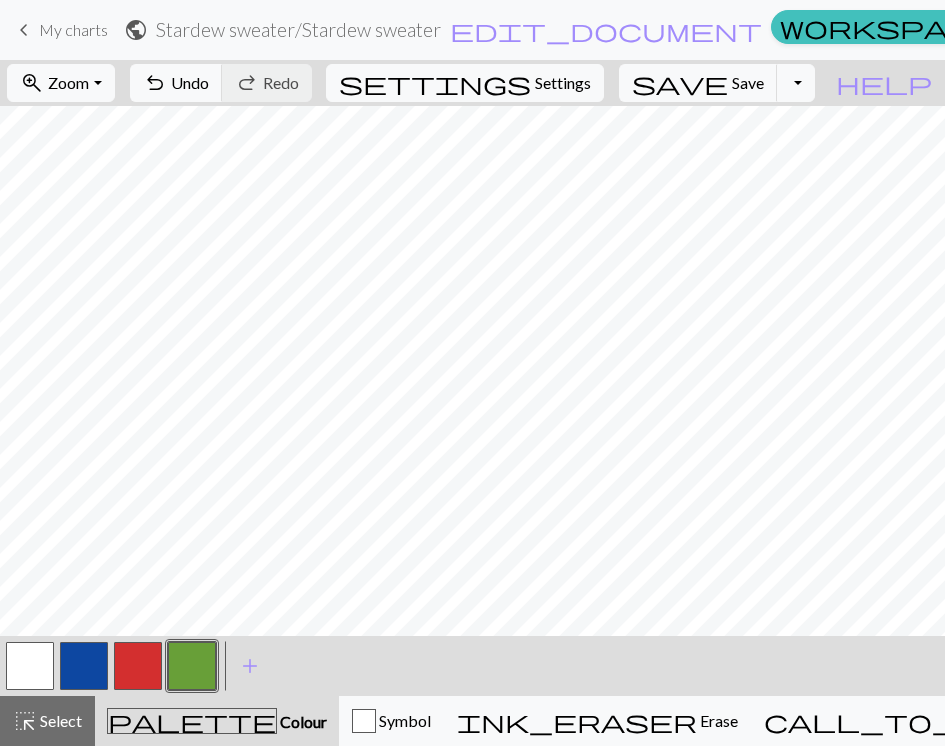 scroll, scrollTop: 0, scrollLeft: 0, axis: both 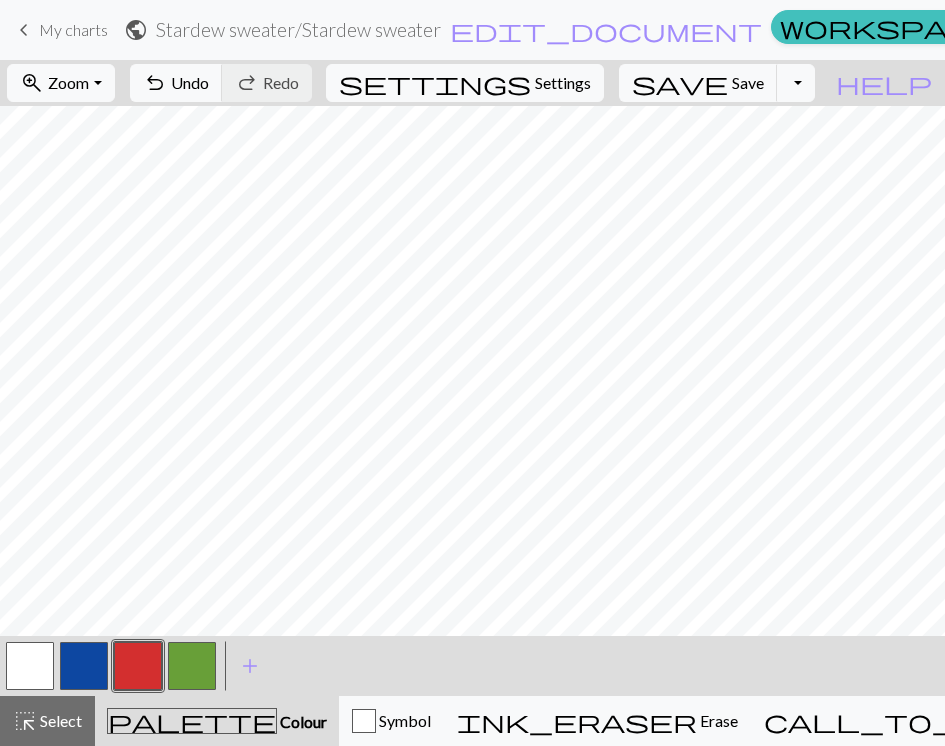 click at bounding box center (30, 666) 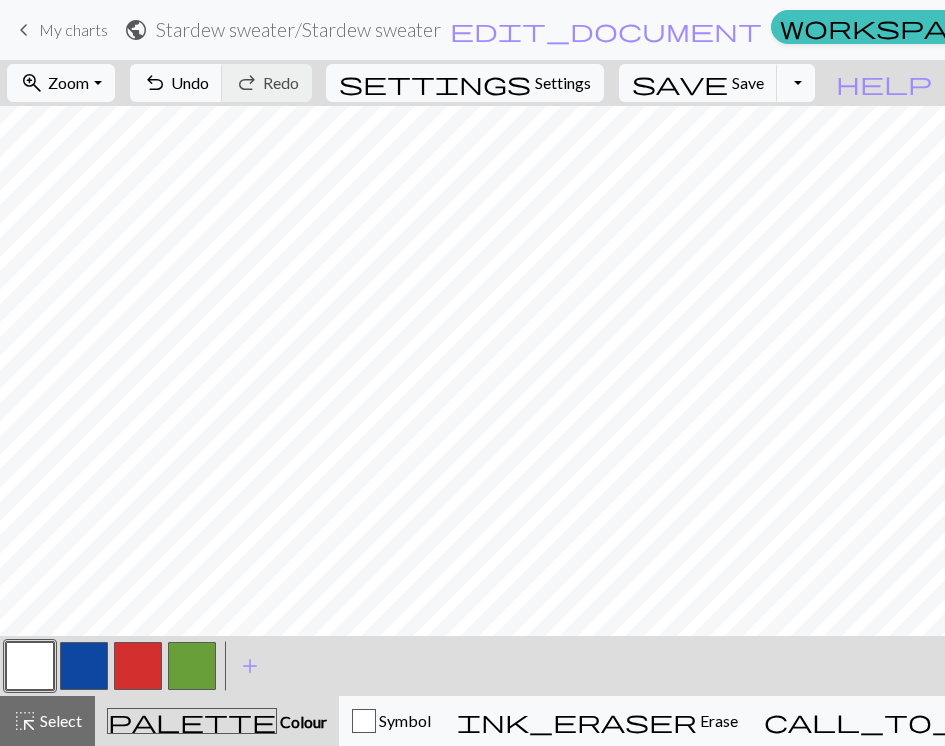 click at bounding box center [138, 666] 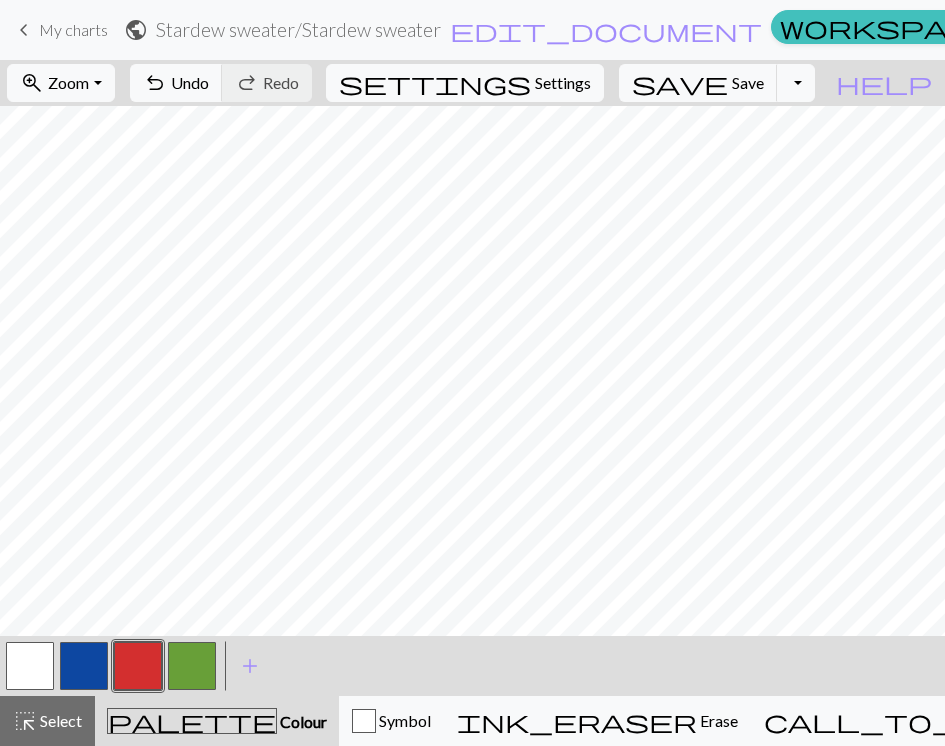 click at bounding box center [30, 666] 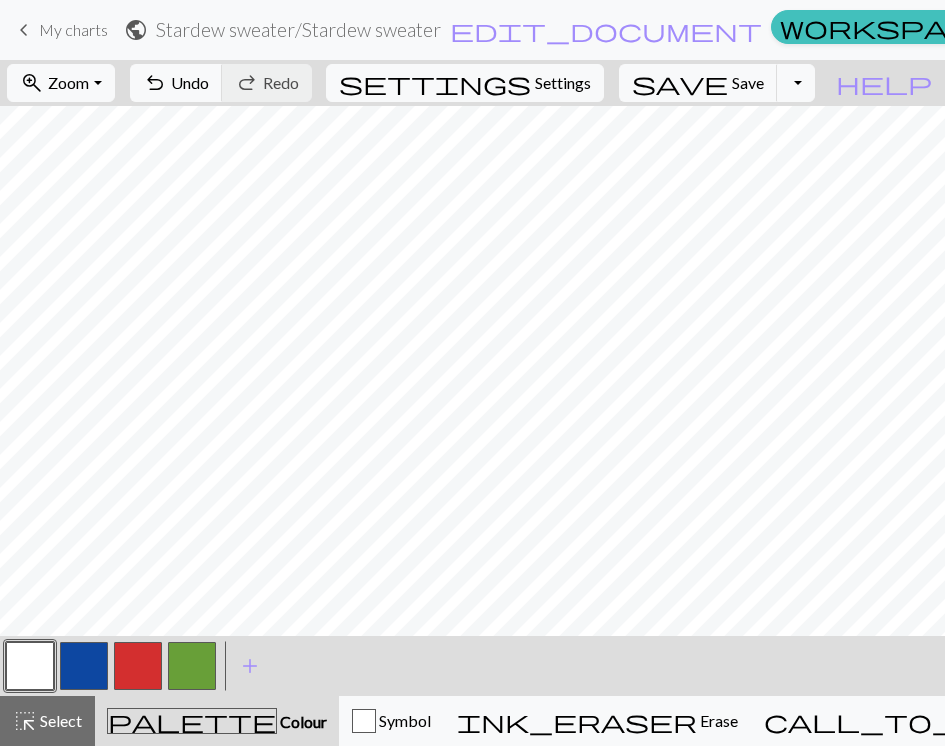 click at bounding box center [138, 666] 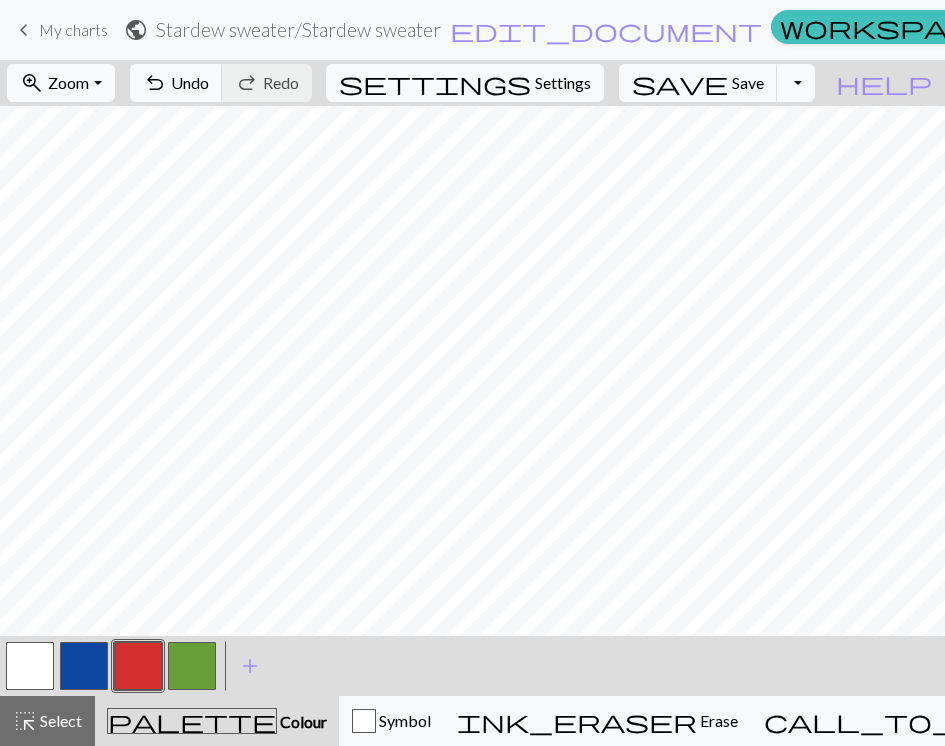 click at bounding box center (30, 666) 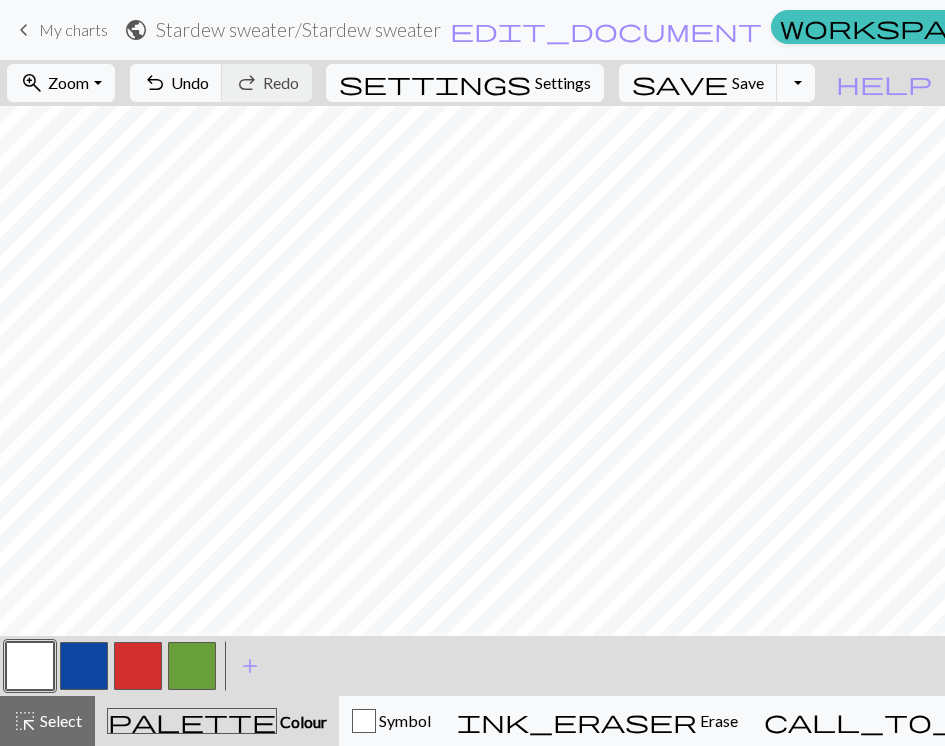 click at bounding box center [192, 666] 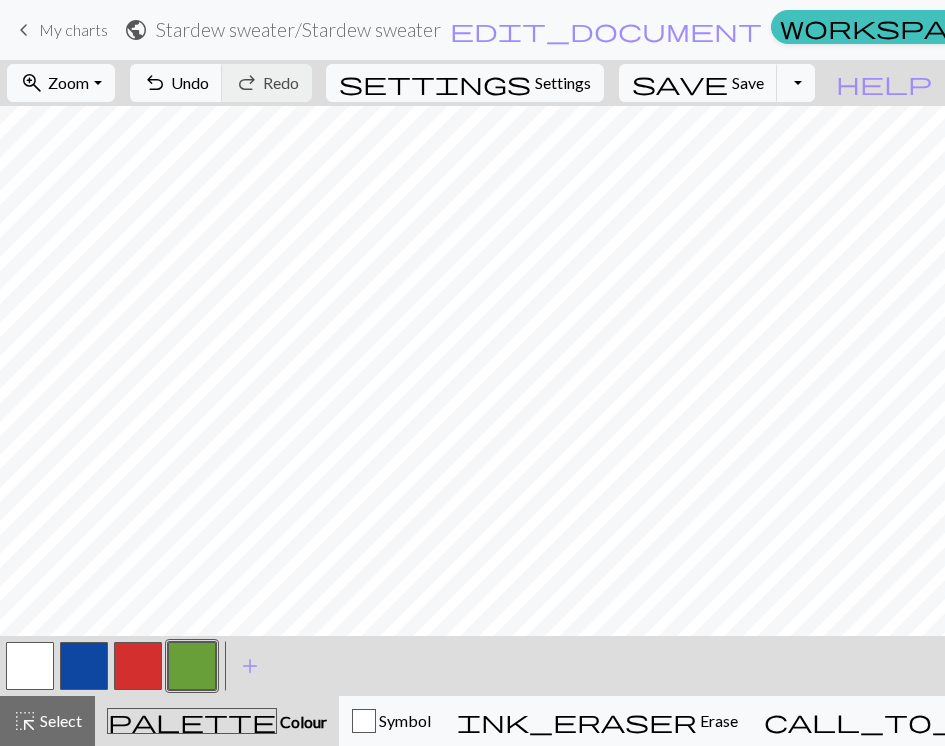click at bounding box center [30, 666] 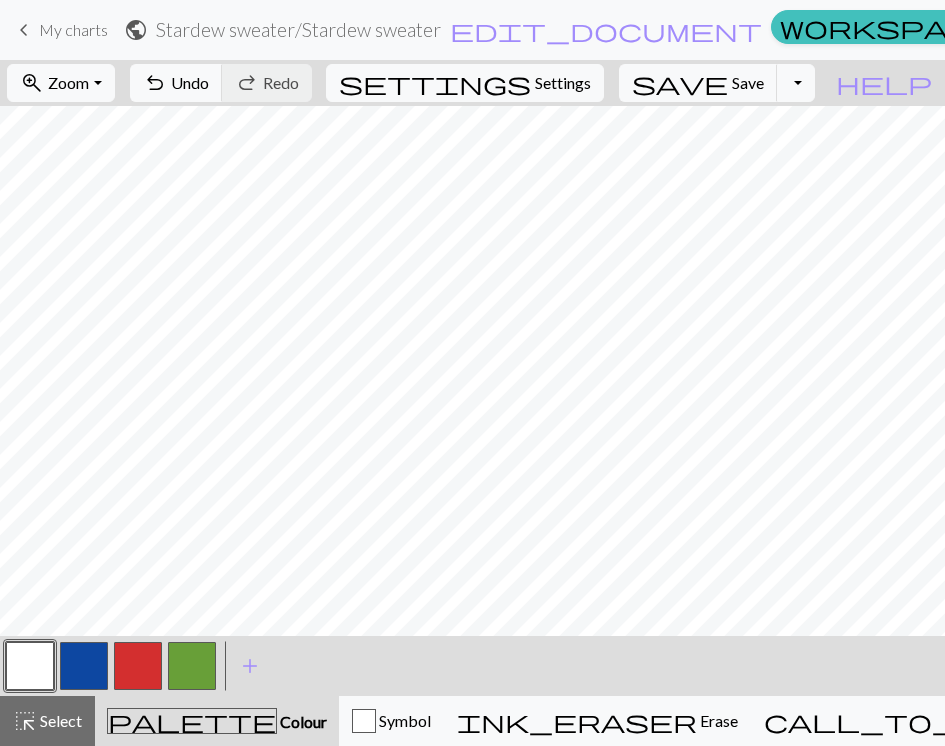 click at bounding box center [138, 666] 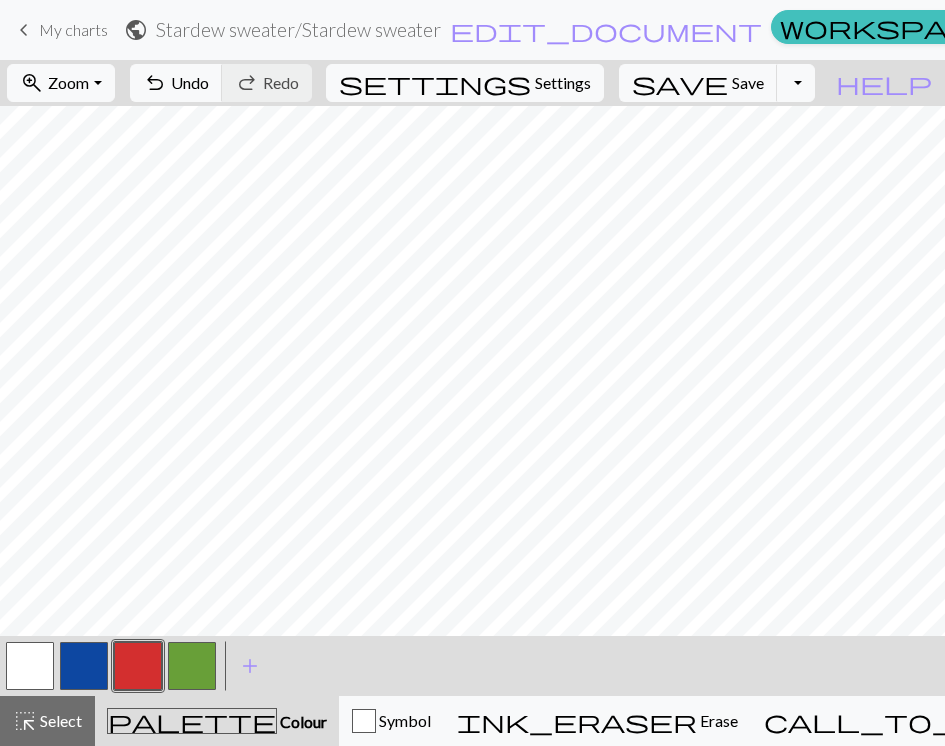 click at bounding box center (30, 666) 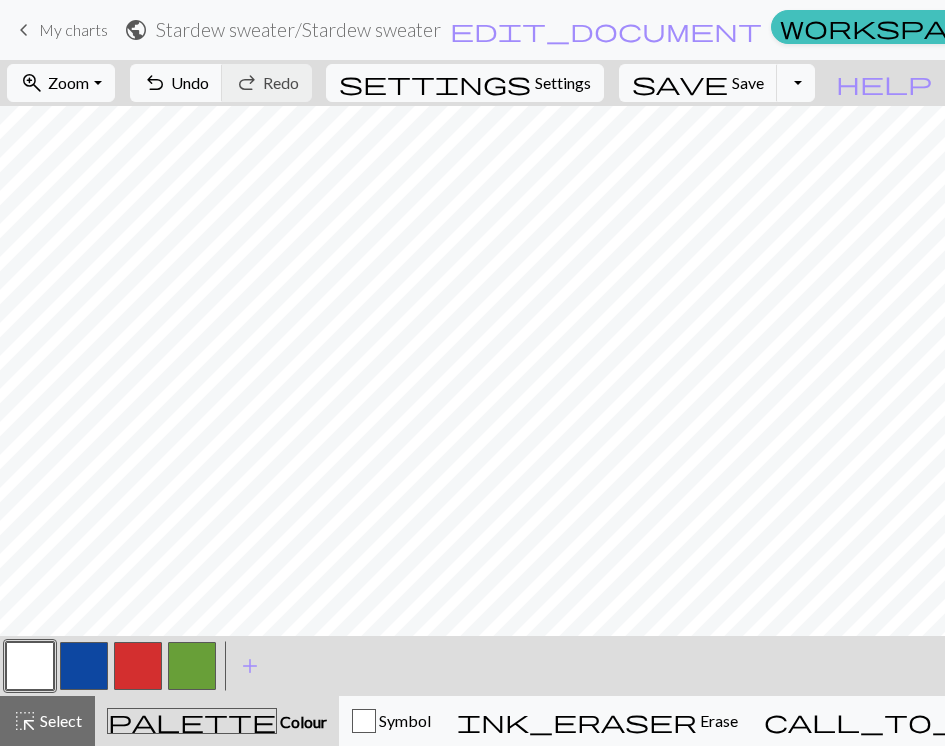 click at bounding box center [138, 666] 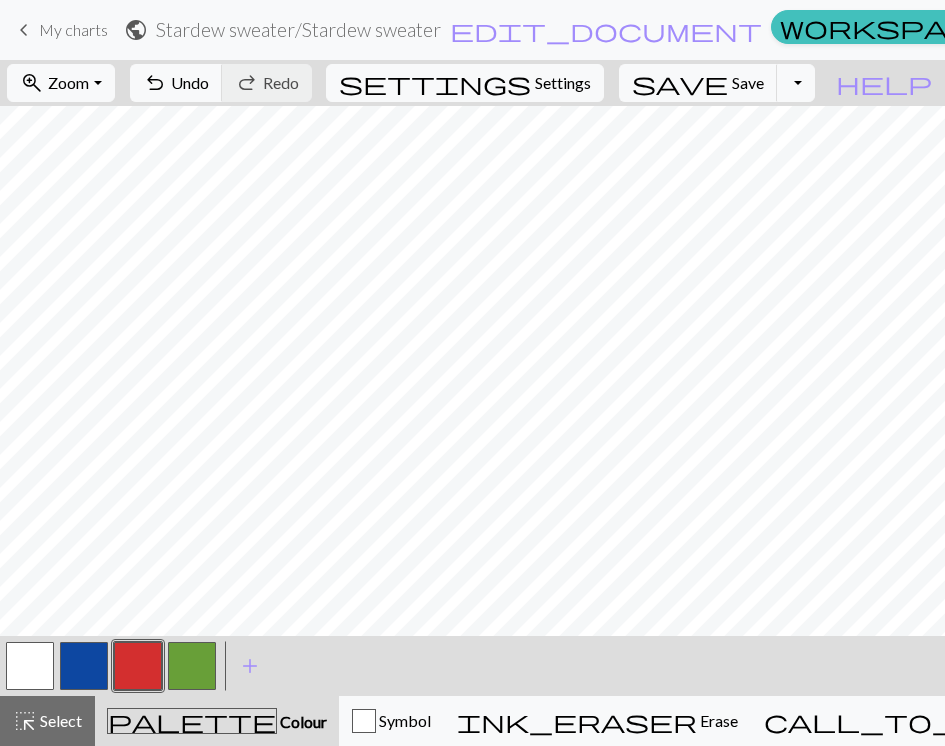 click at bounding box center (192, 666) 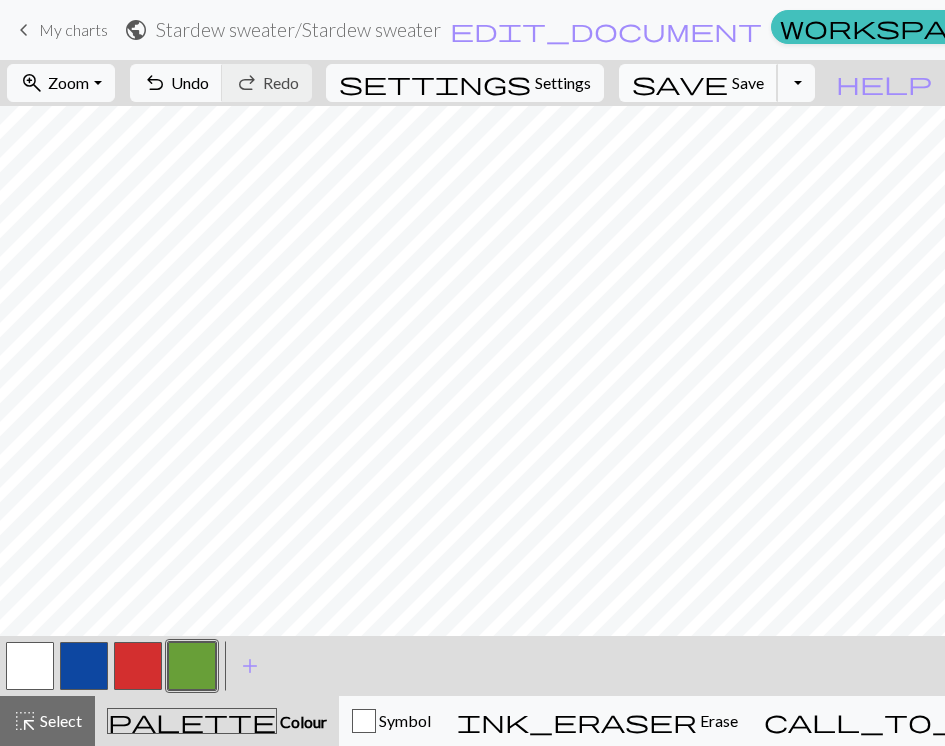 click on "Save" at bounding box center [748, 82] 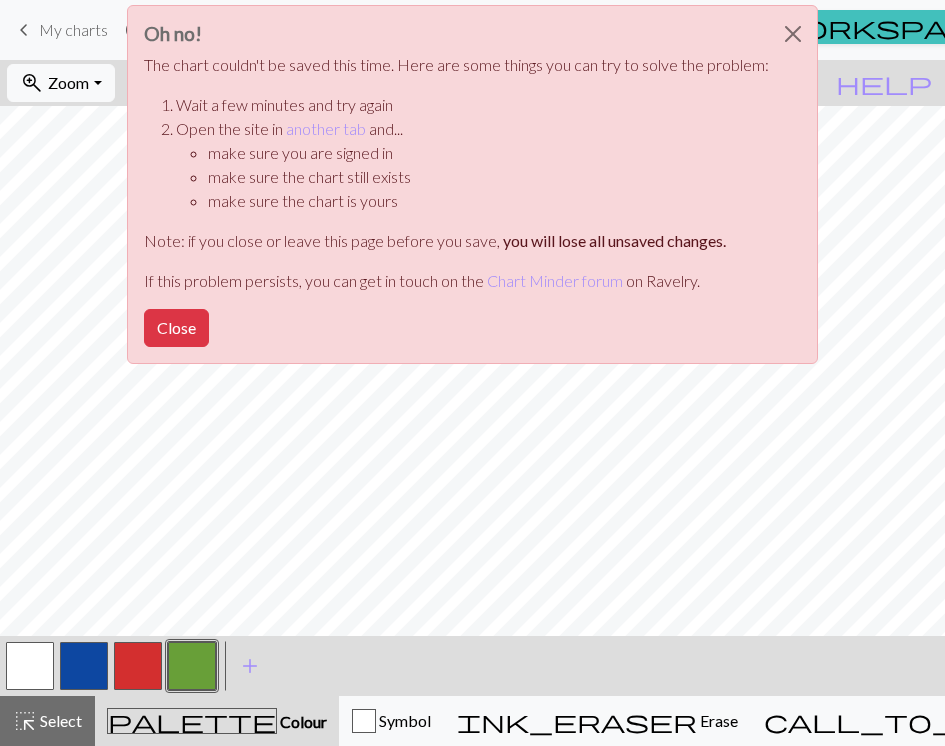 click on "Oh no! The chart couldn't be saved this time. Here are some things you can try to solve the problem: Wait a few minutes and try again Open the site in   another tab   and... make sure you are signed in make sure the chart still exists make sure the chart is yours Note: if you close or leave this page before you save,   you will lose all unsaved changes. If this problem persists, you can get in touch on the   Chart Minder forum   on Ravelry. Close" at bounding box center [472, 184] 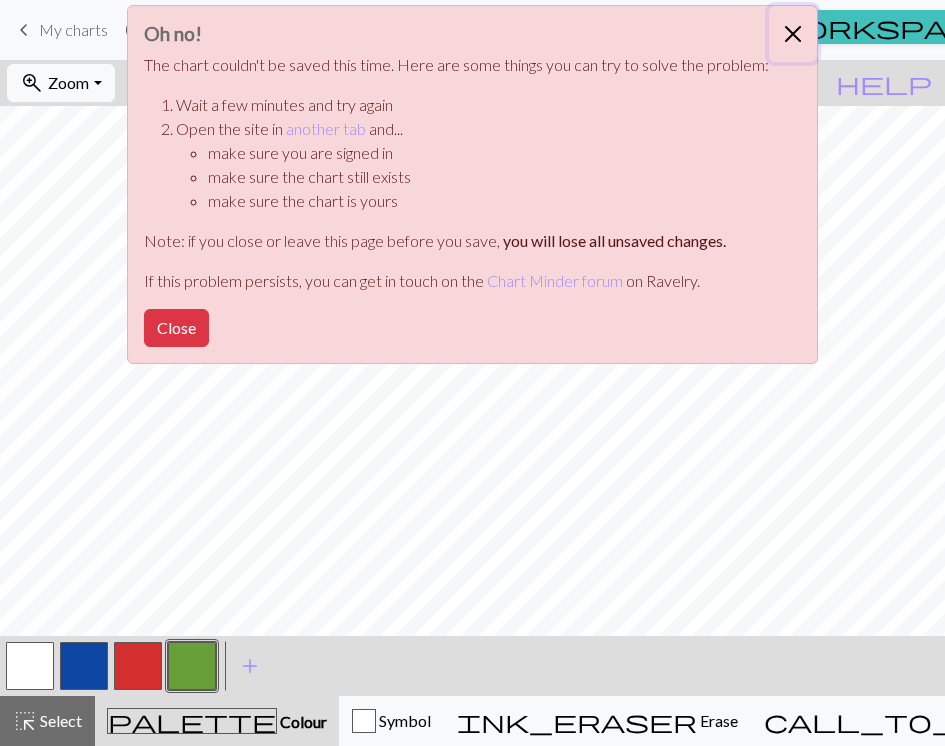 click at bounding box center [793, 34] 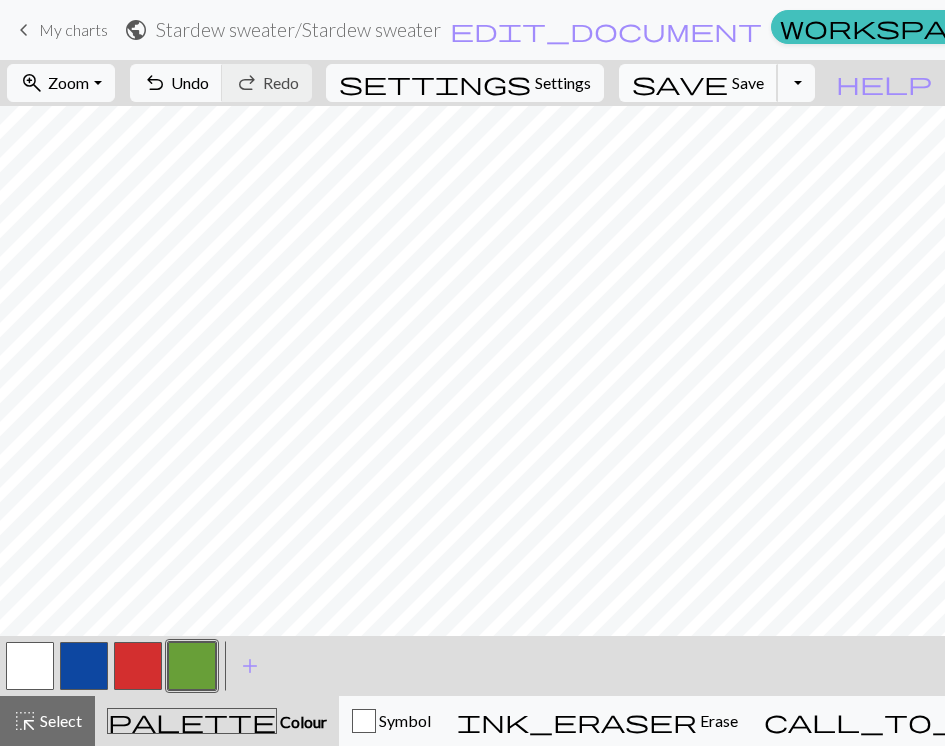 click on "Save" at bounding box center [748, 82] 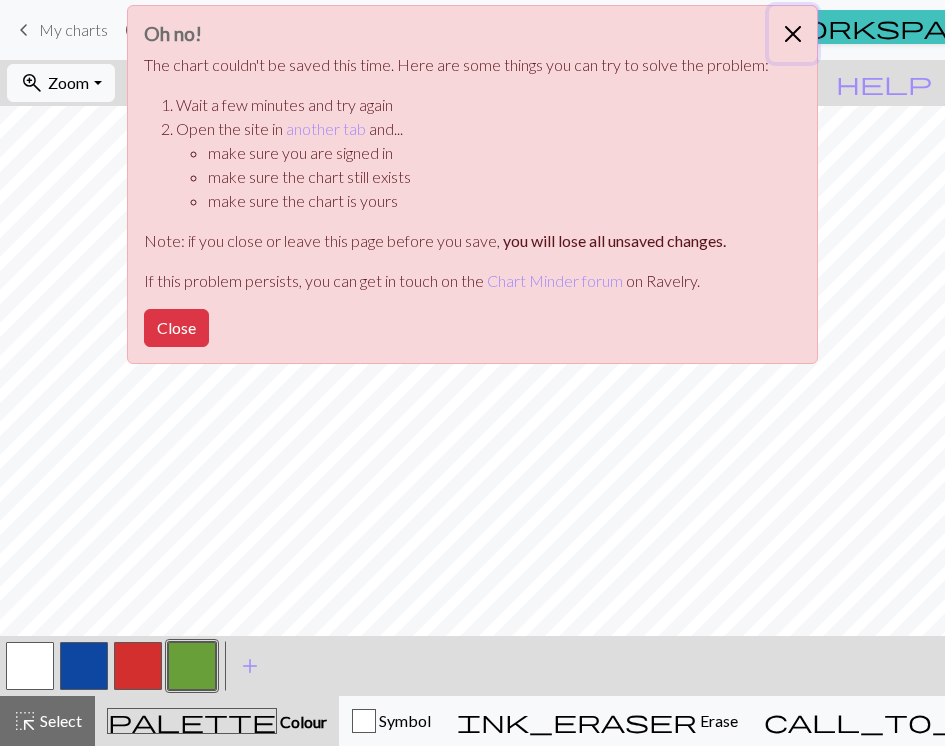 click at bounding box center (793, 34) 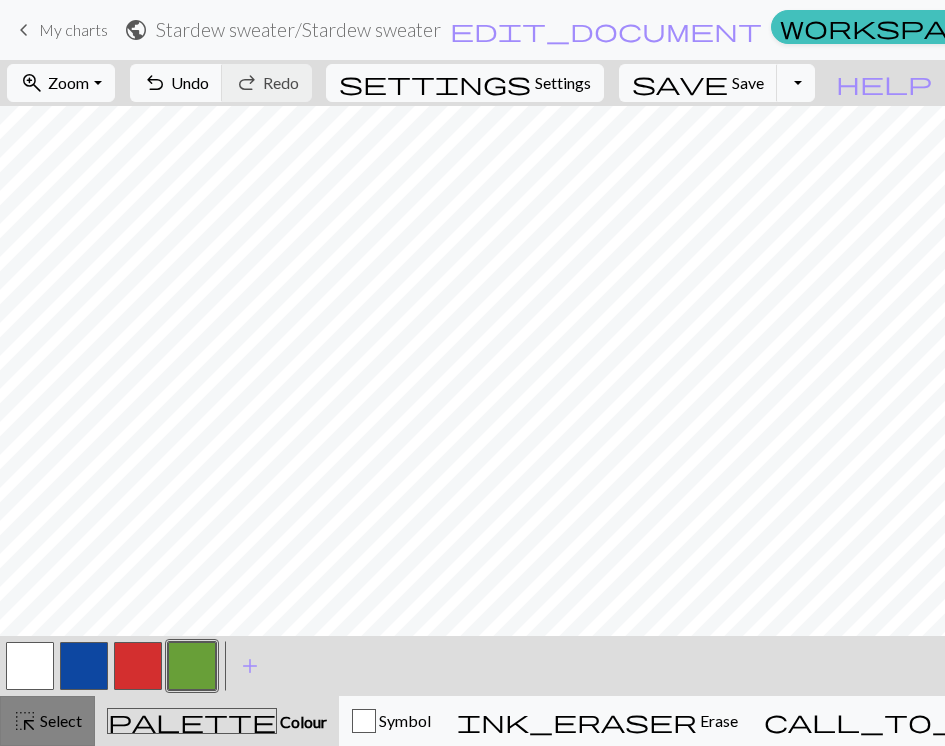 click on "highlight_alt   Select   Select" at bounding box center [47, 721] 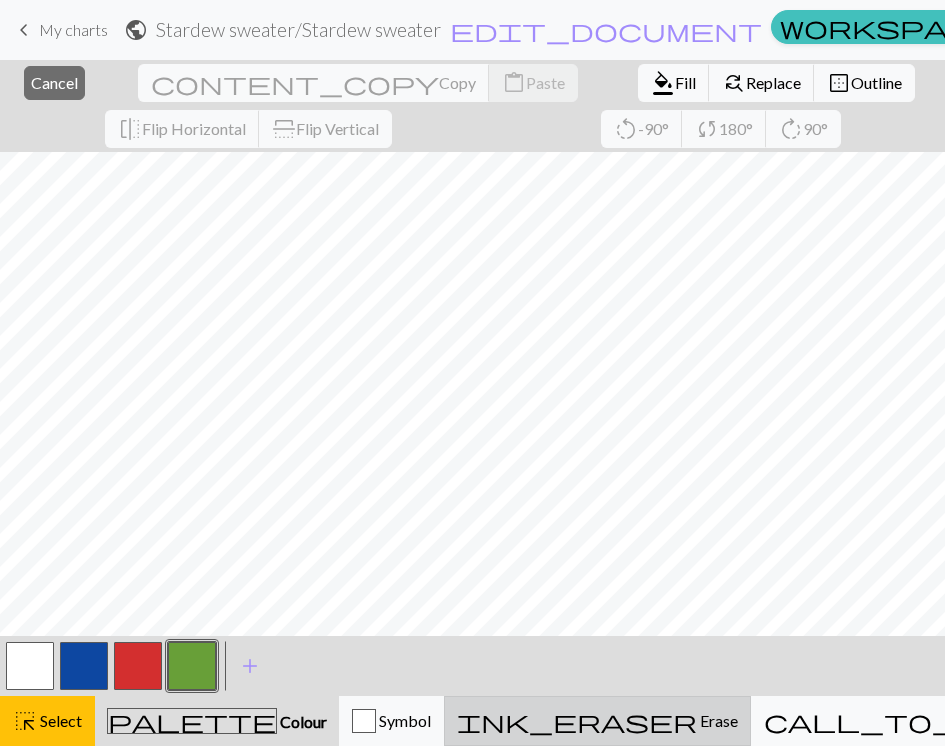 click on "ink_eraser" at bounding box center (577, 721) 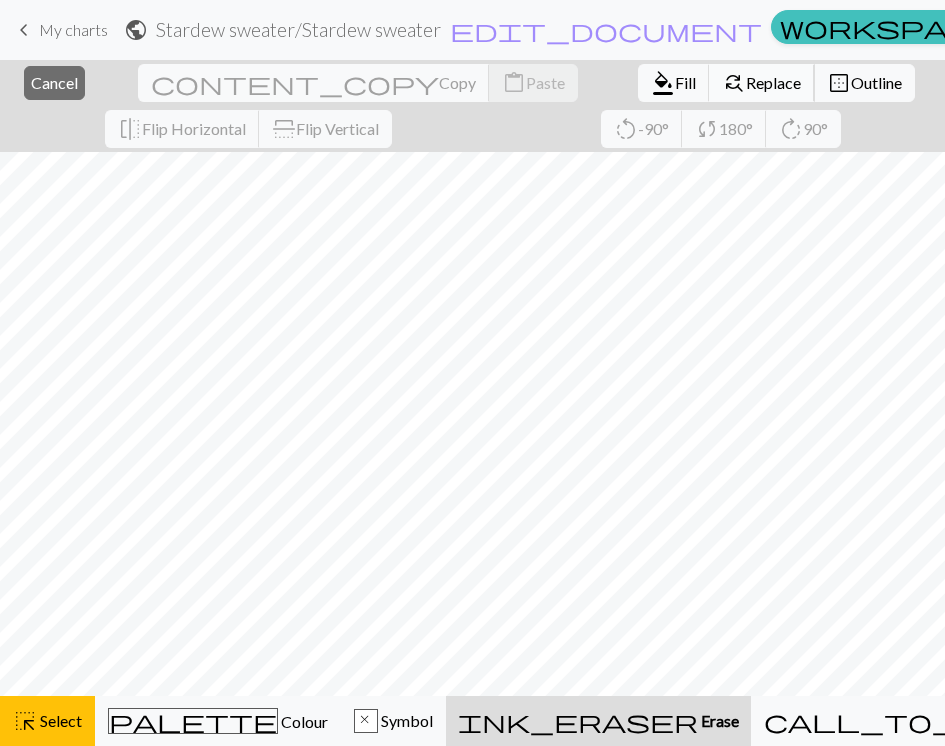 click on "find_replace" at bounding box center (734, 83) 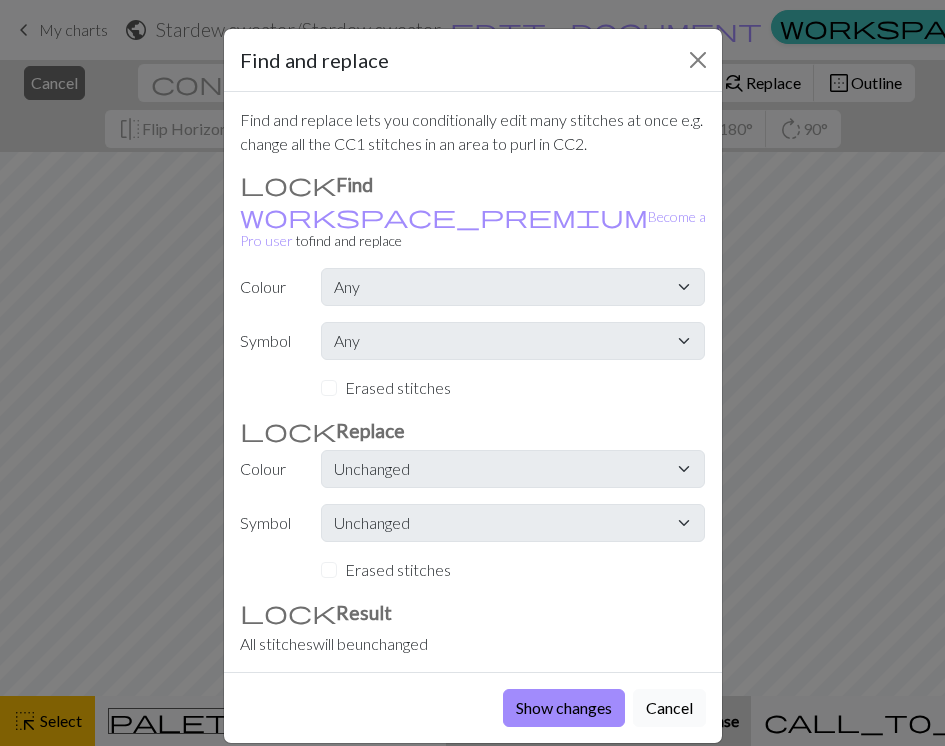 click on "Cancel" at bounding box center [669, 708] 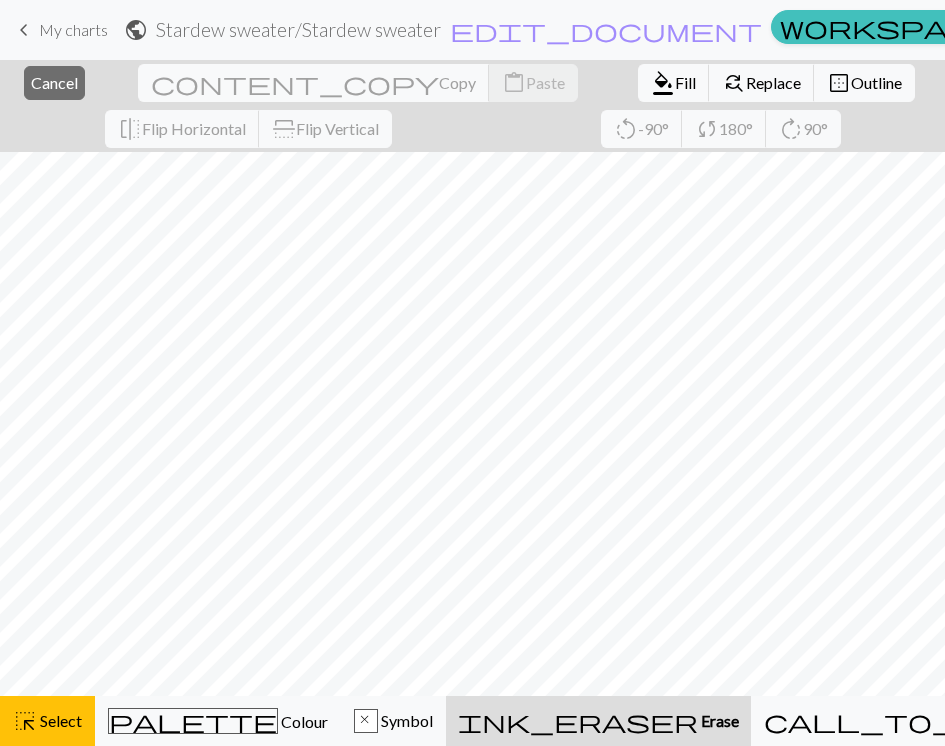 click on "content_copy  Copy content_paste  Paste" at bounding box center [358, 83] 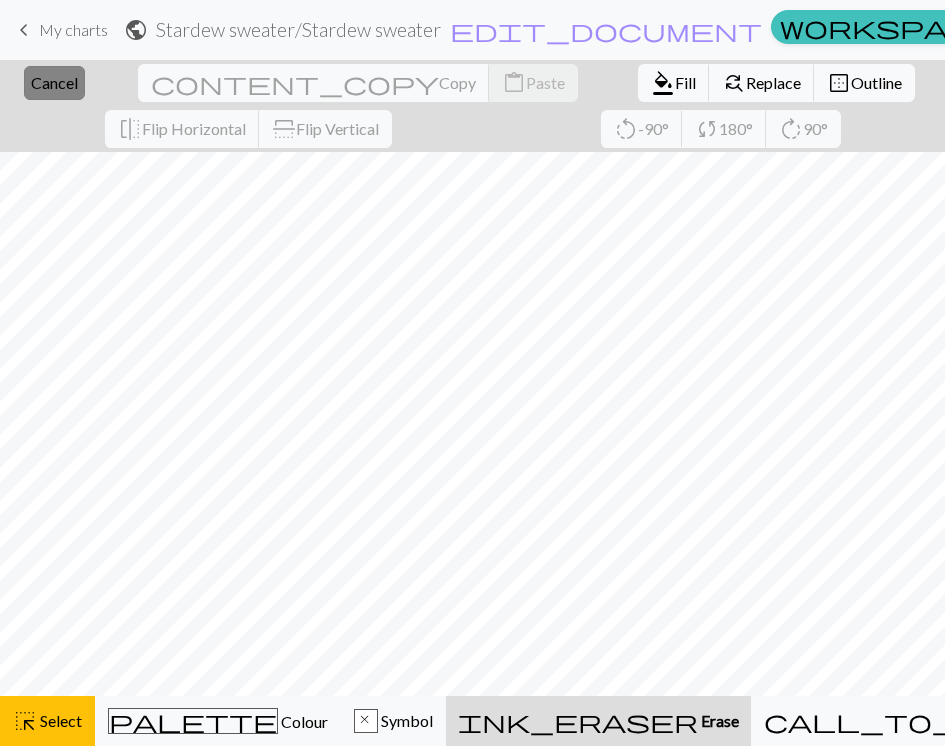 click on "Cancel" at bounding box center (54, 82) 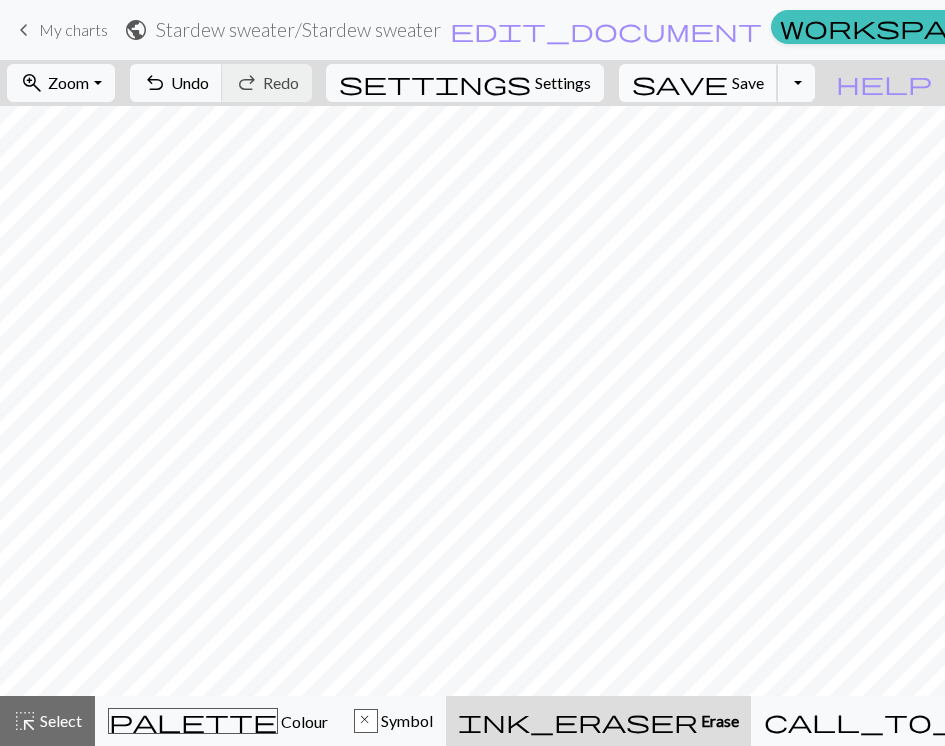 click on "Save" at bounding box center [748, 82] 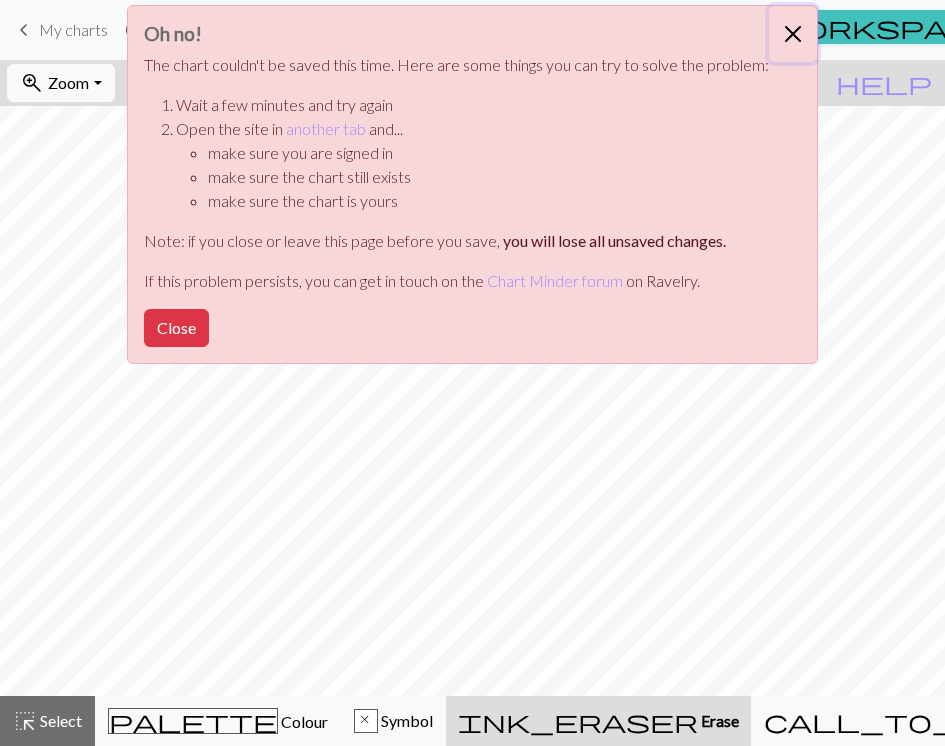 click at bounding box center [793, 34] 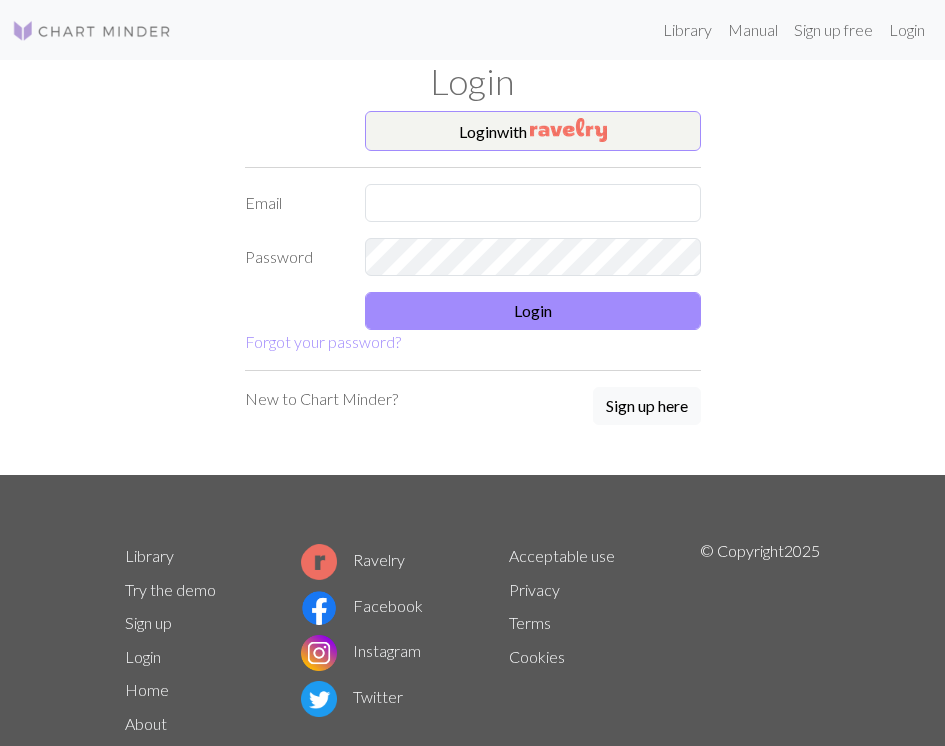 scroll, scrollTop: 0, scrollLeft: 0, axis: both 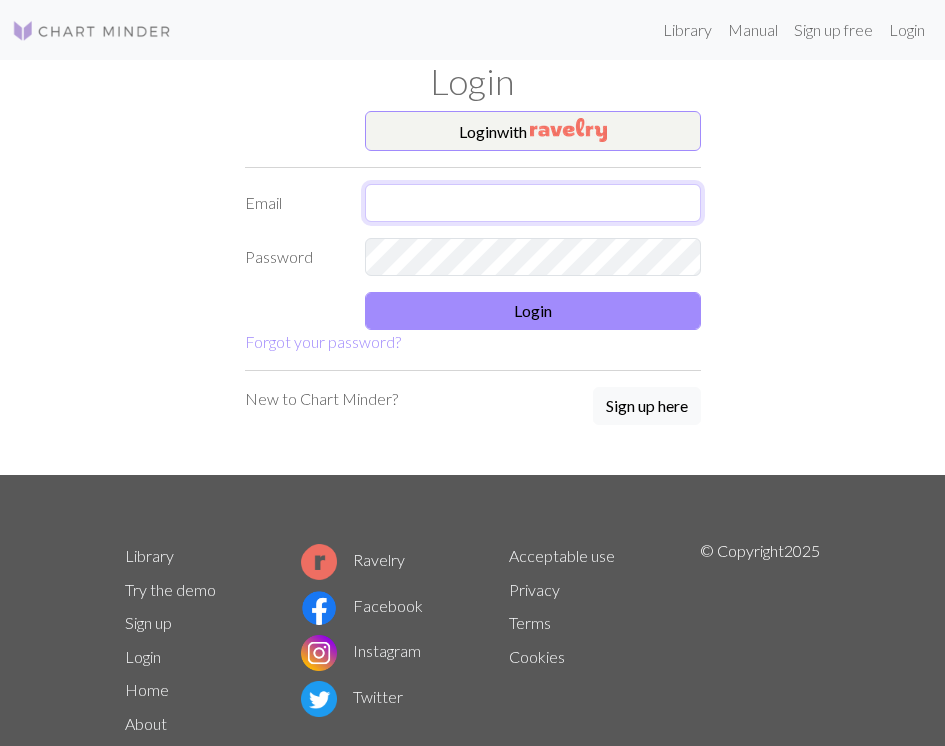 click at bounding box center [533, 203] 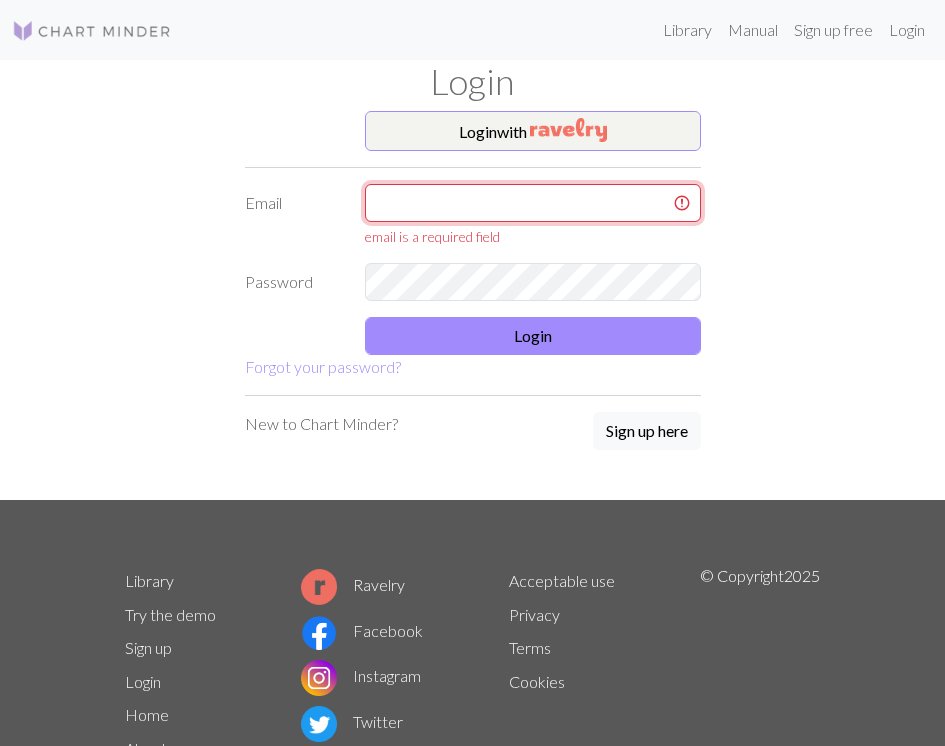 type on "[USERNAME]@[EXAMPLE.COM]" 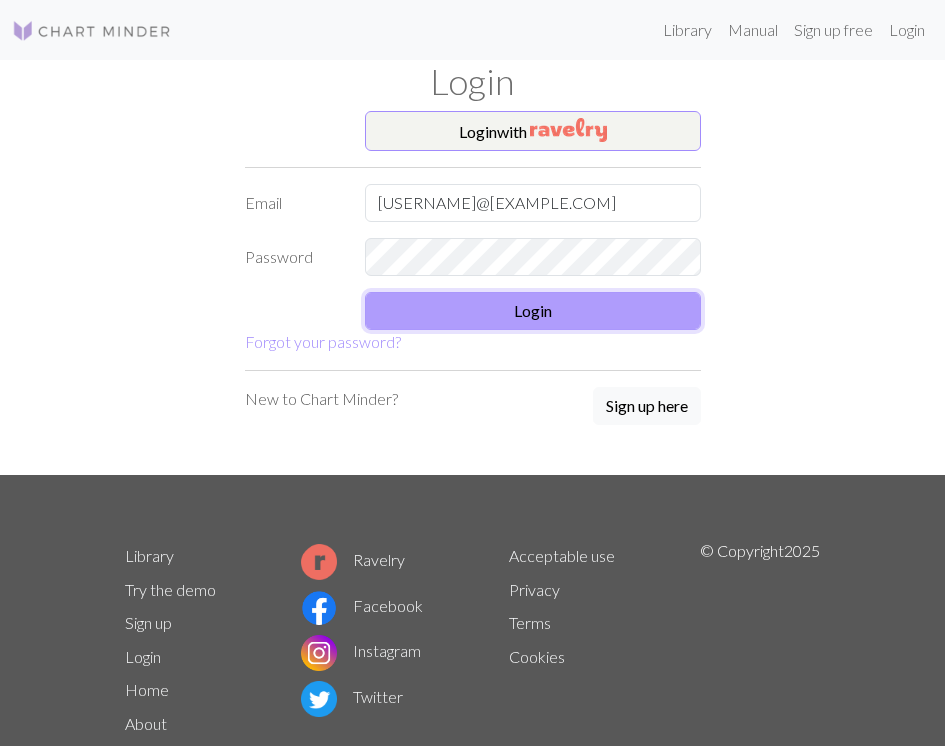 click on "Login" at bounding box center (533, 311) 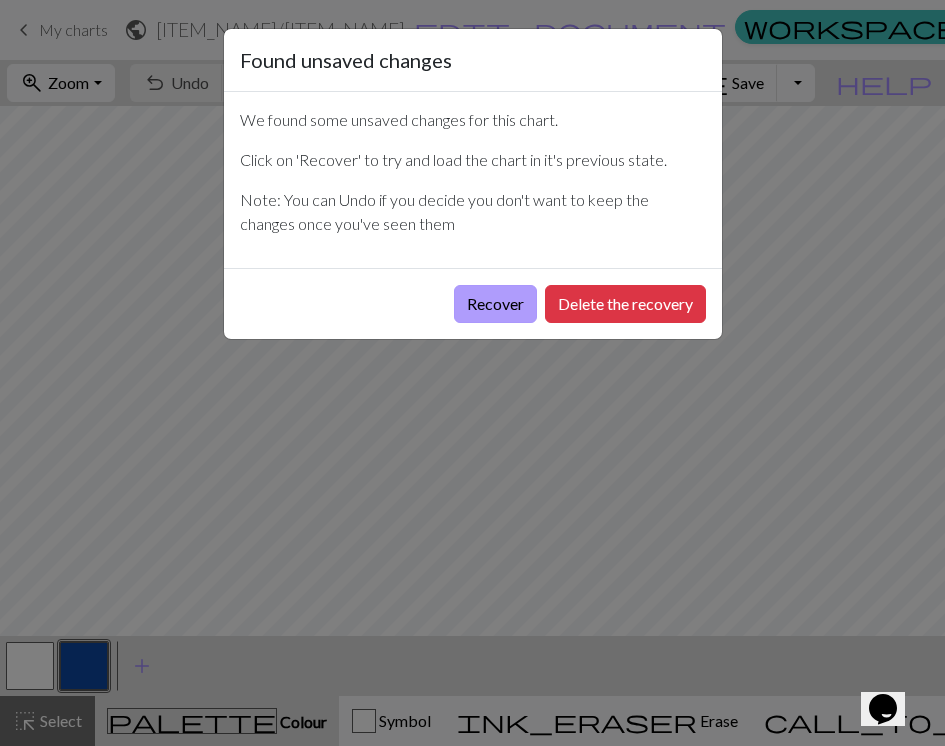 click on "Recover" at bounding box center [495, 304] 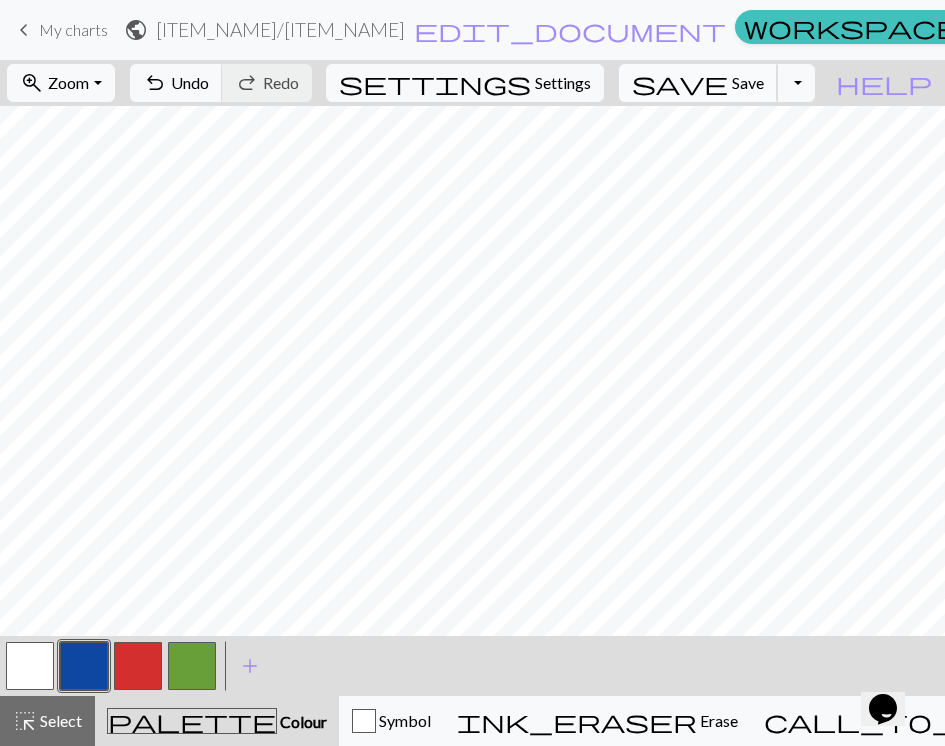 click on "save" at bounding box center [680, 83] 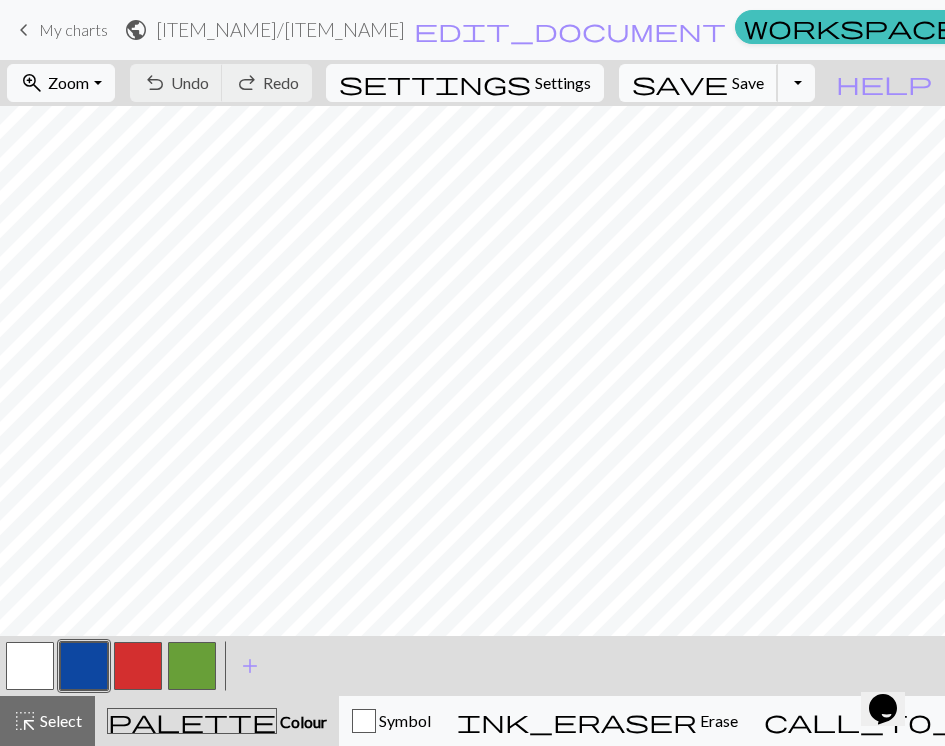 click on "save" at bounding box center [680, 83] 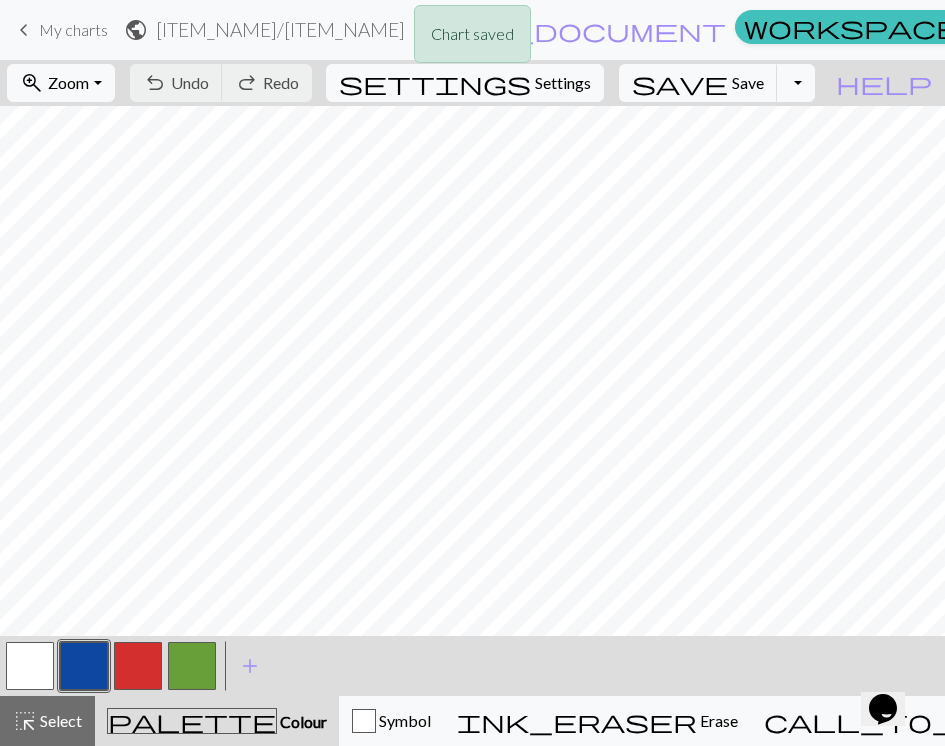 click on "Chart saved" at bounding box center (472, 39) 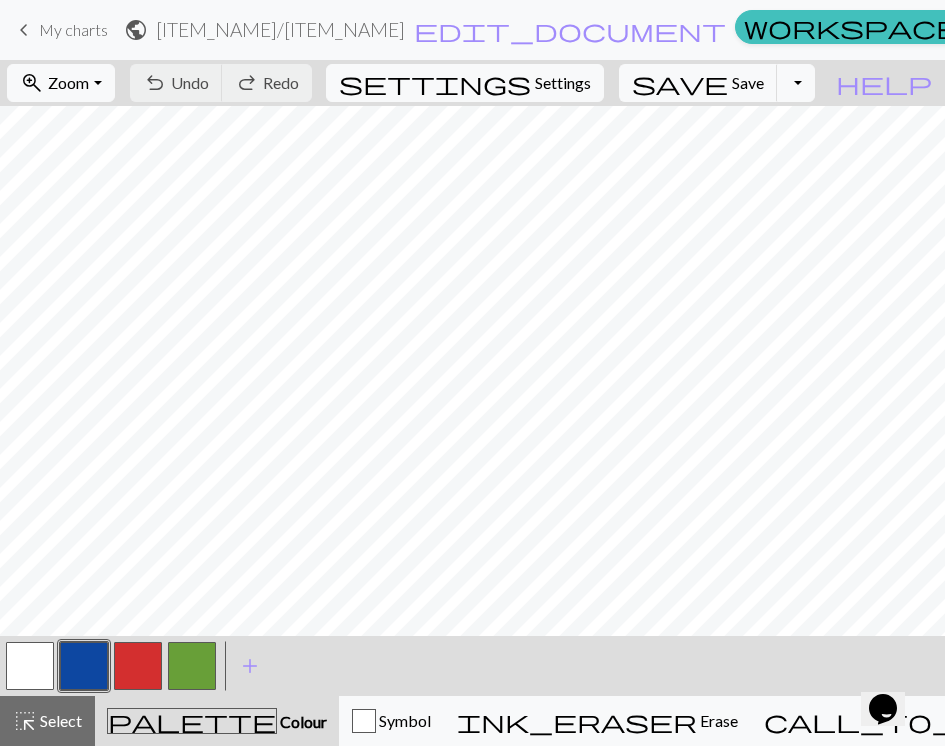 click on "My charts" at bounding box center (1237, 30) 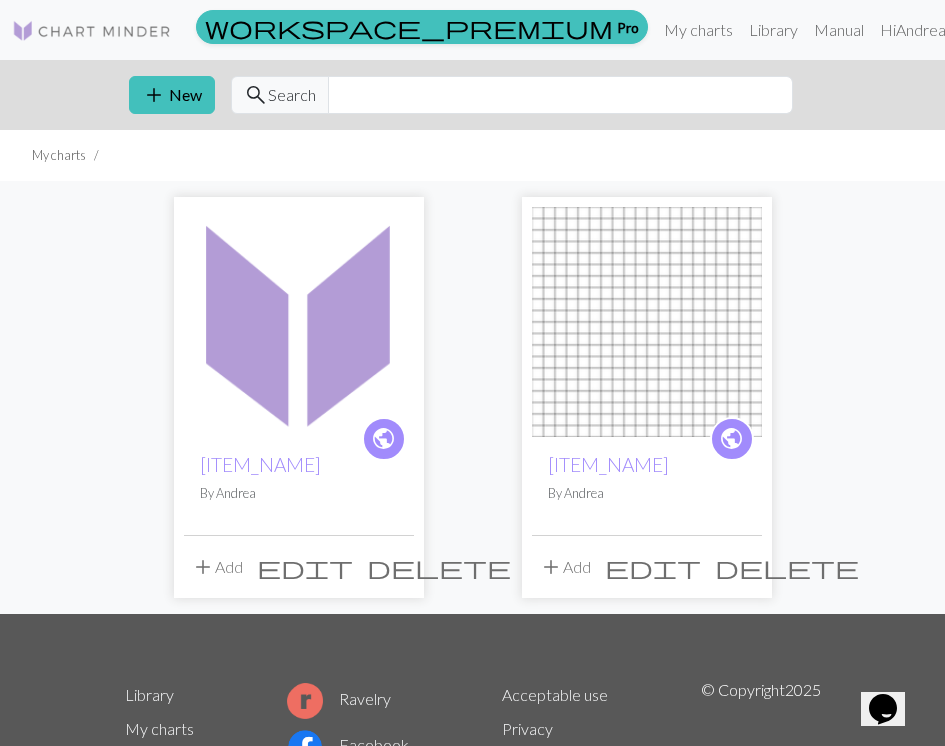 click at bounding box center [299, 322] 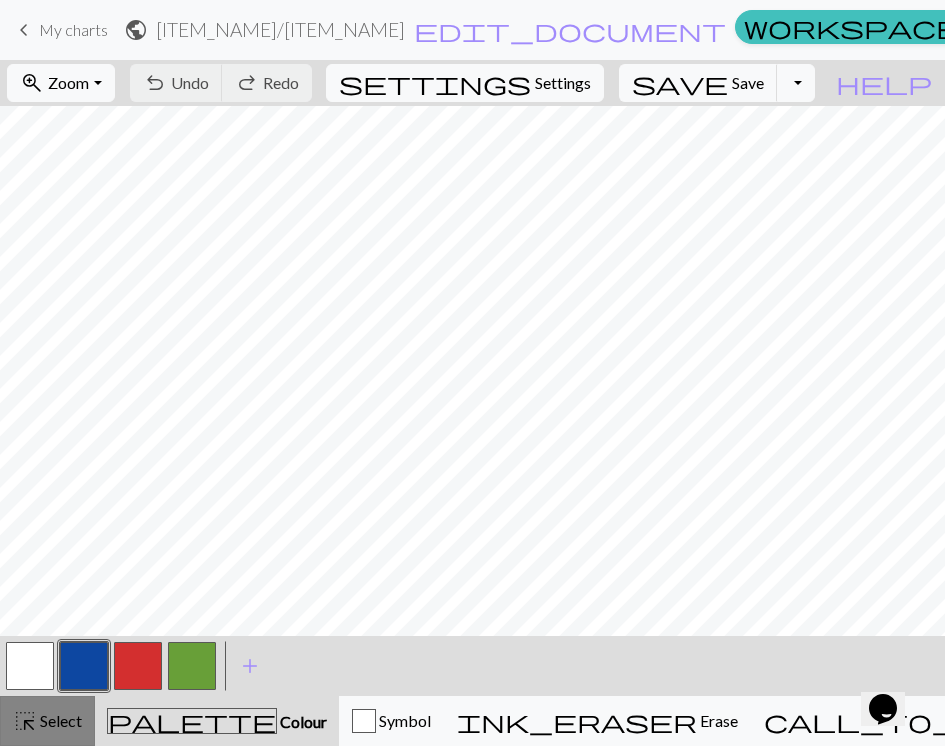 click on "highlight_alt   Select   Select" at bounding box center [47, 721] 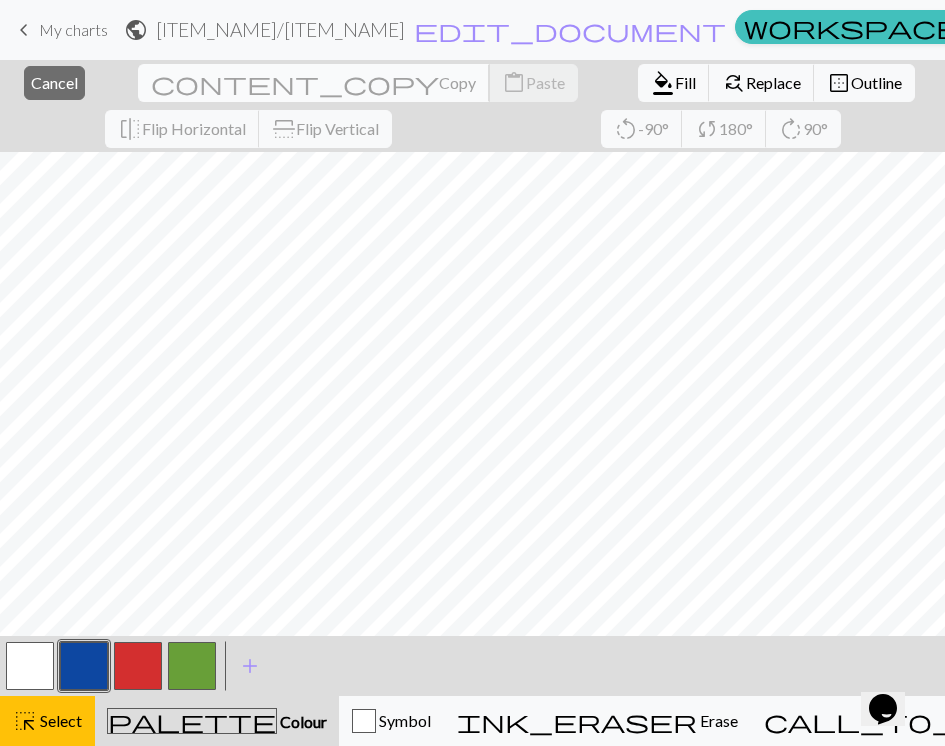 click on "content_copy  Copy" at bounding box center (314, 83) 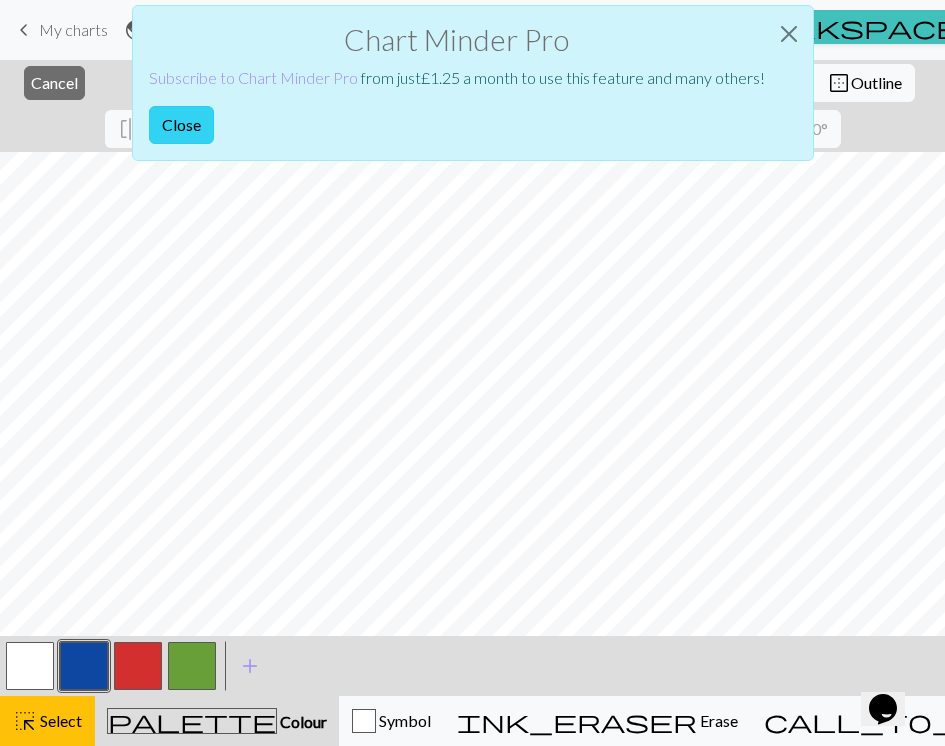 click on "Close" at bounding box center [181, 125] 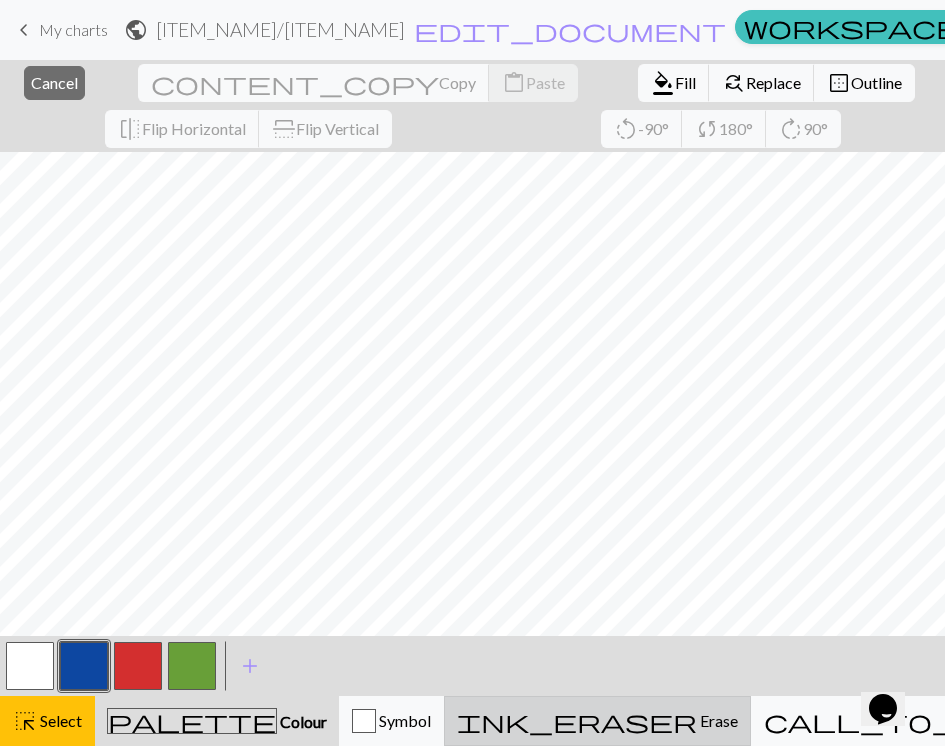 click on "ink_eraser" at bounding box center (577, 721) 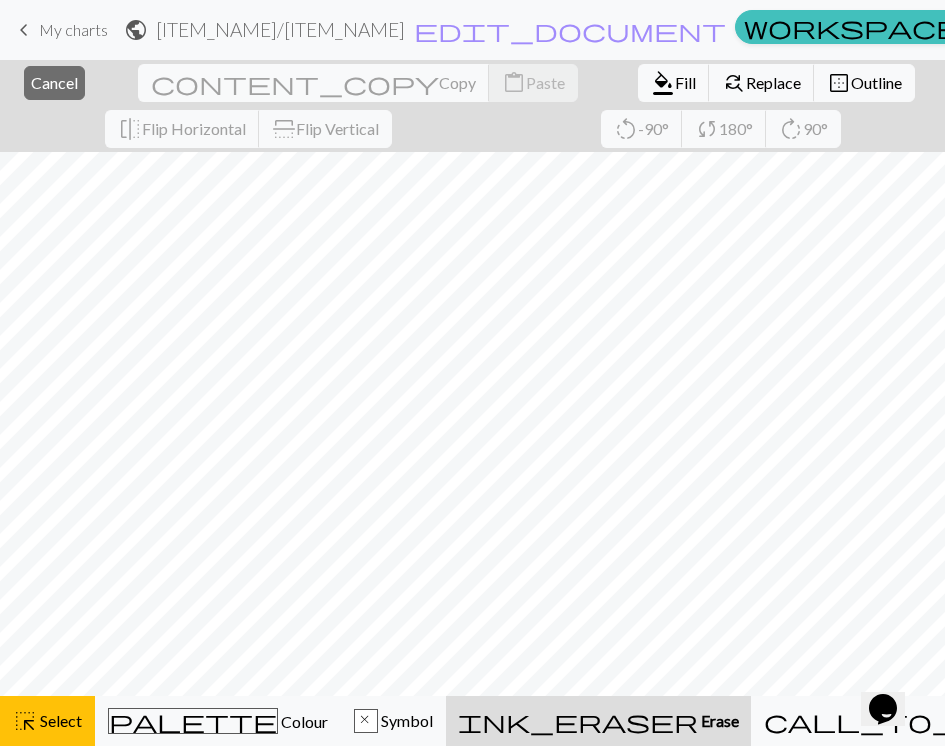 click on "ink_eraser   Erase   Erase" at bounding box center [598, 721] 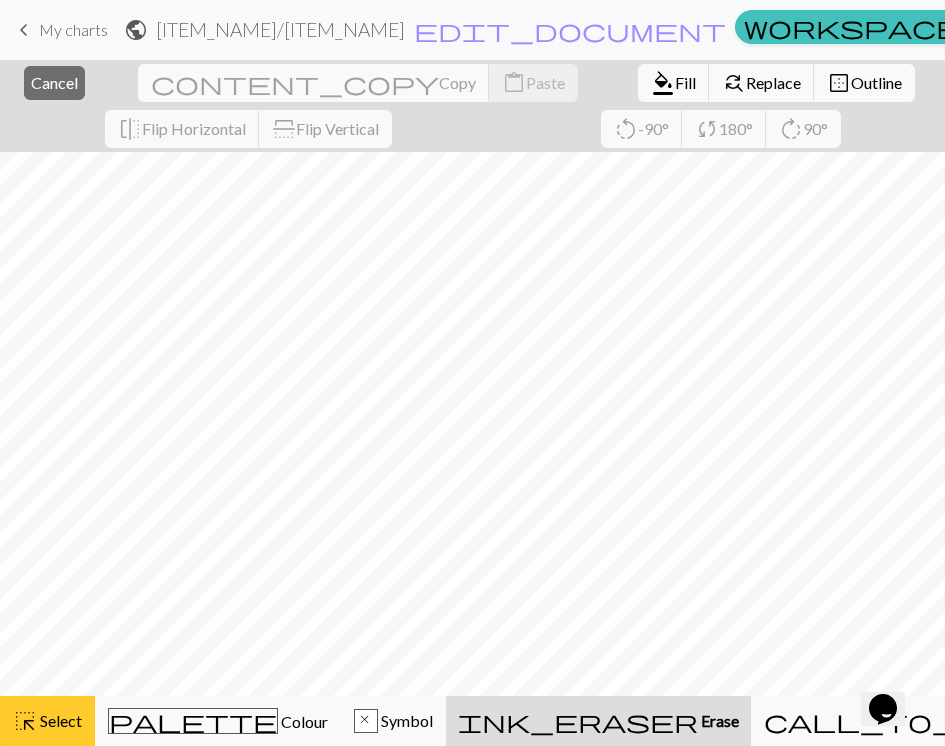 click on "highlight_alt   Select   Select" at bounding box center [47, 721] 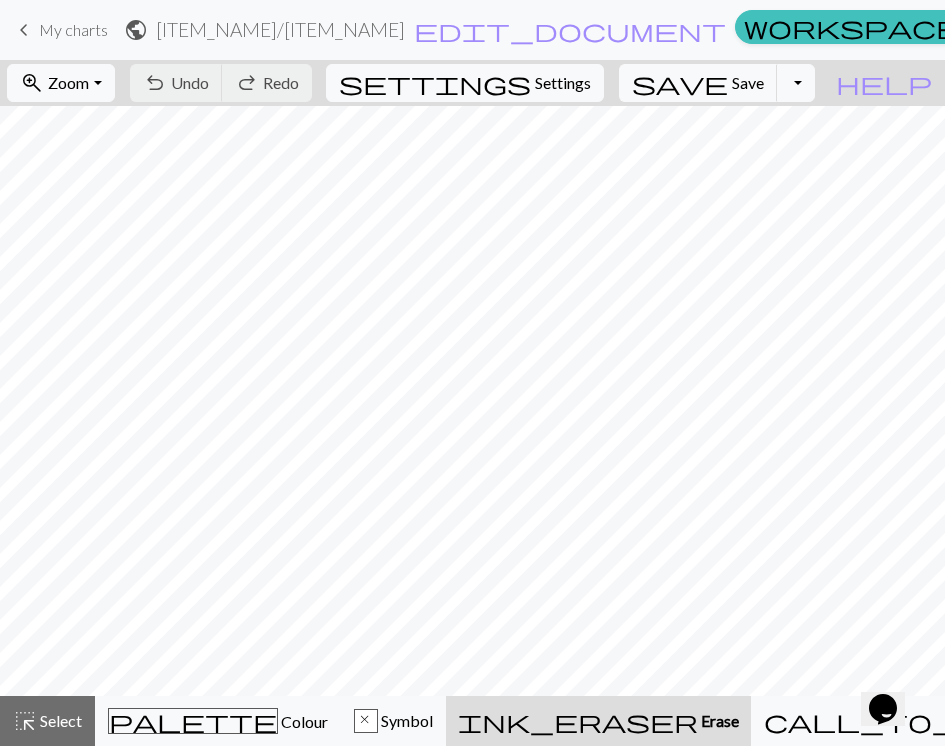 click on "ink_eraser" at bounding box center [578, 721] 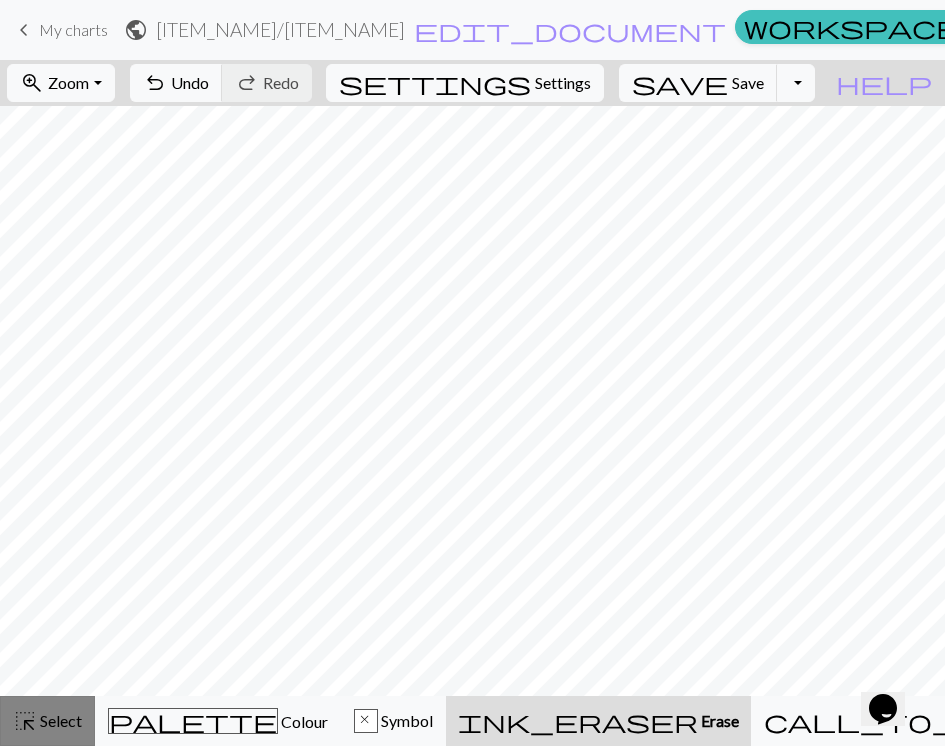 click on "highlight_alt   Select   Select" at bounding box center [47, 721] 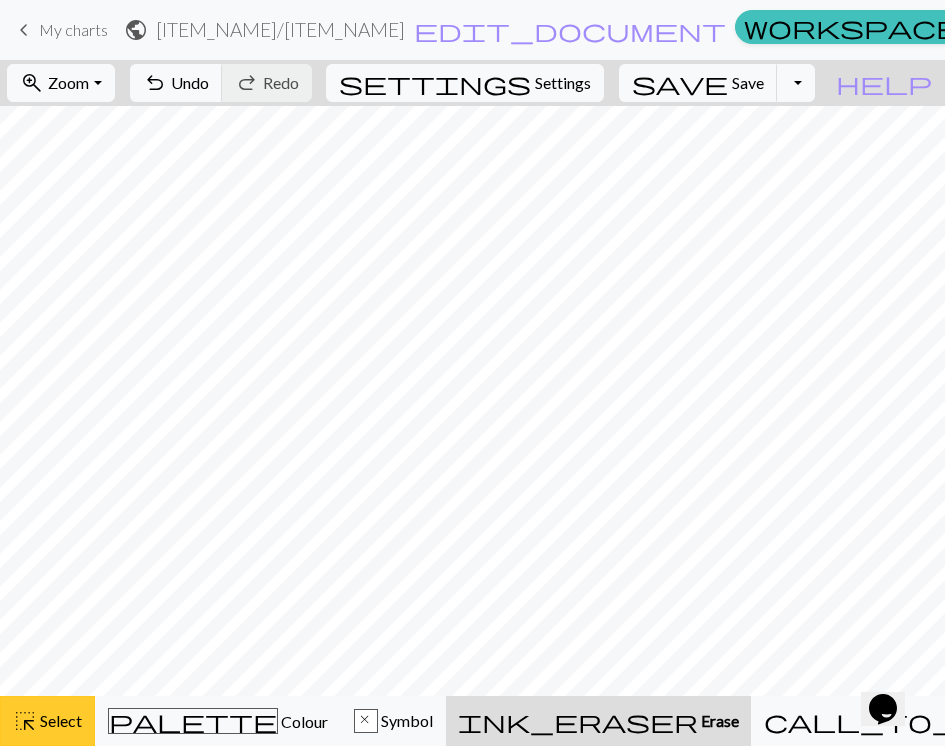 click on "highlight_alt   Select   Select" at bounding box center [47, 721] 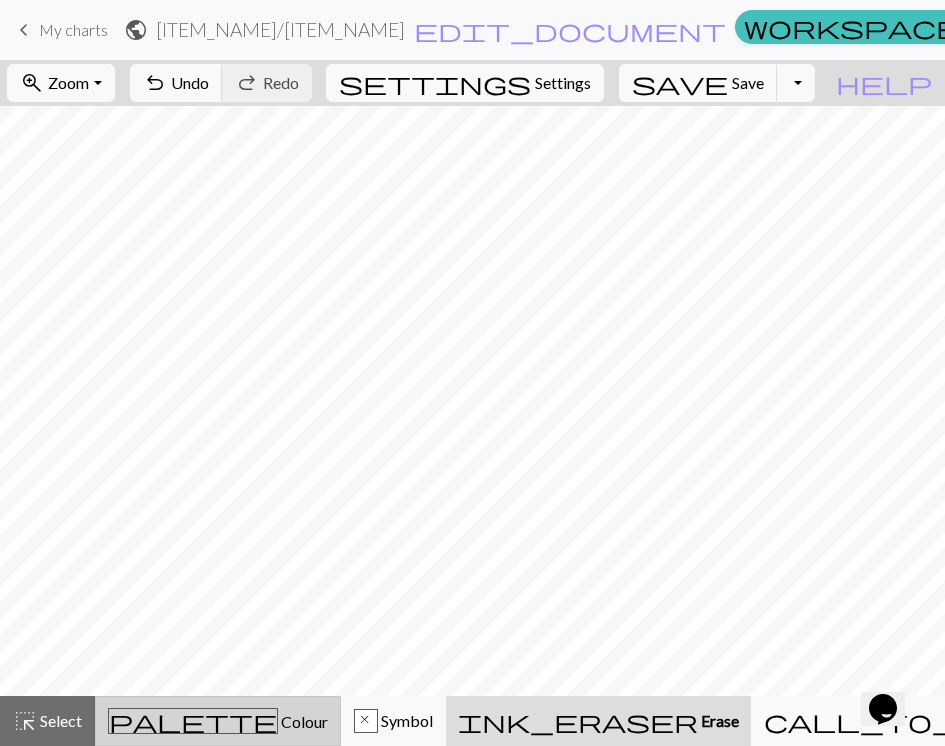 click on "palette   Colour   Colour" at bounding box center [218, 721] 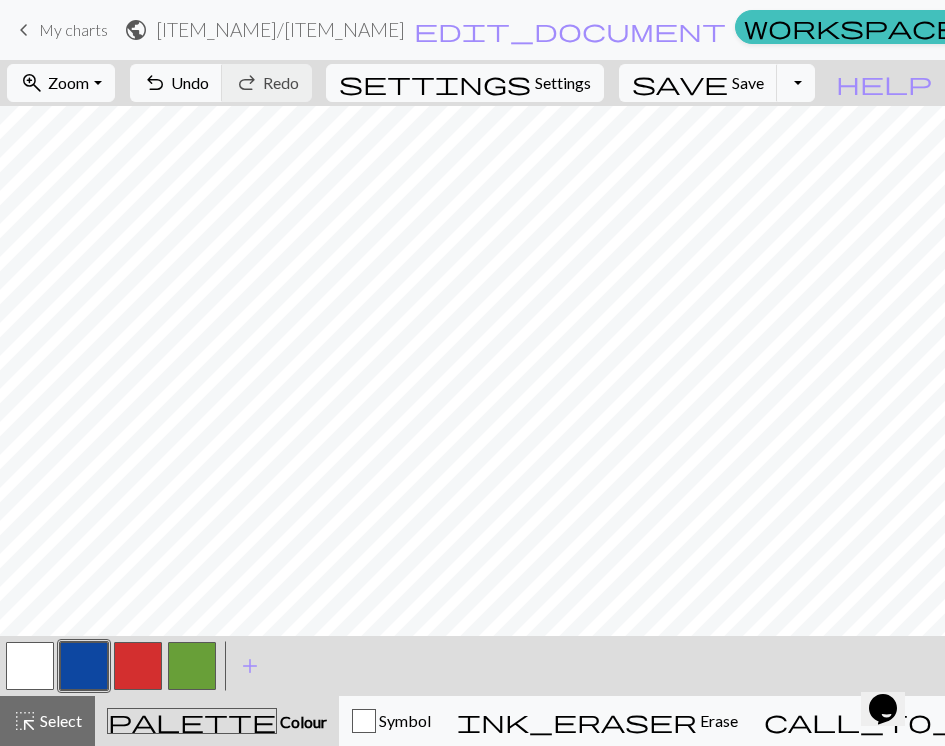 click at bounding box center [138, 666] 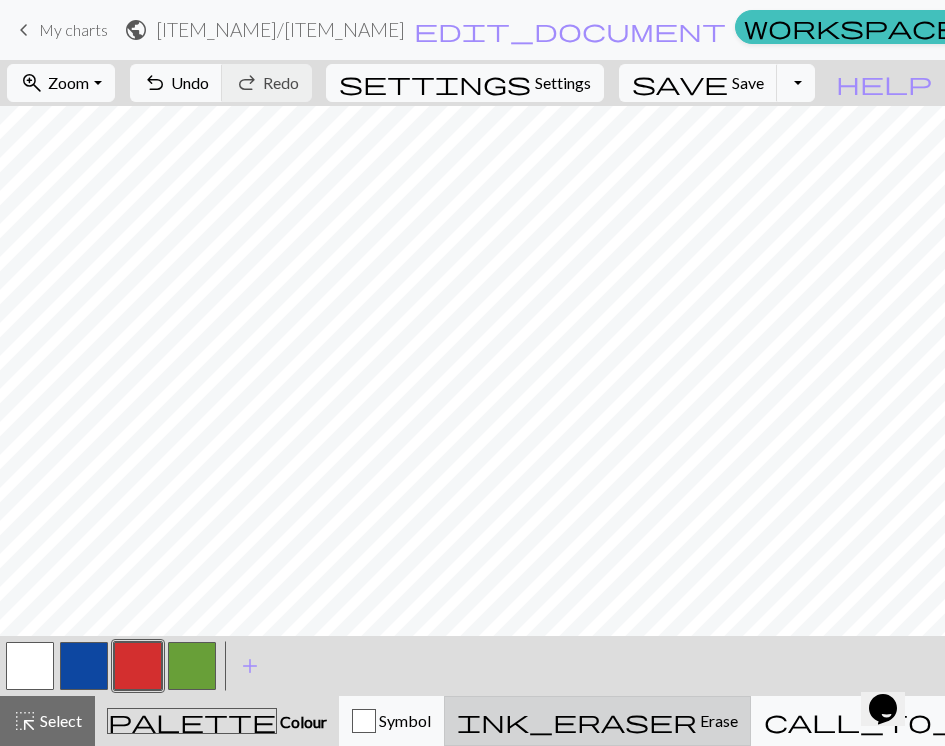click on "ink_eraser   Erase   Erase" at bounding box center (597, 721) 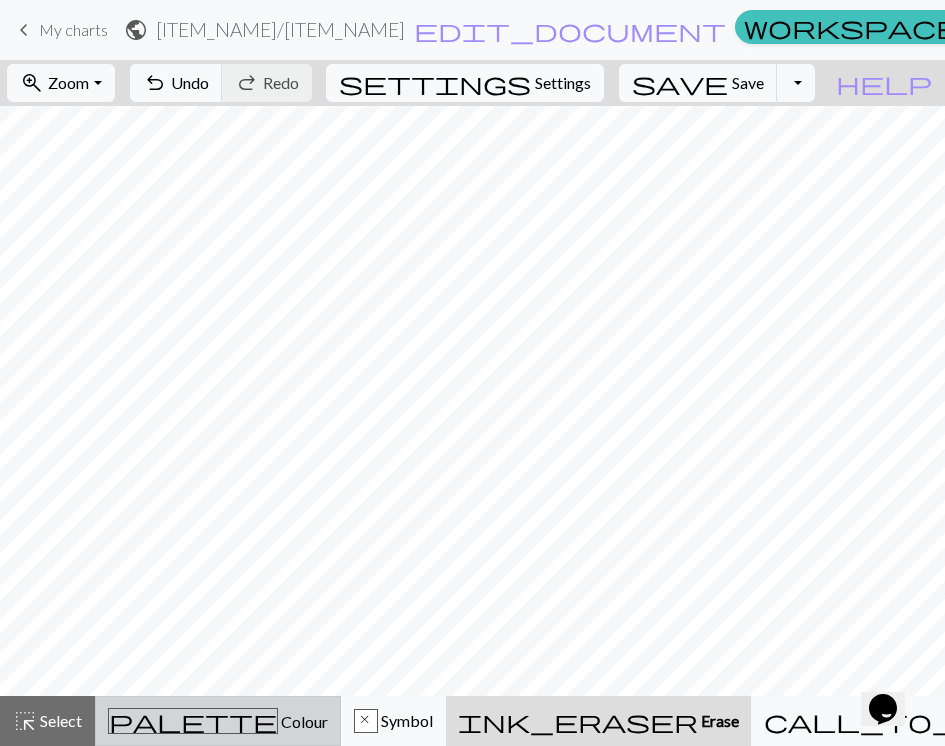 click on "palette" at bounding box center (193, 721) 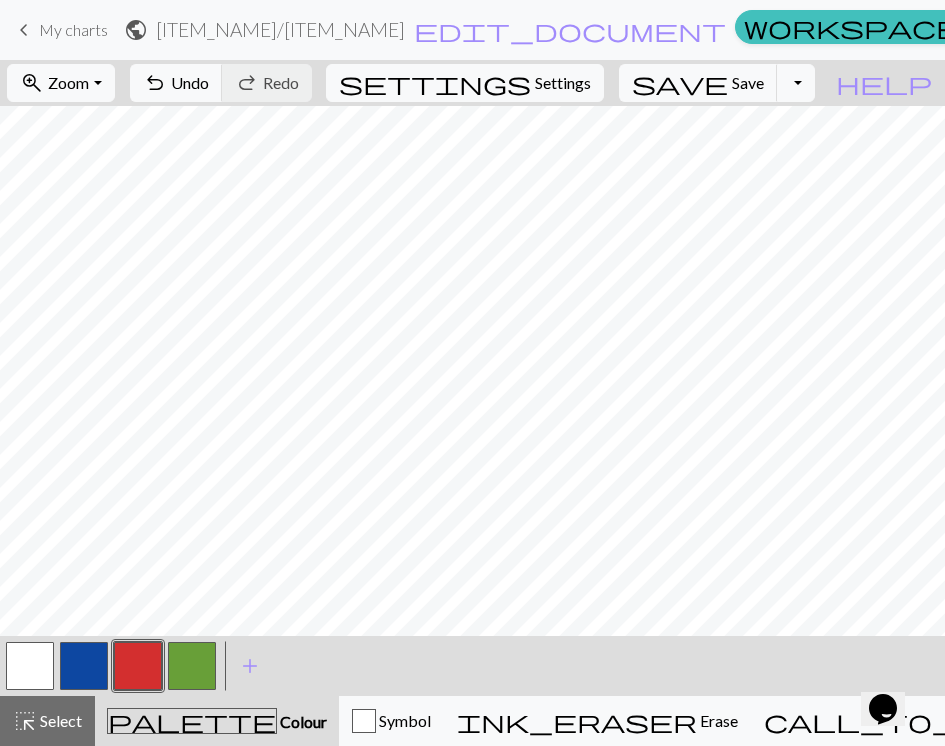 click at bounding box center [192, 666] 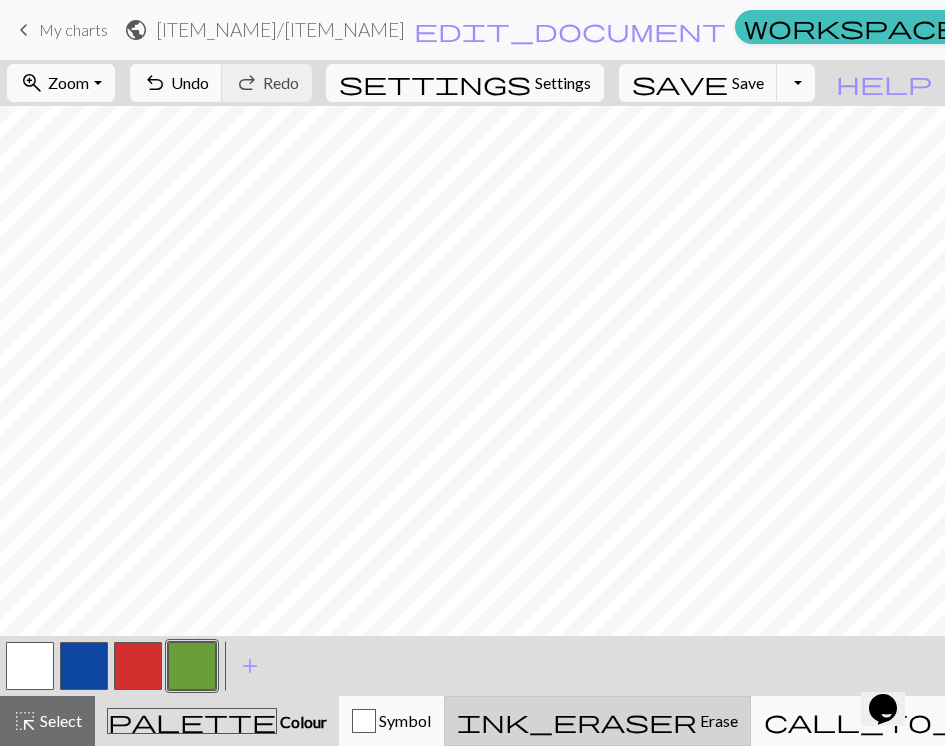 click on "ink_eraser   Erase   Erase" at bounding box center [597, 721] 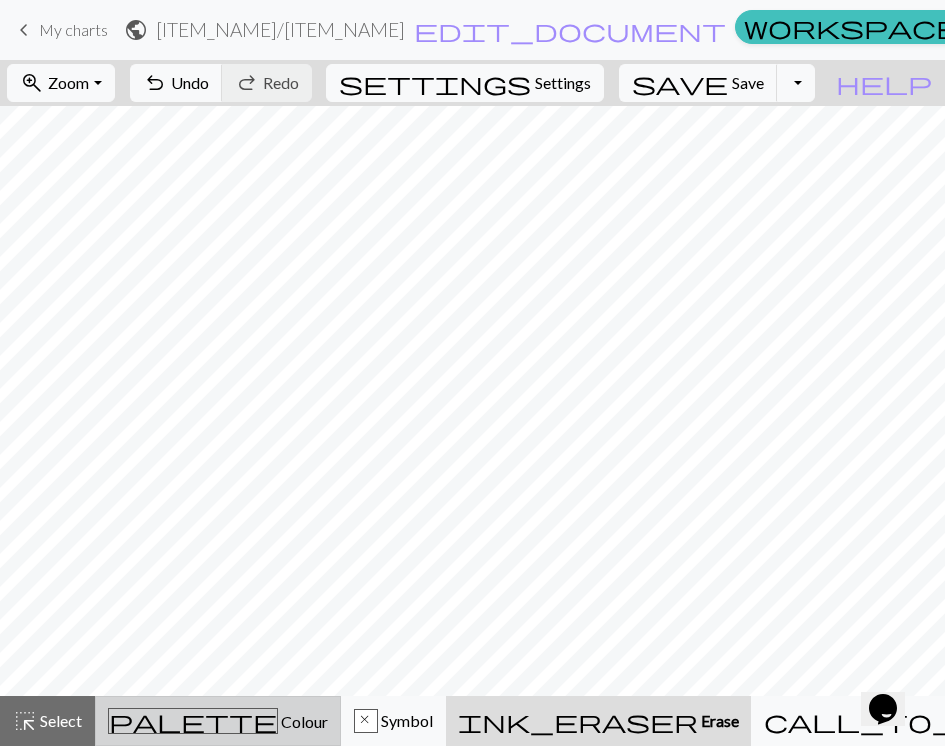 click on "Colour" at bounding box center [303, 721] 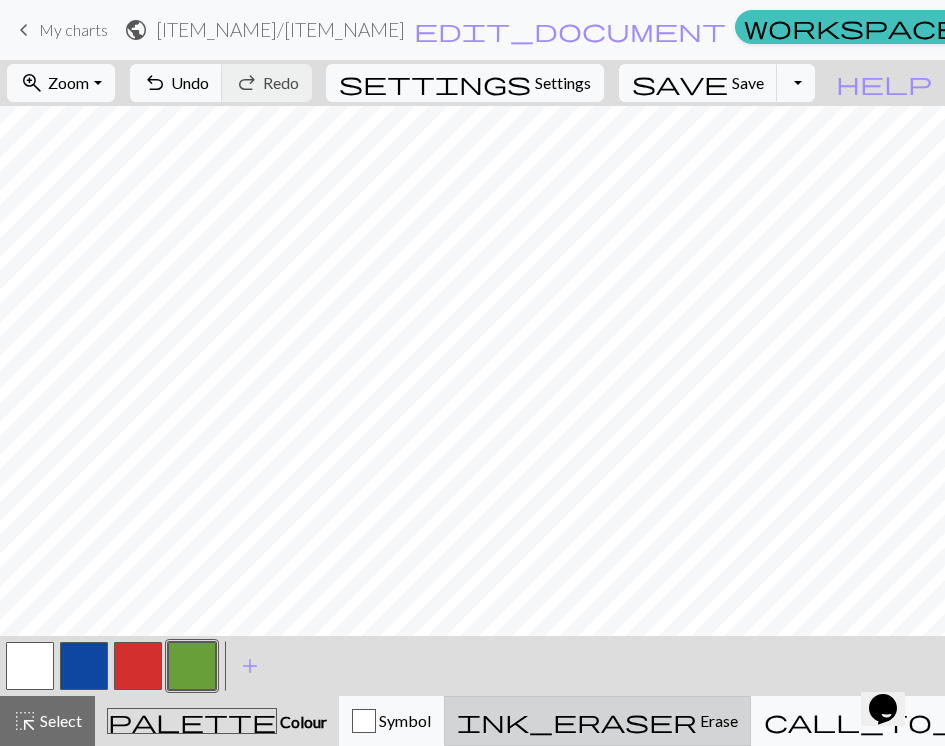click on "ink_eraser   Erase   Erase" at bounding box center [597, 721] 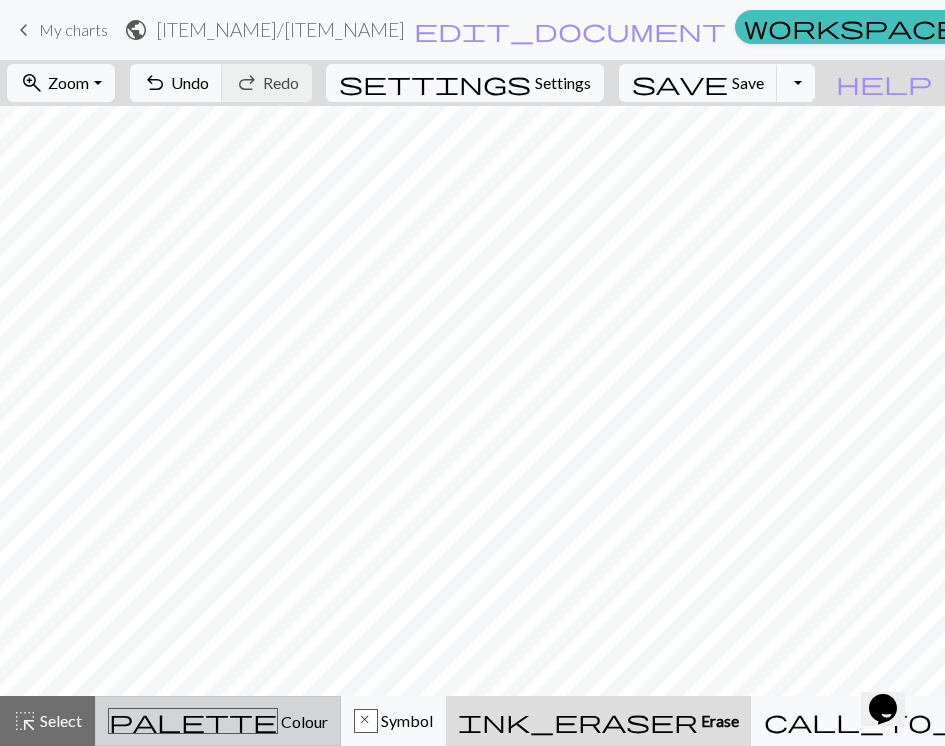 click on "Colour" at bounding box center (303, 721) 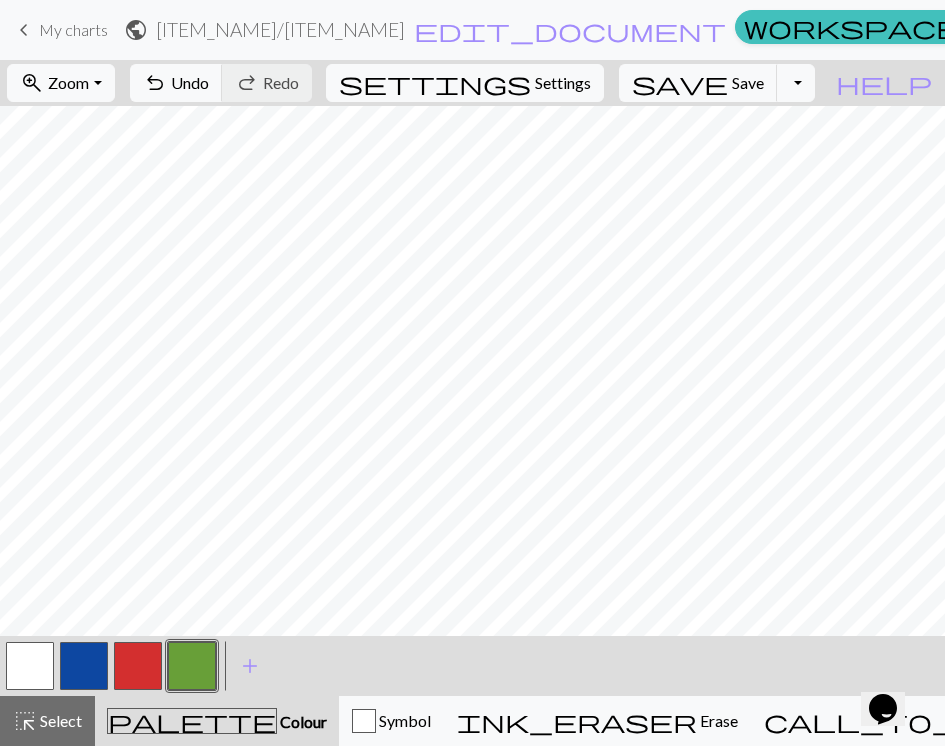 click at bounding box center [138, 666] 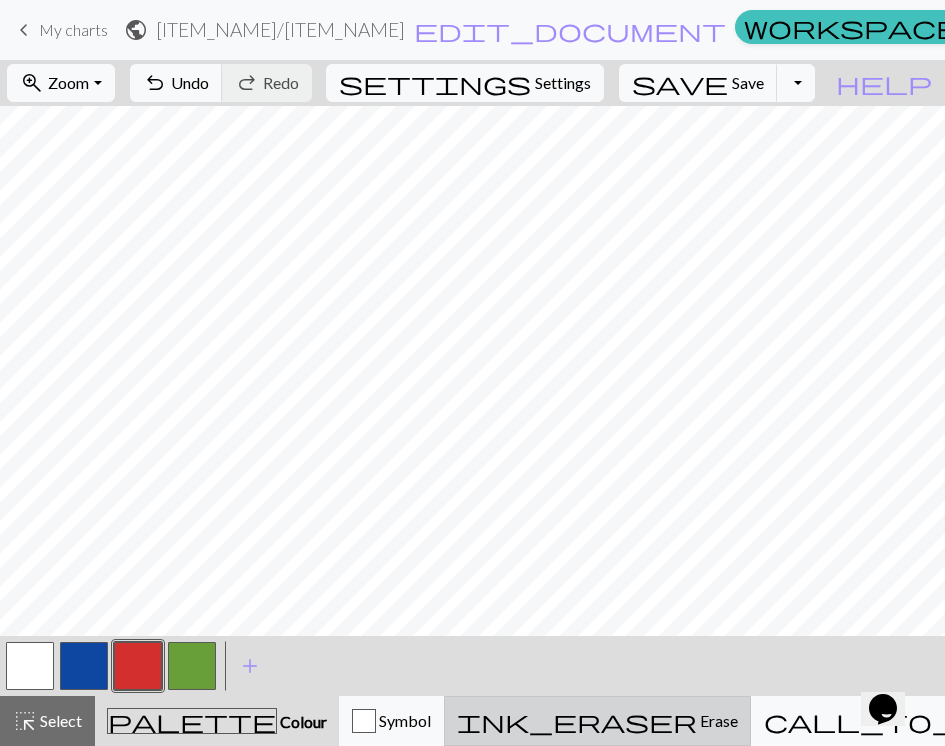 click on "Erase" at bounding box center [717, 720] 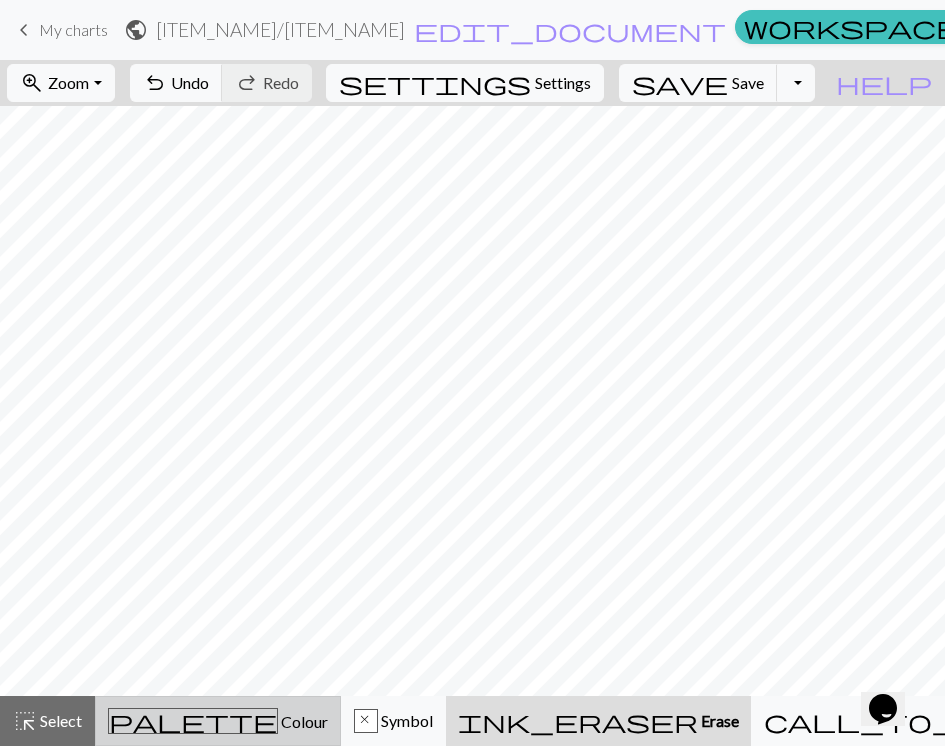click on "palette   Colour   Colour" at bounding box center (218, 721) 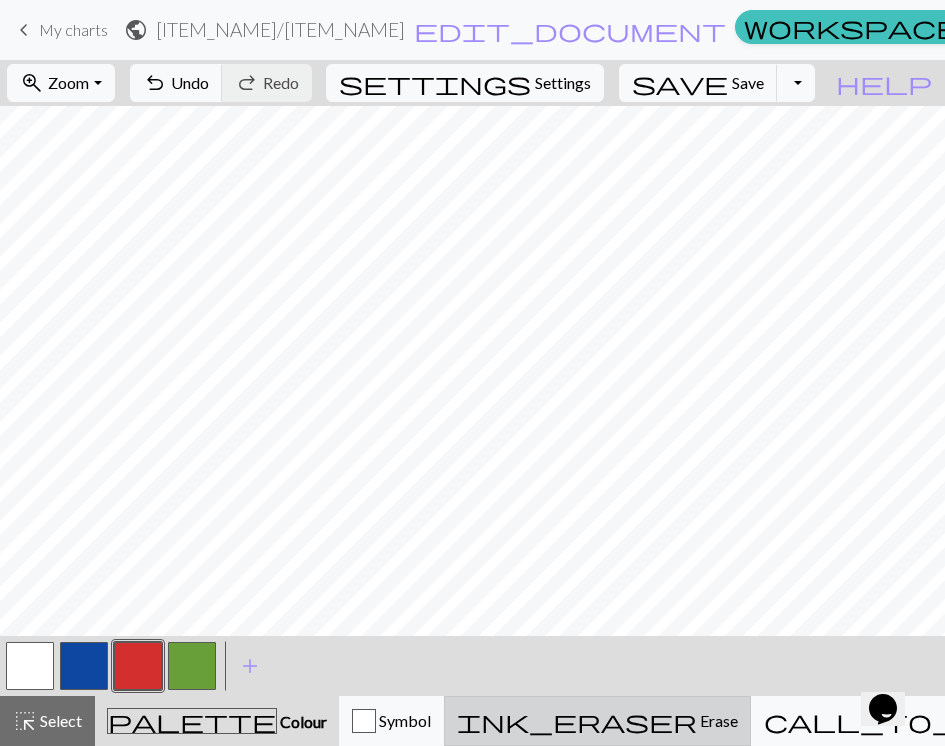 click on "ink_eraser" at bounding box center (577, 721) 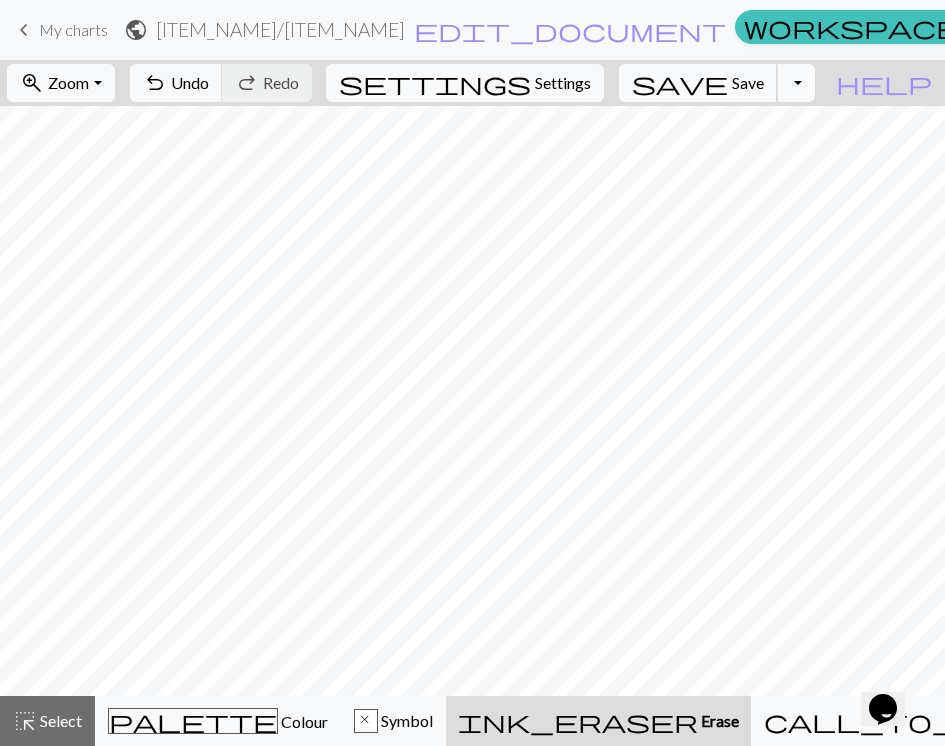 click on "Save" at bounding box center [748, 82] 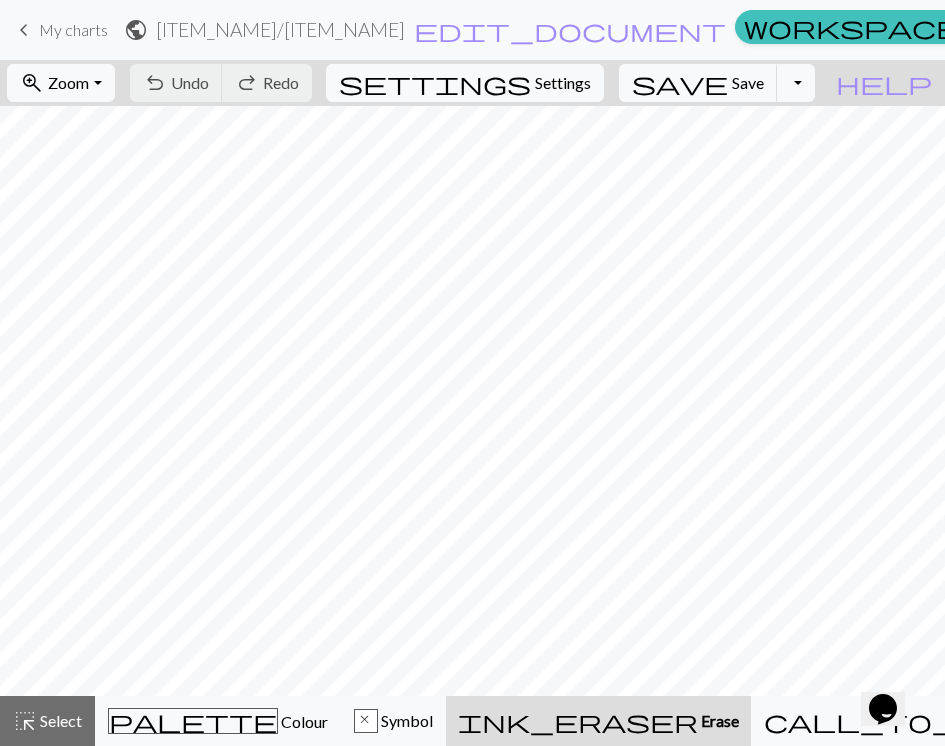 click on "My charts" at bounding box center [1237, 30] 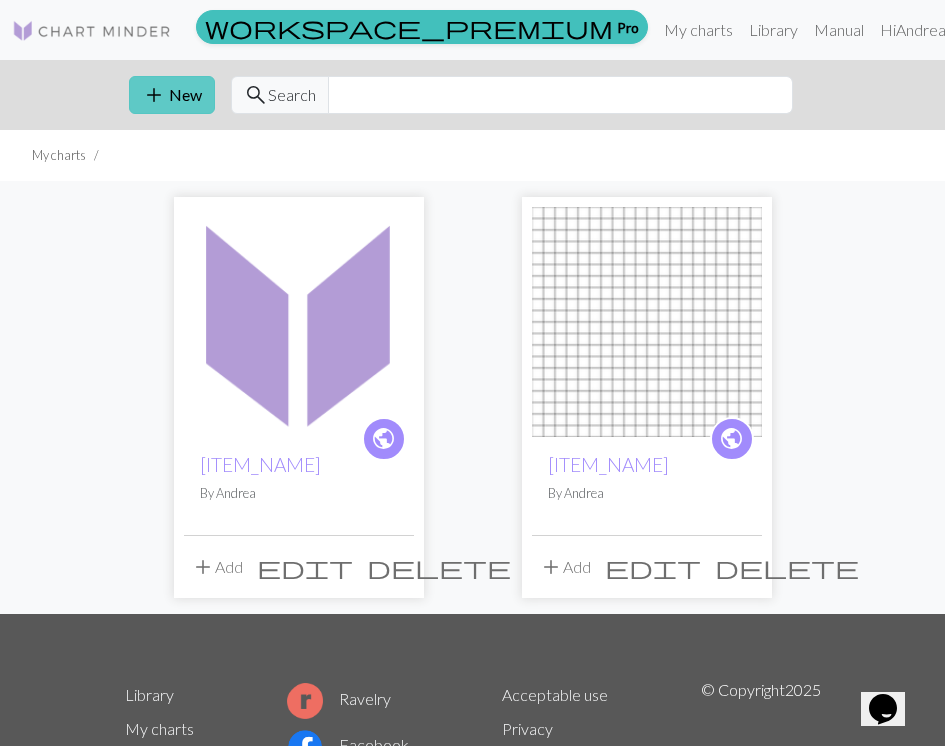 click on "add" at bounding box center [154, 95] 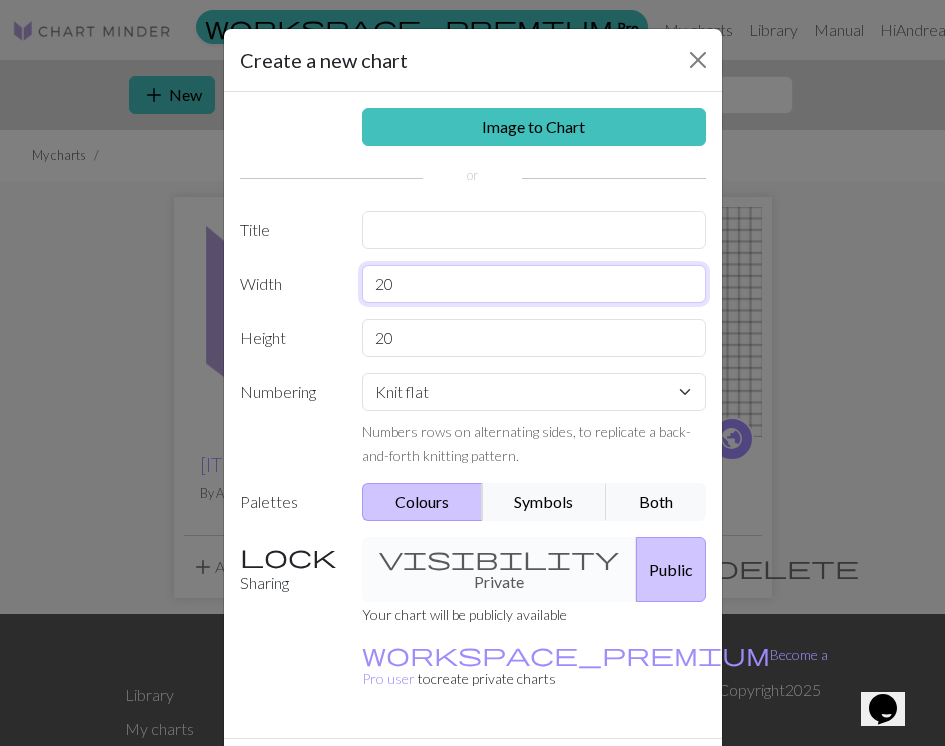 click on "20" at bounding box center (534, 284) 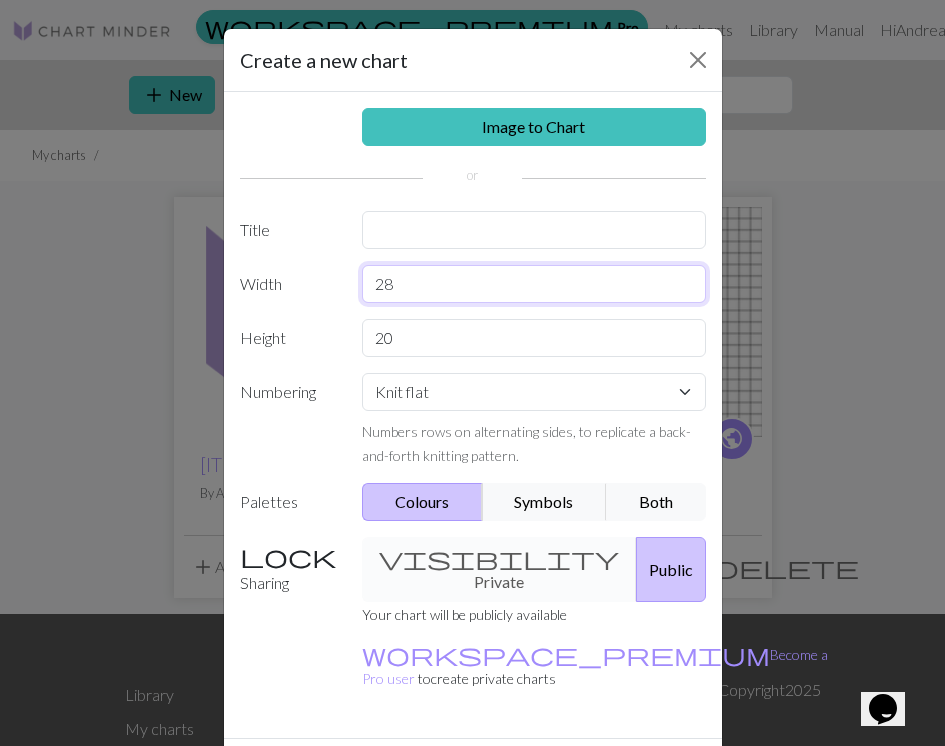 type on "28" 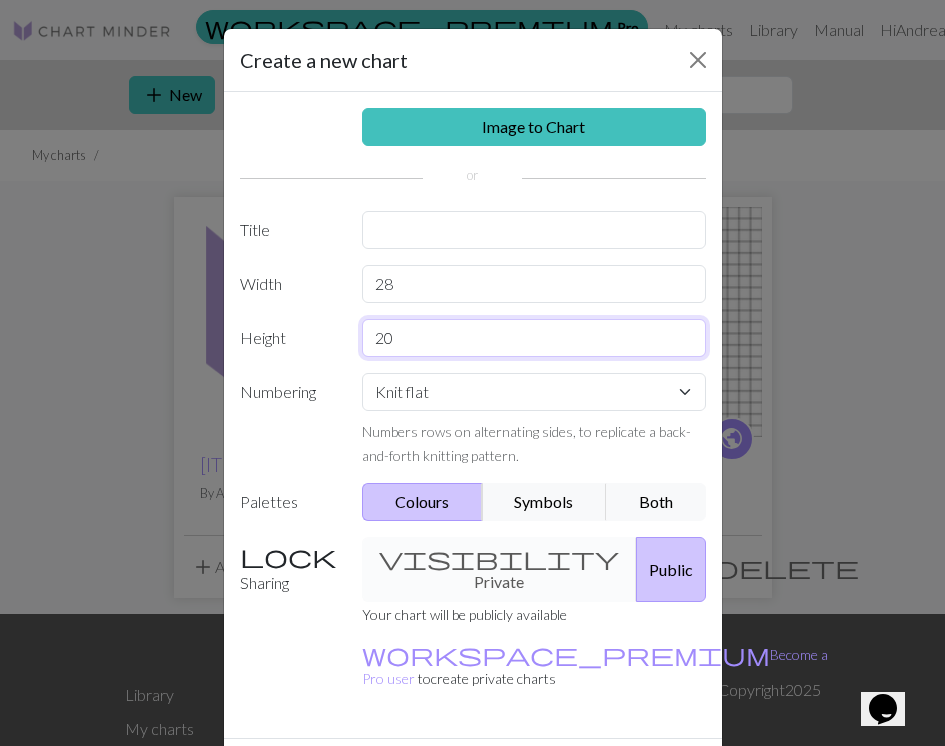 click on "20" at bounding box center (534, 338) 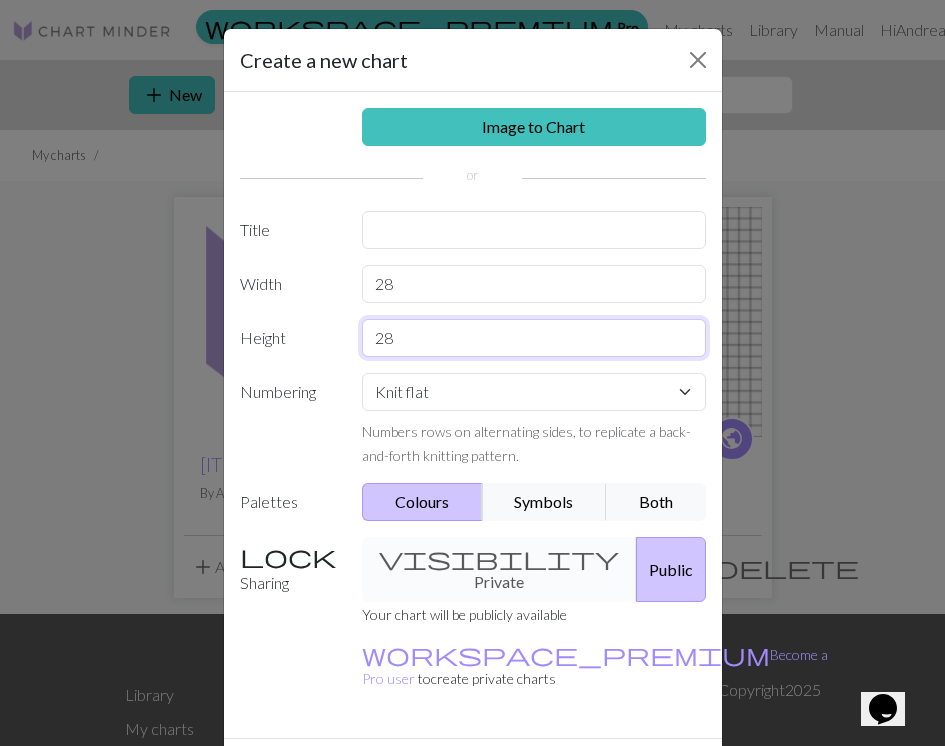 type on "28" 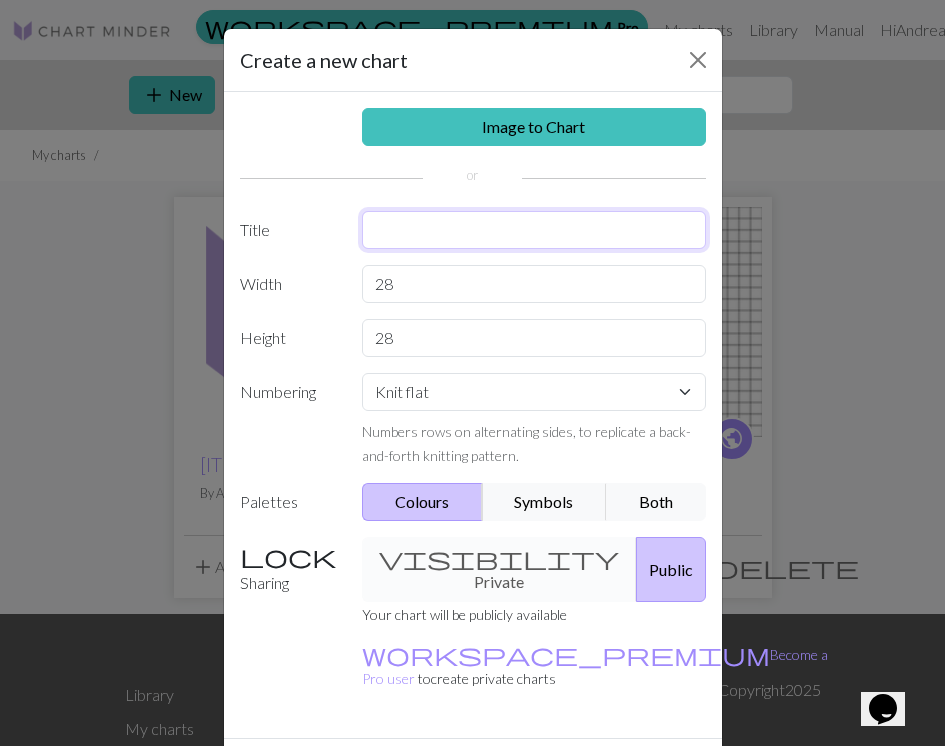 click at bounding box center [534, 230] 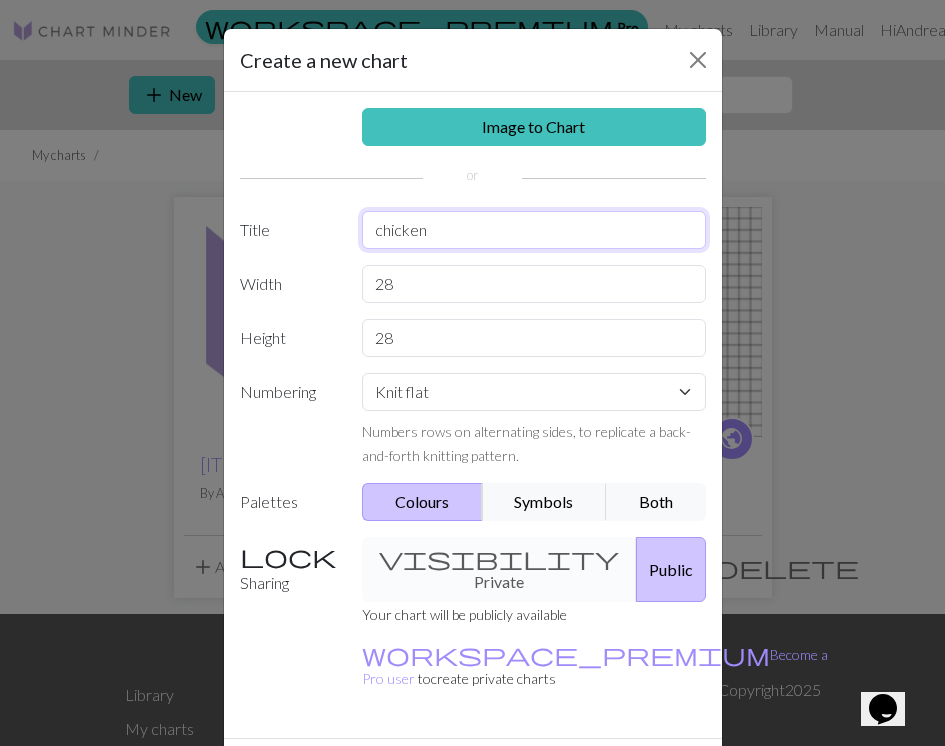 type on "chicken" 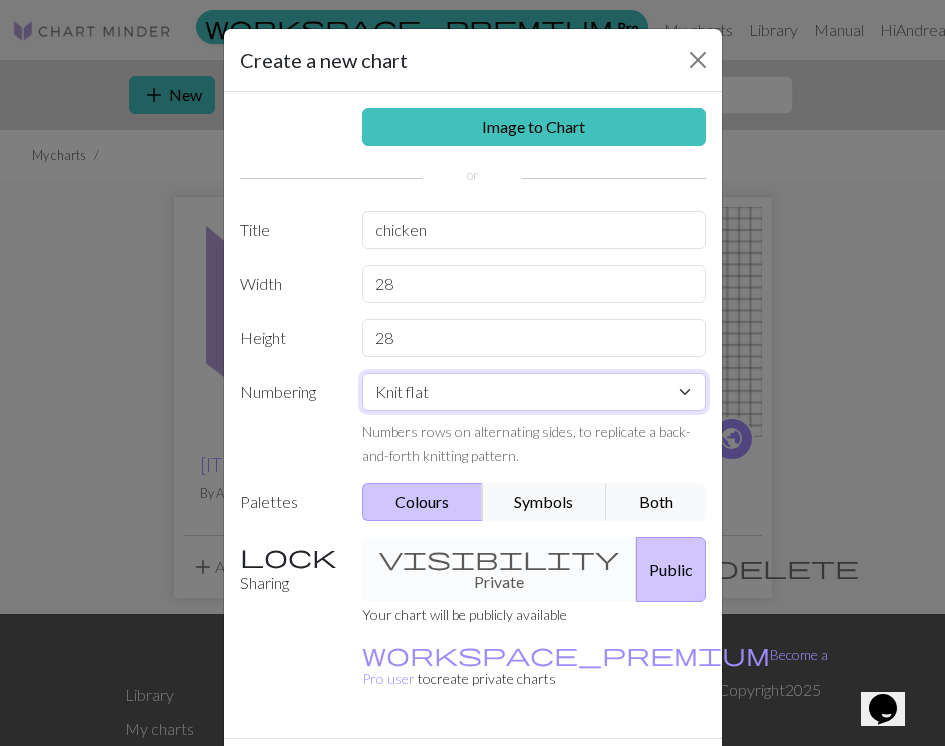 click on "Knit flat Knit in the round Lace knitting Cross stitch" at bounding box center [534, 392] 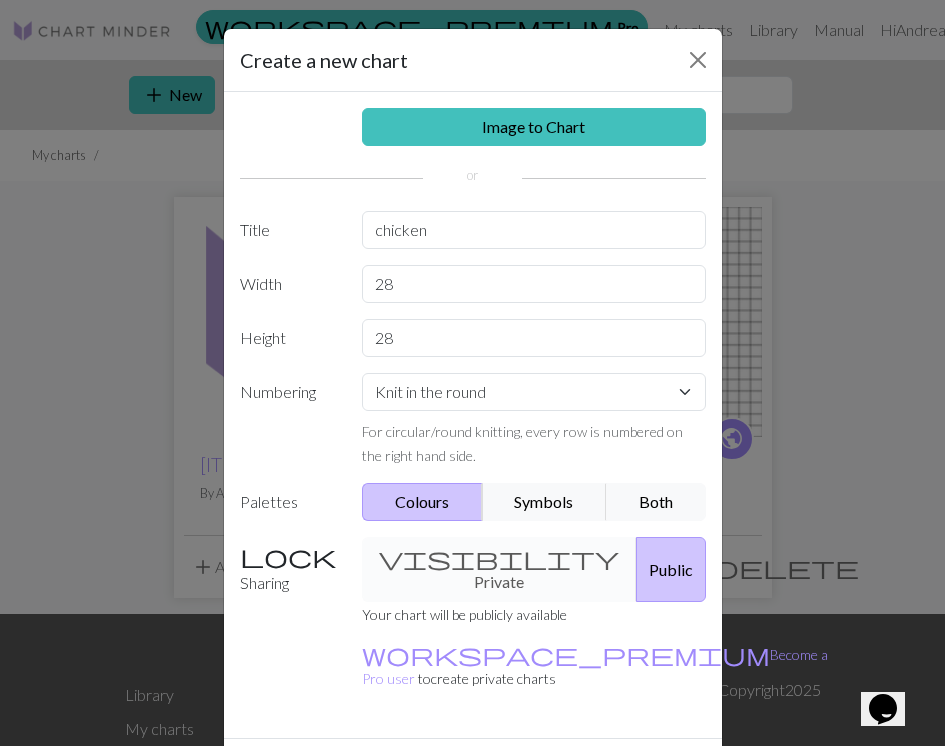 click on "Create" at bounding box center (588, 774) 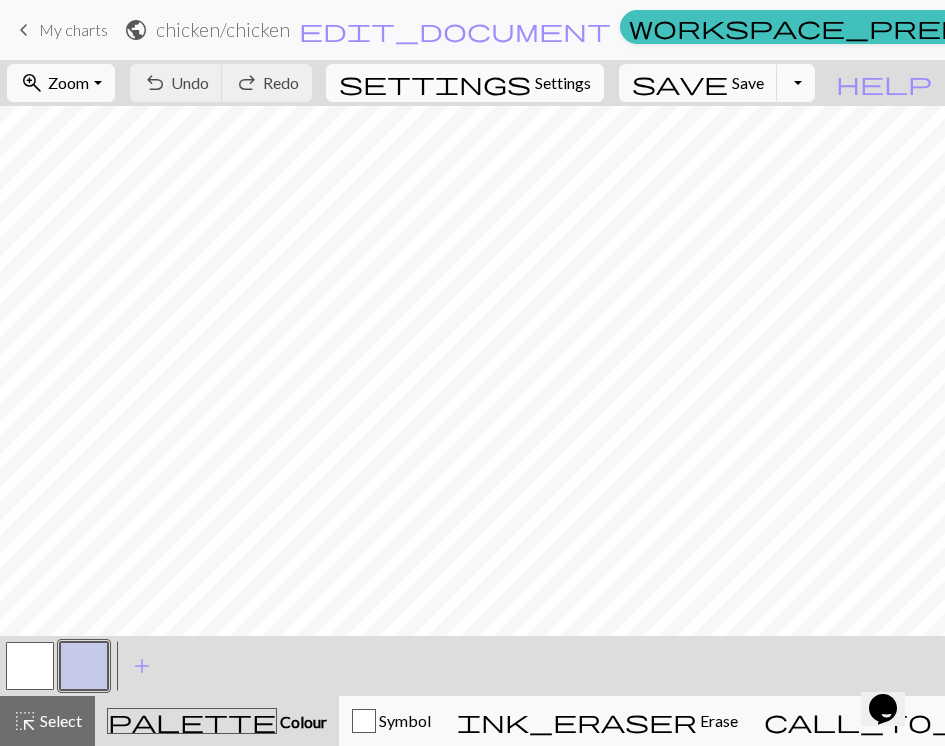 click on "Settings" at bounding box center [563, 83] 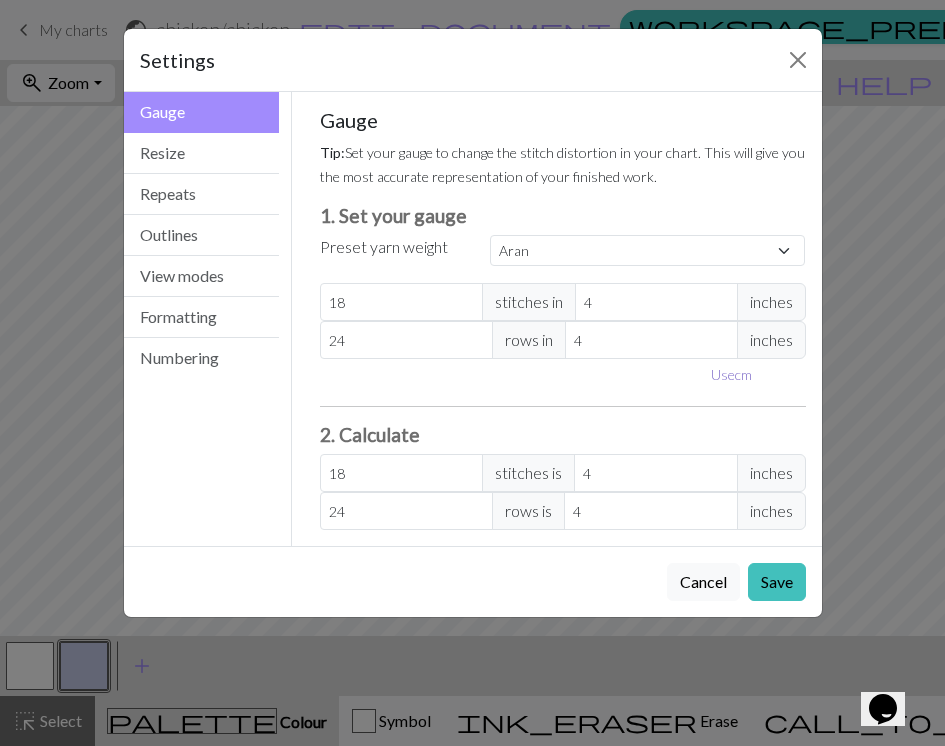 click on "Use  cm" at bounding box center (731, 374) 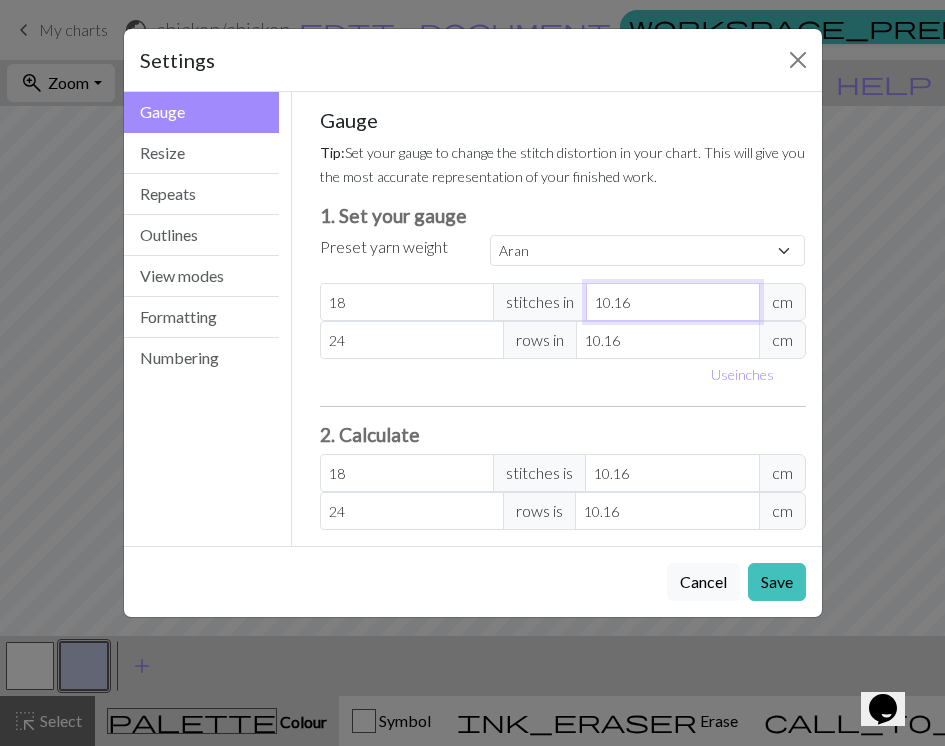 click on "10.16" at bounding box center (673, 302) 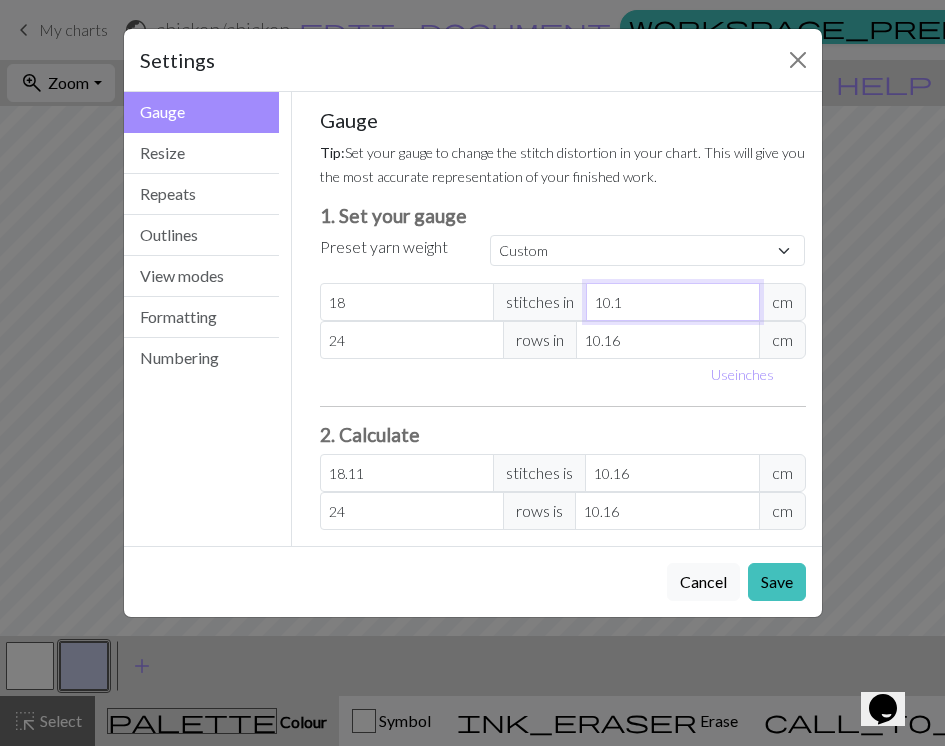 type on "10" 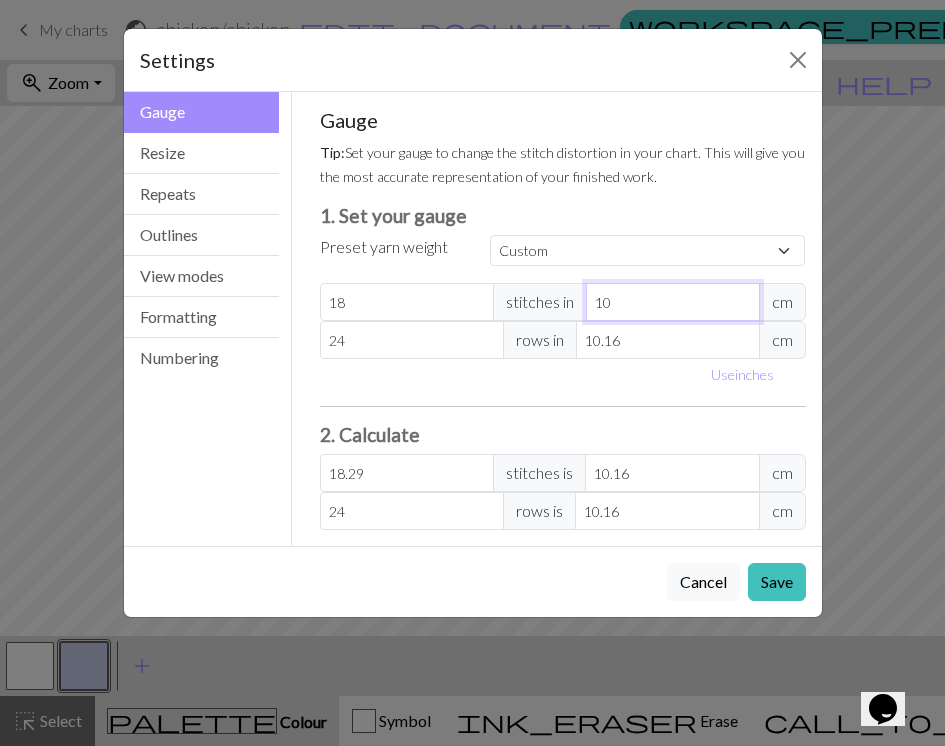type on "1" 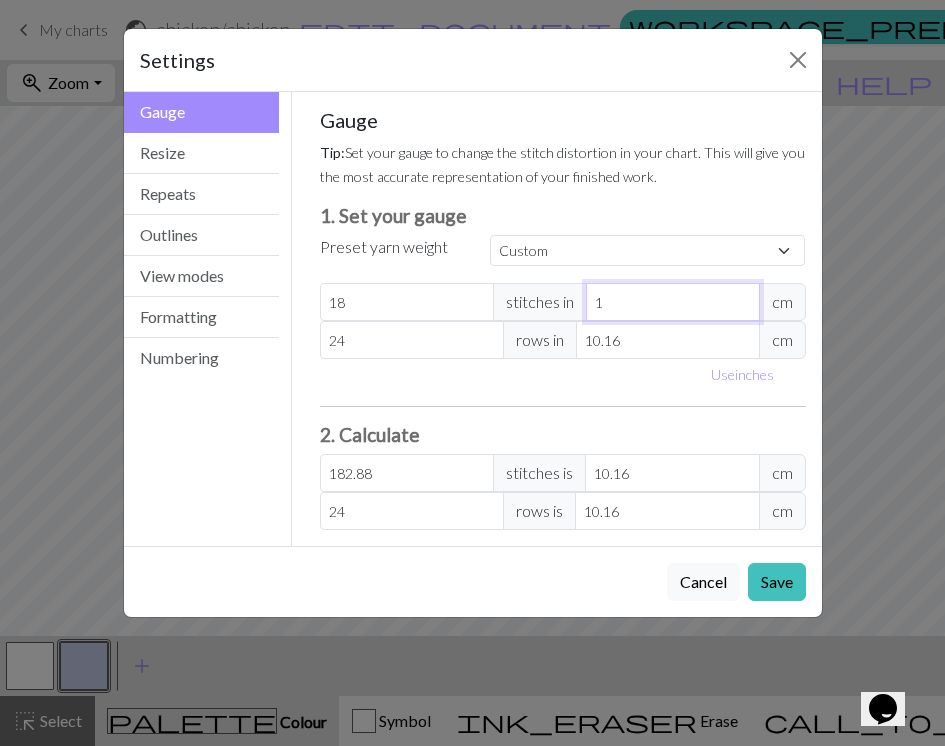 type on "10" 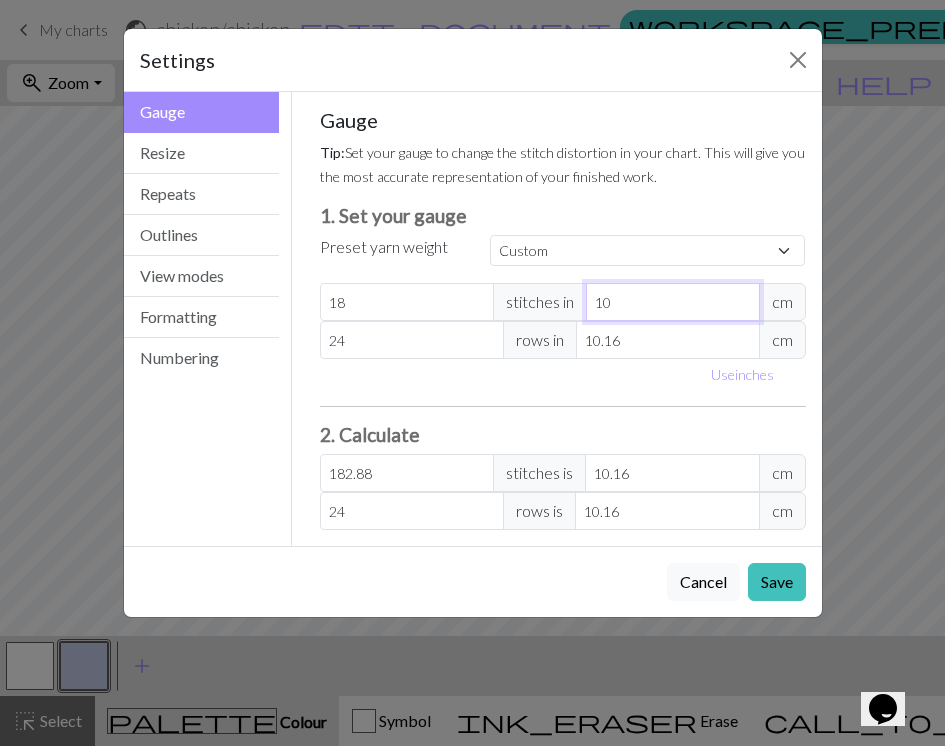 type on "18.29" 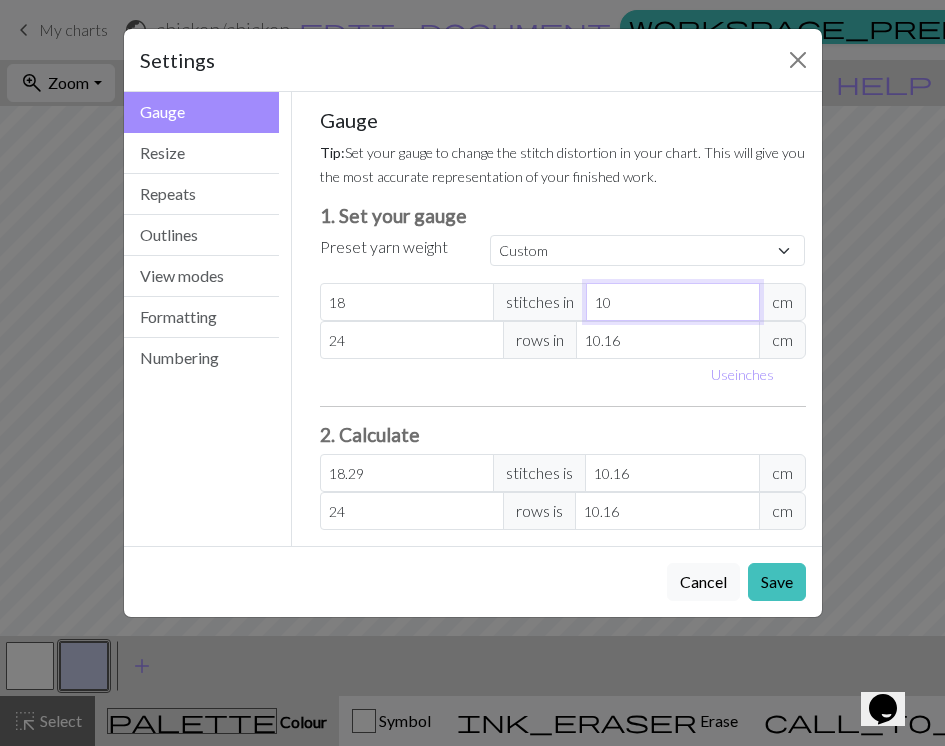 type on "10" 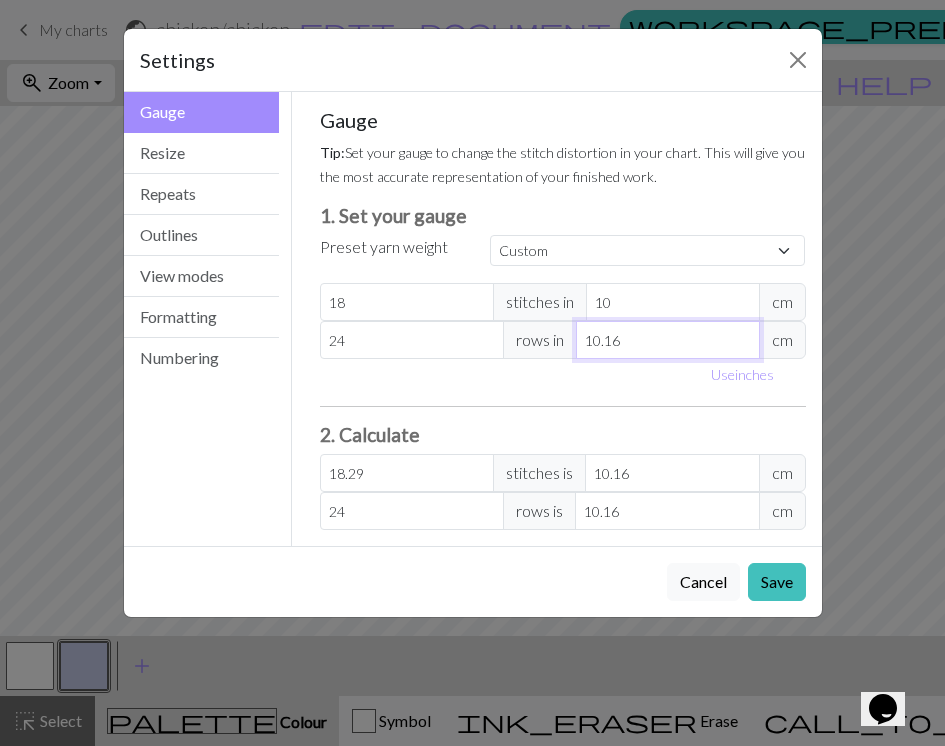 click on "10.16" at bounding box center (668, 340) 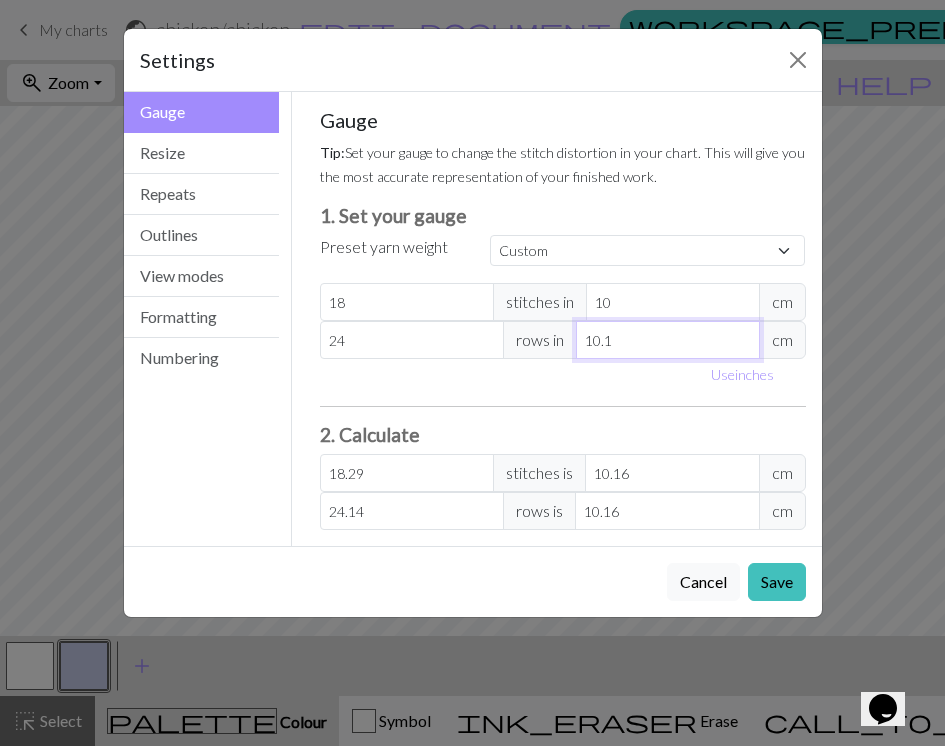 type on "10" 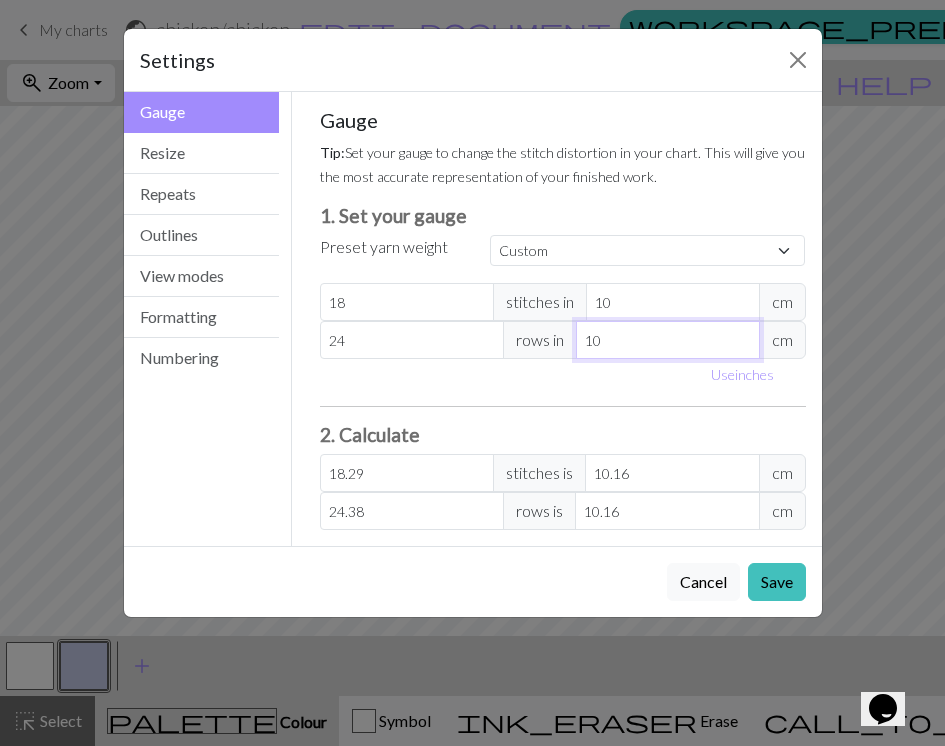 type on "10" 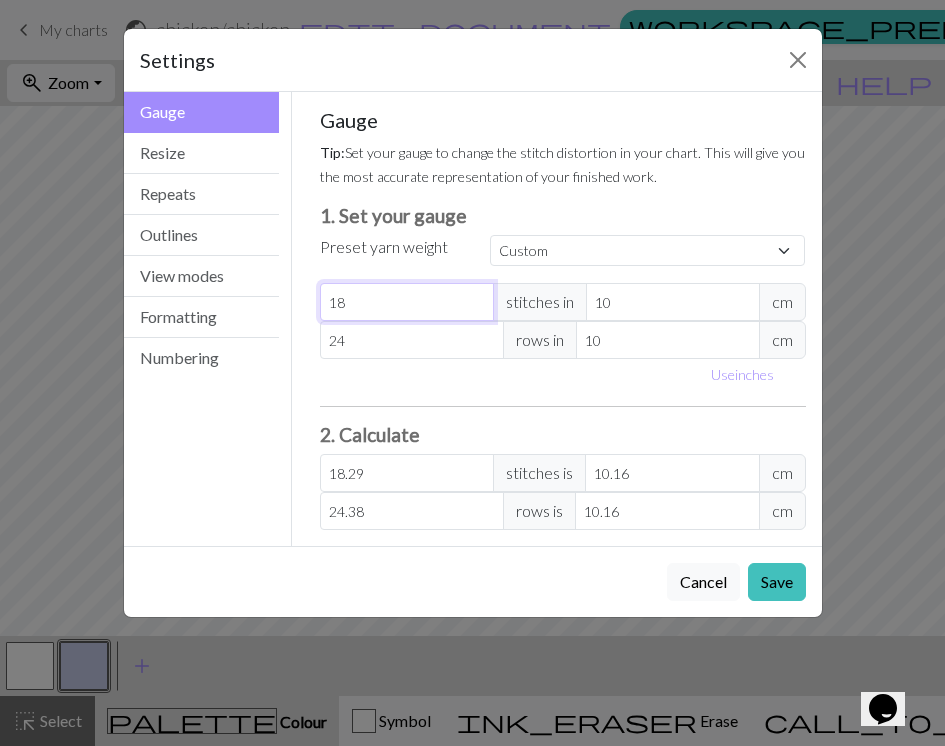 click on "18" at bounding box center (407, 302) 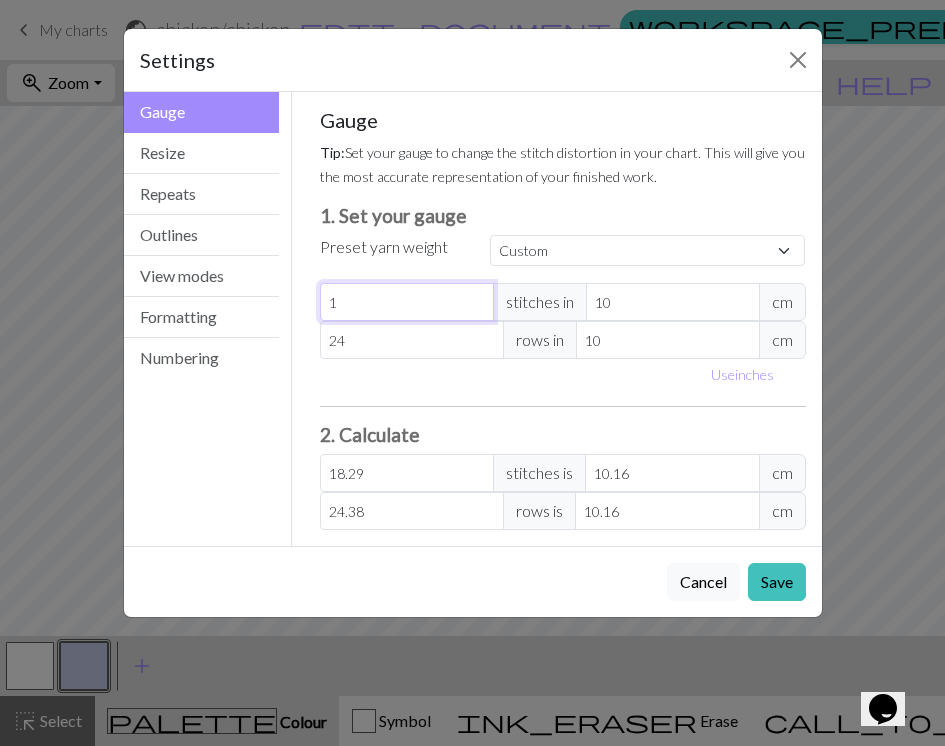 type 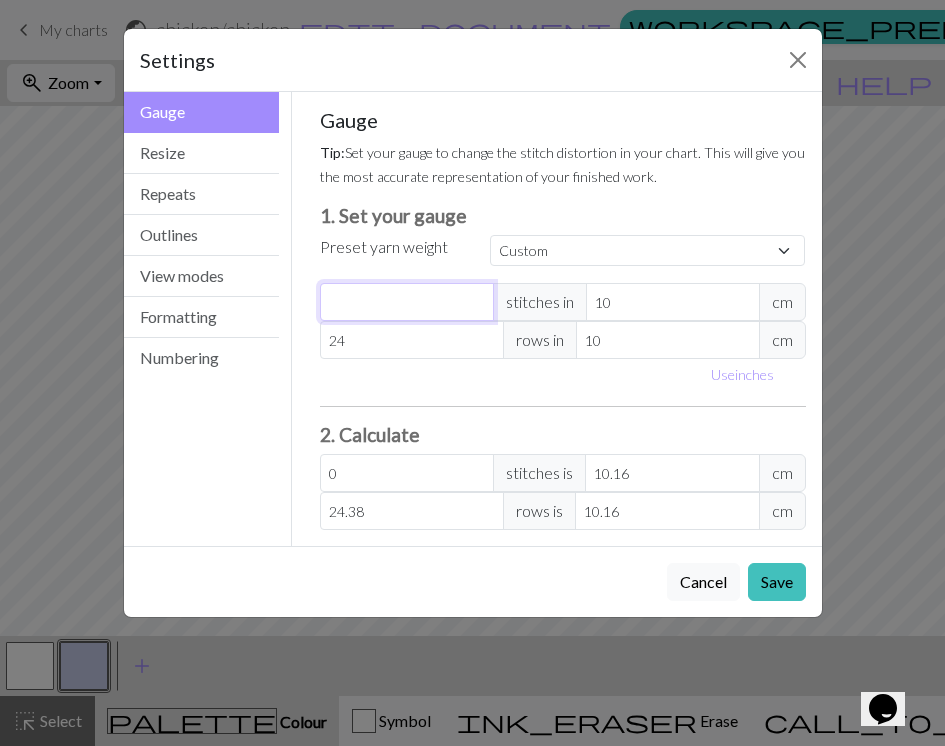 type on "2" 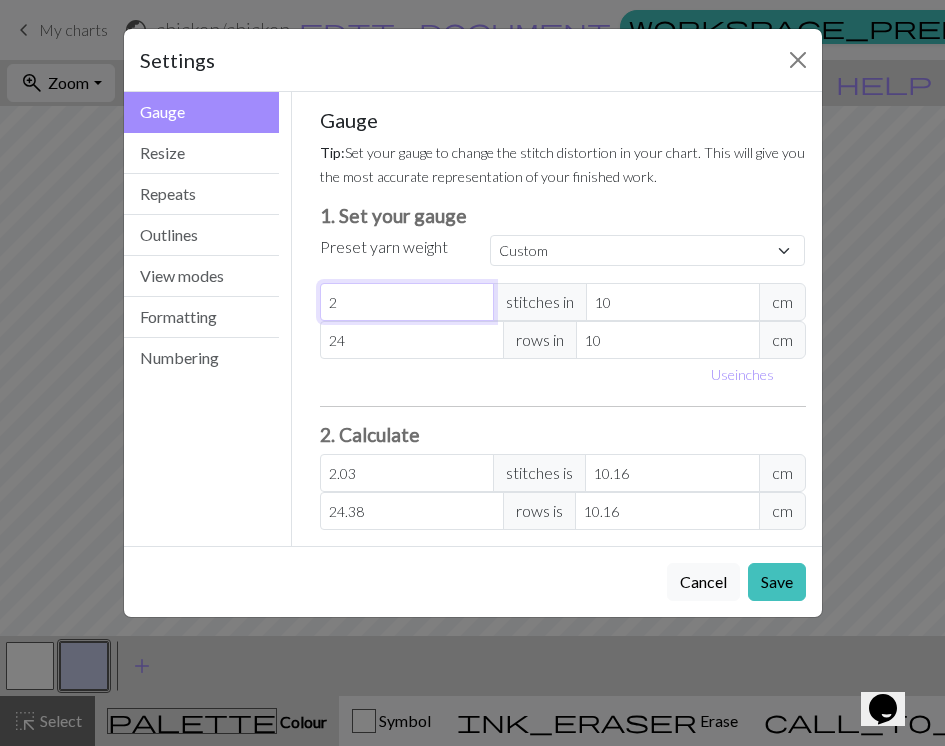 type on "21" 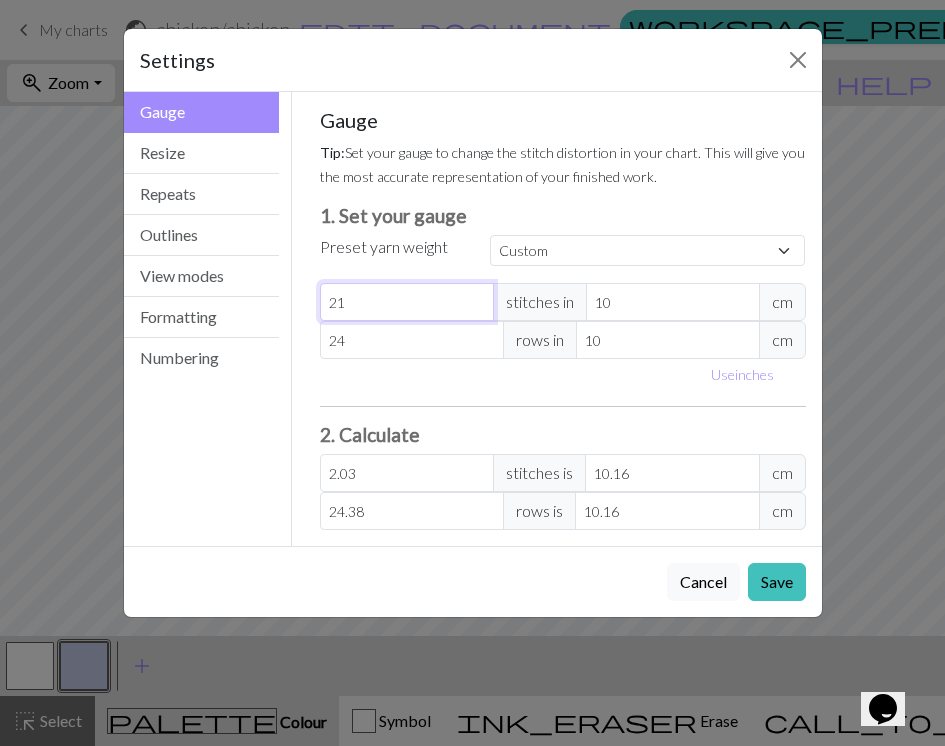type on "21" 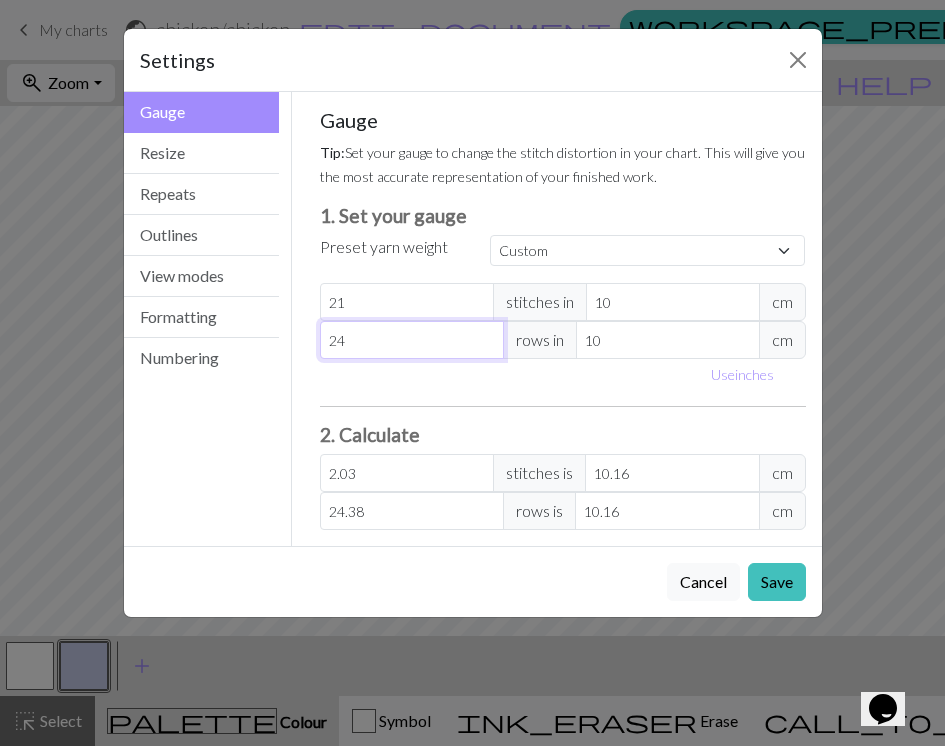 click on "24" at bounding box center [412, 340] 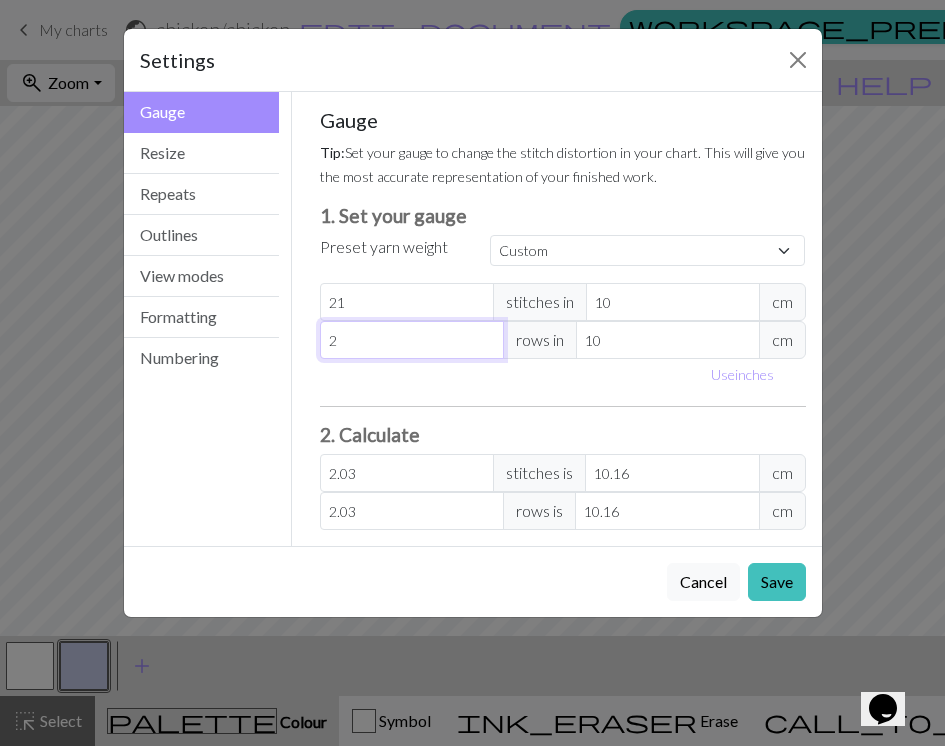 type on "28" 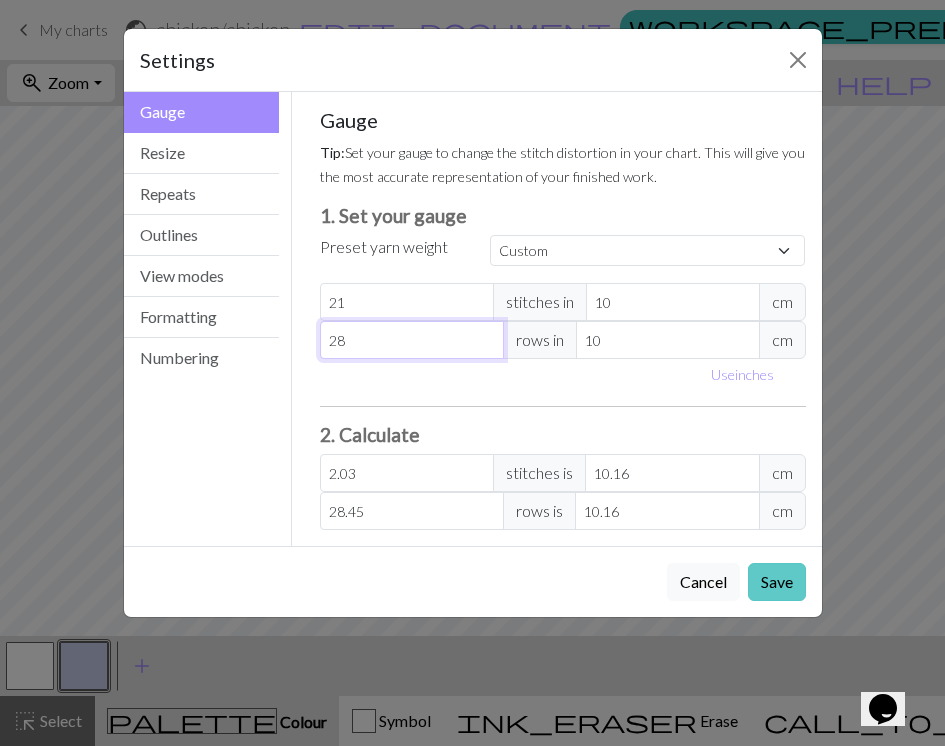 type on "28" 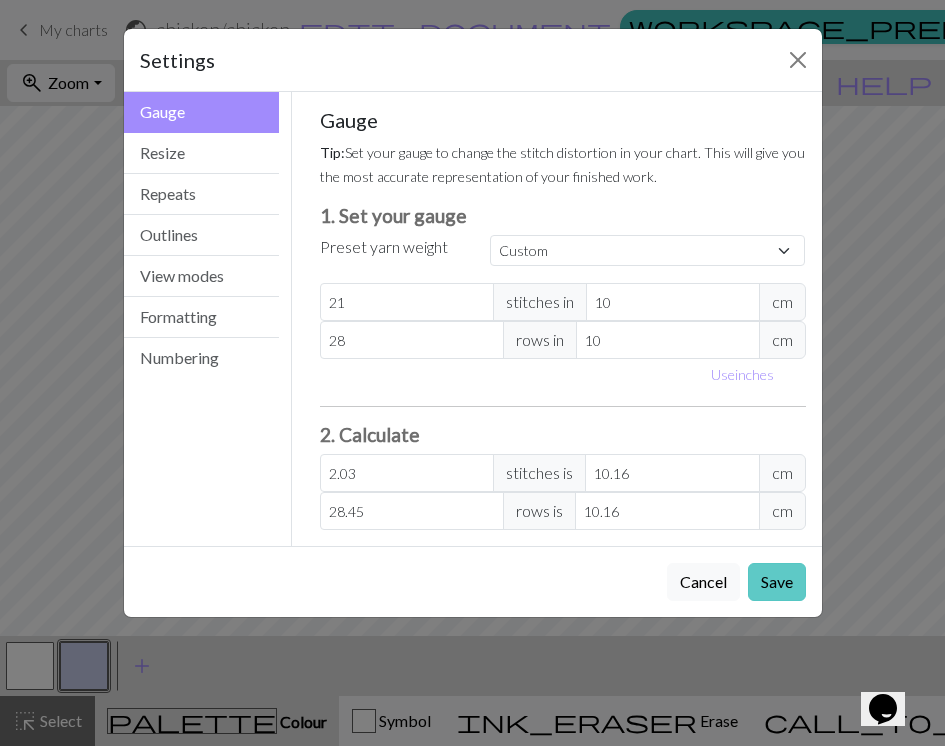 click on "Save" at bounding box center [777, 582] 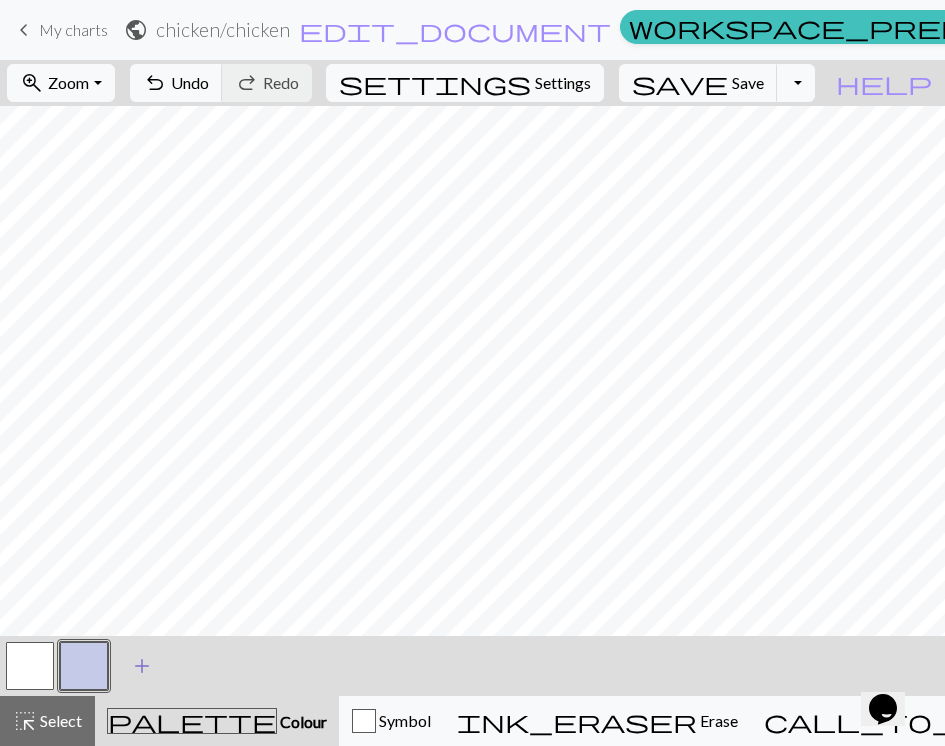 click on "add" at bounding box center [142, 666] 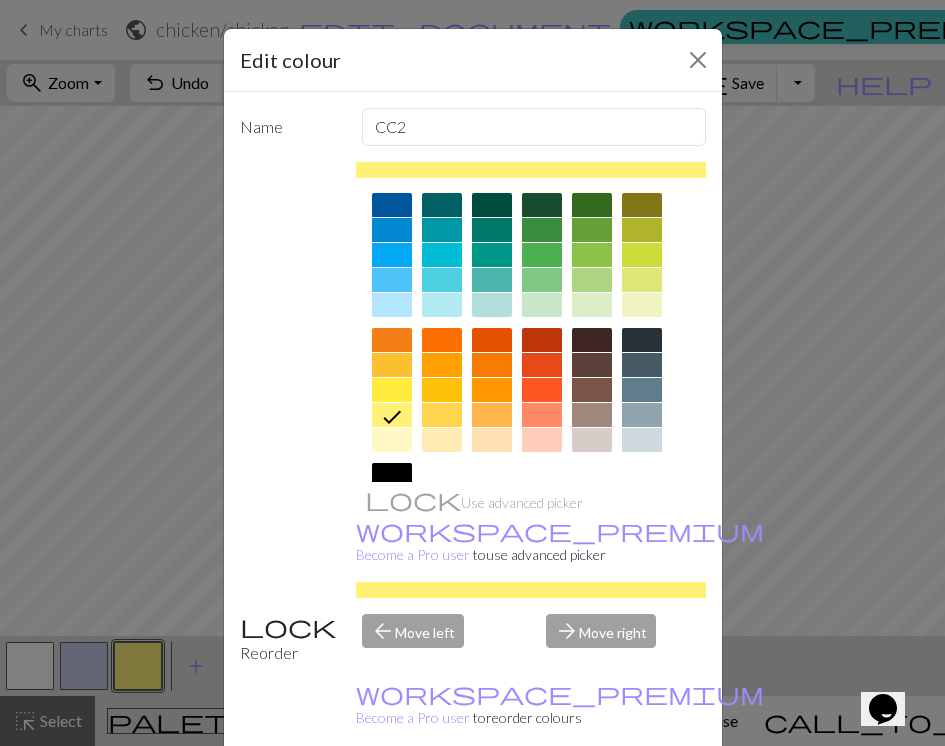 scroll, scrollTop: 134, scrollLeft: 0, axis: vertical 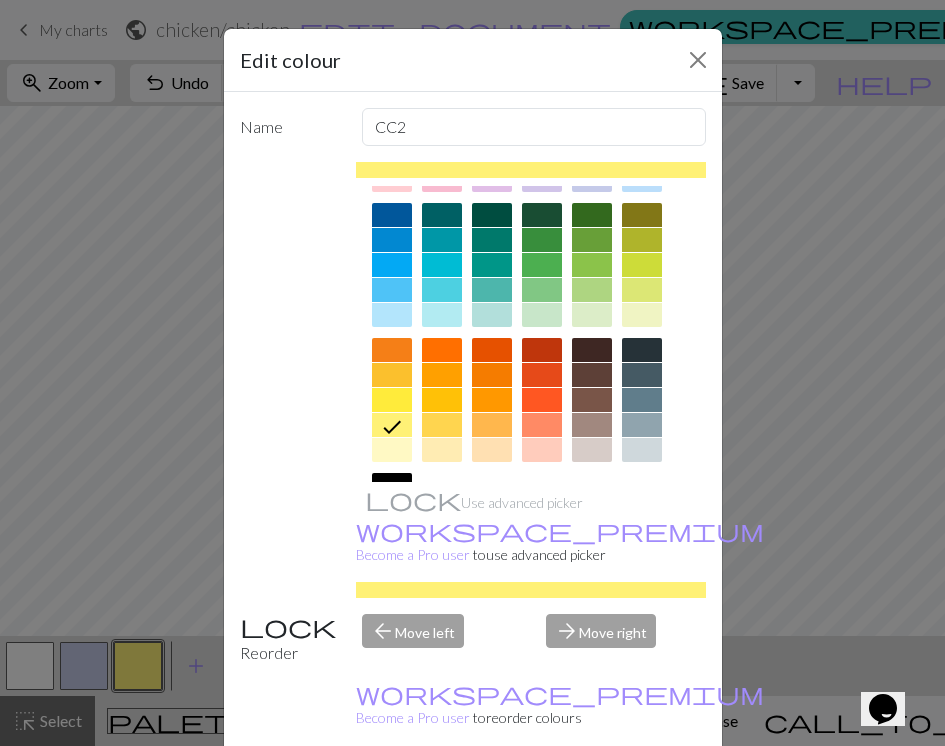 click at bounding box center [392, 290] 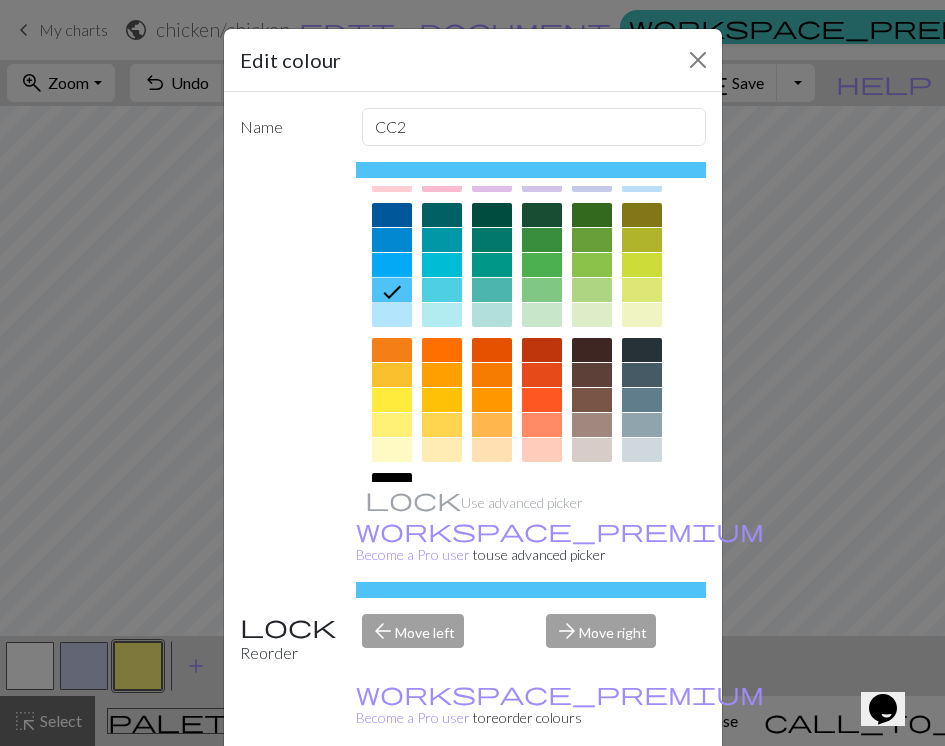 click at bounding box center [392, 215] 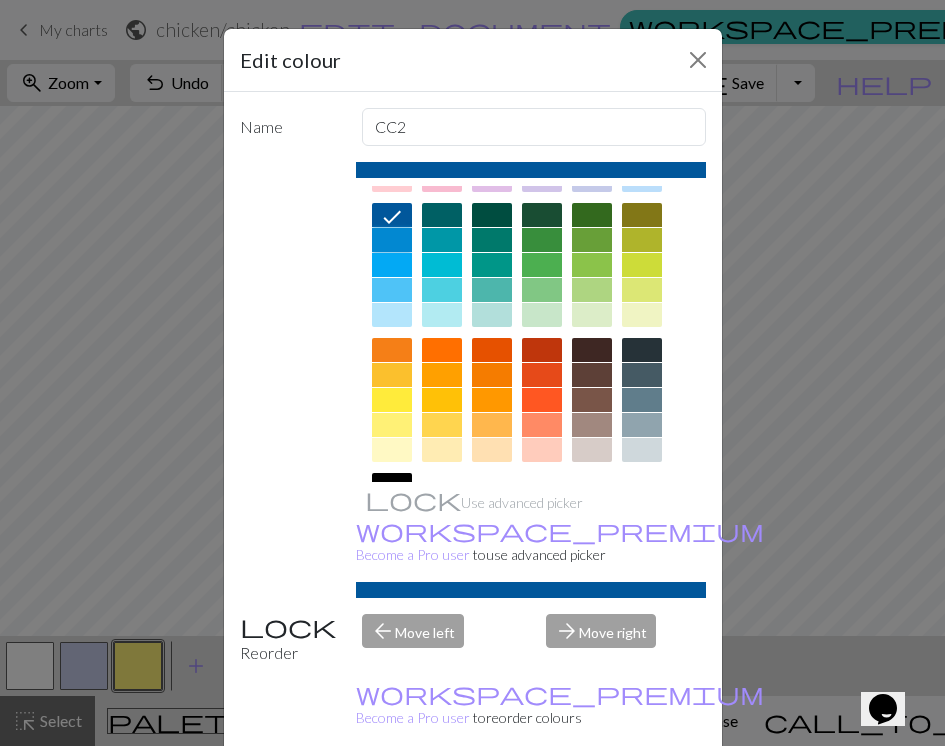 click at bounding box center [392, 240] 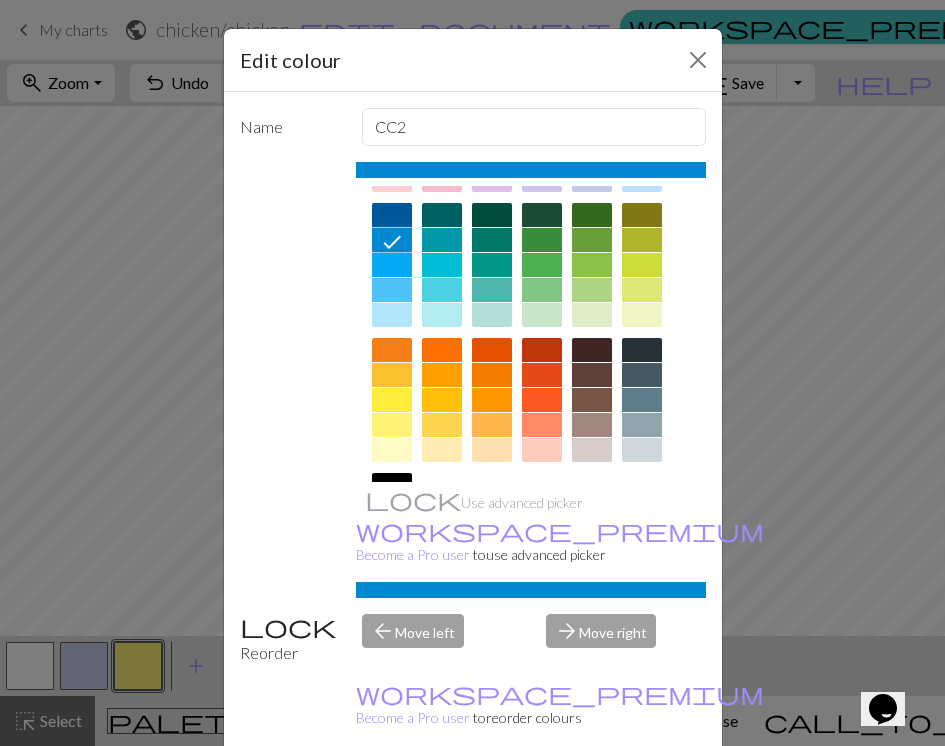 click on "Done" at bounding box center [593, 797] 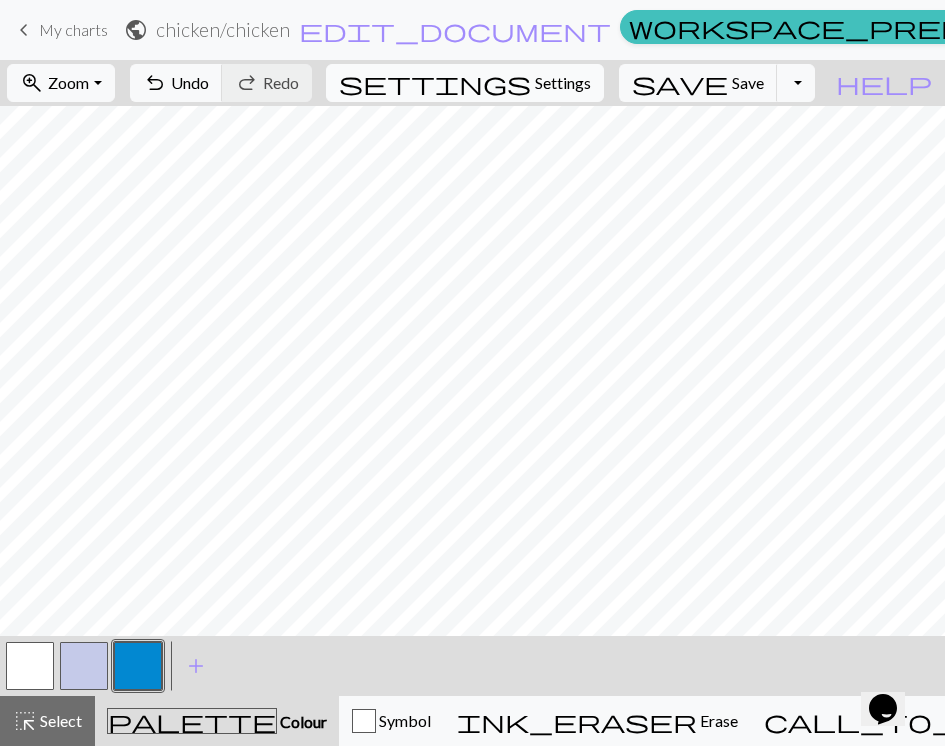 click on "settings  Settings" at bounding box center [465, 83] 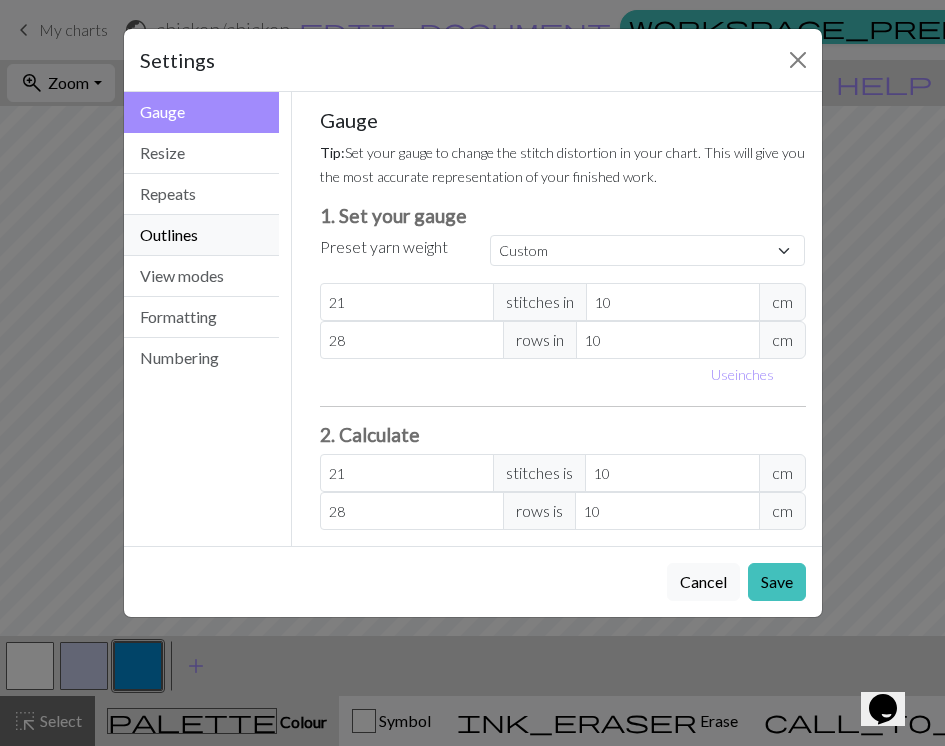 click on "Outlines" at bounding box center (202, 235) 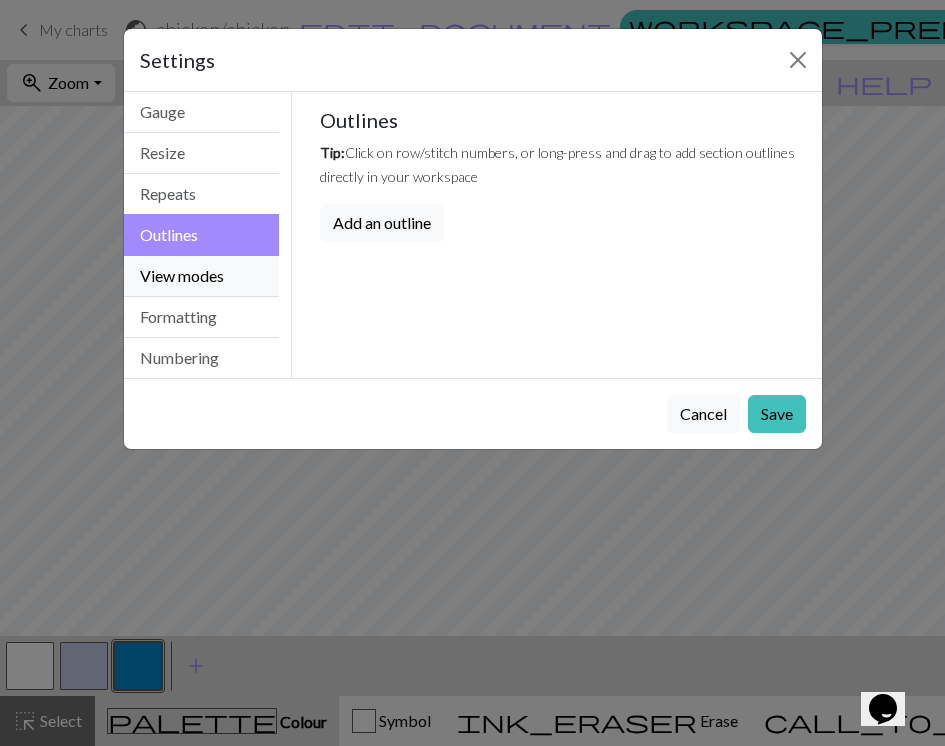 click on "View modes" at bounding box center [202, 276] 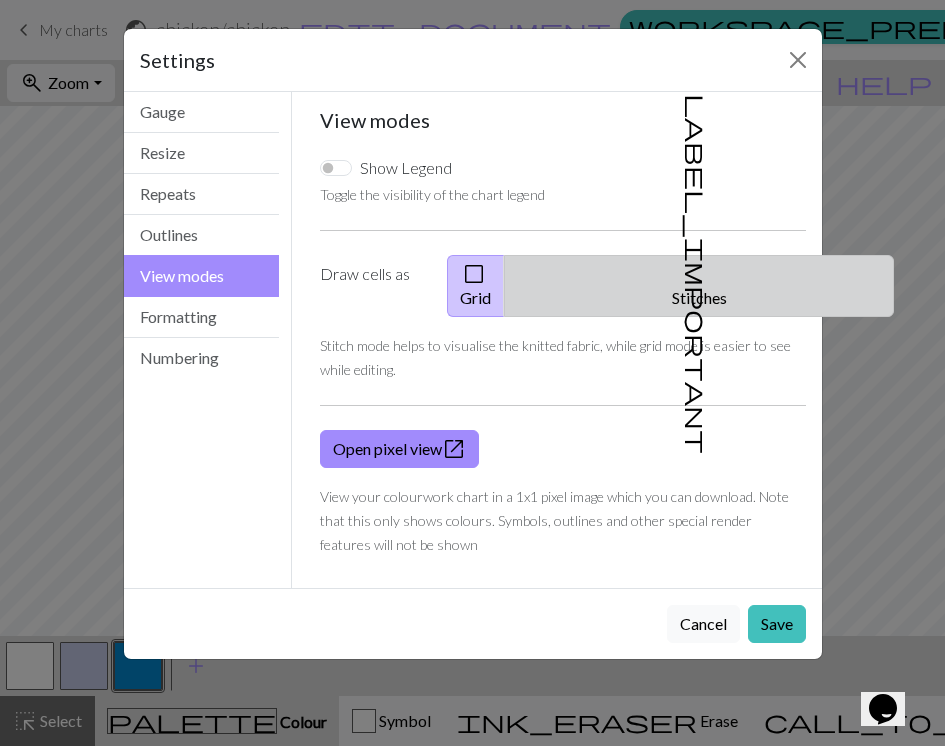 click on "label_important Stitches" at bounding box center (699, 286) 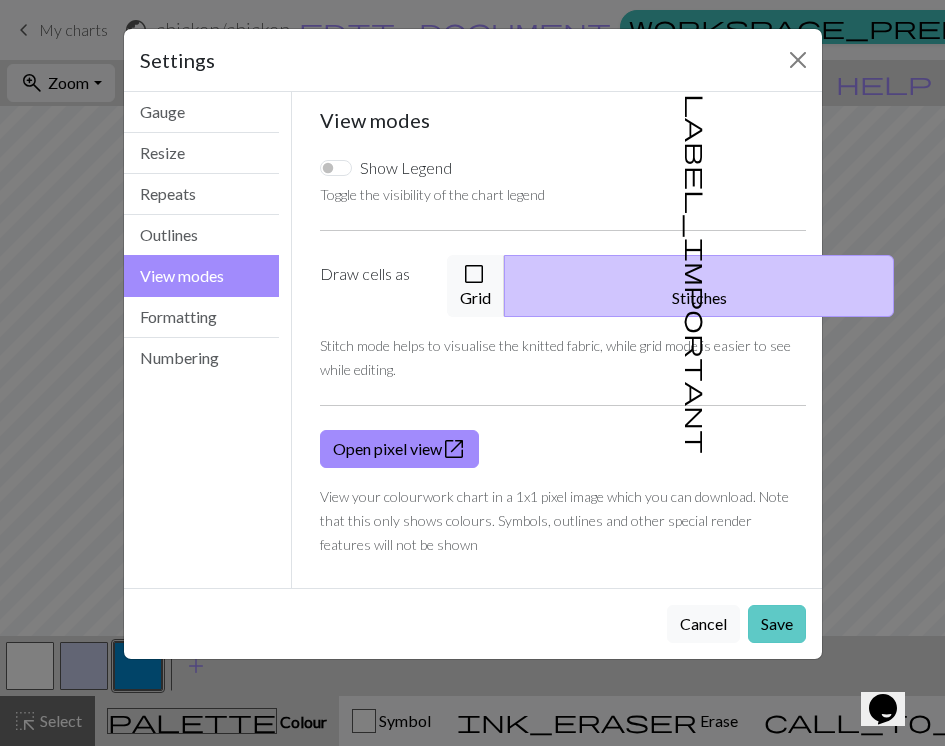 click on "Save" at bounding box center (777, 624) 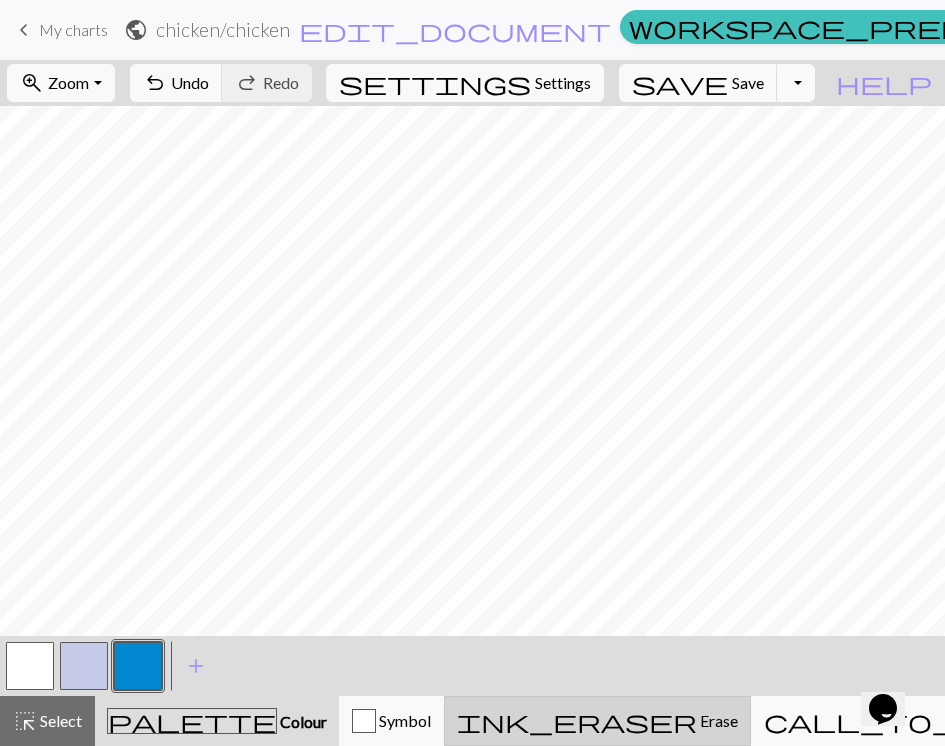 click on "ink_eraser" at bounding box center (577, 721) 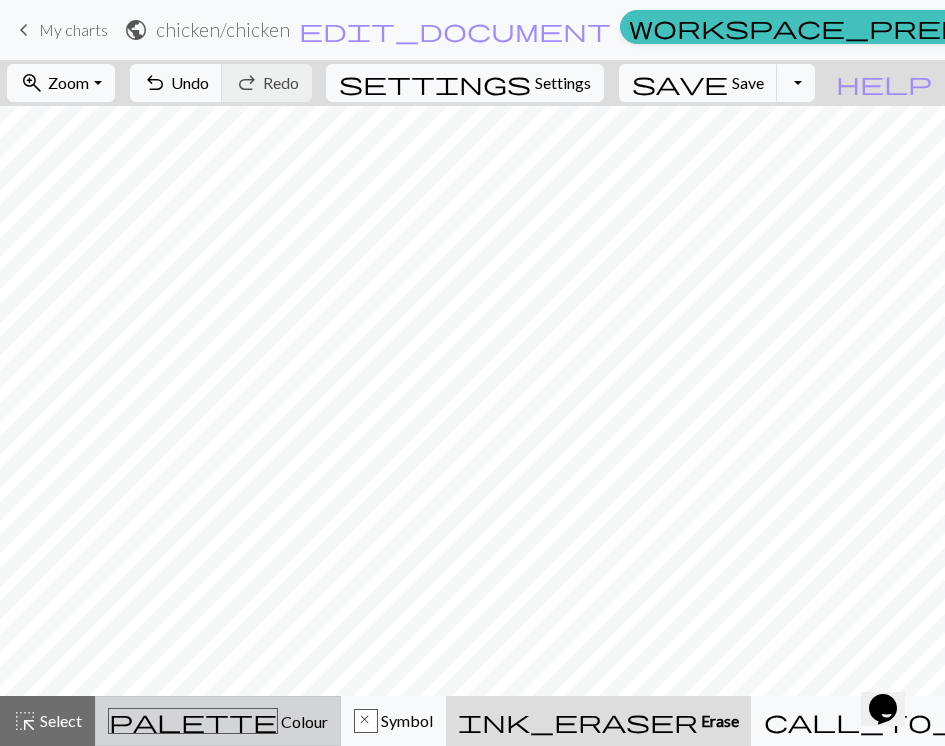 click on "palette   Colour   Colour" at bounding box center [218, 721] 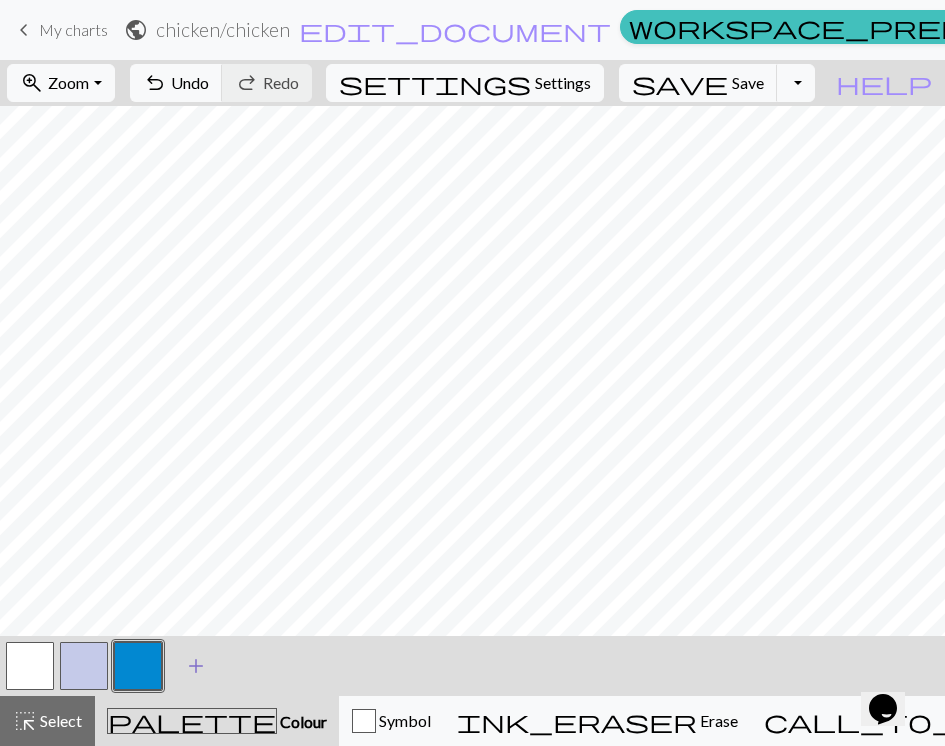 click on "add" at bounding box center (196, 666) 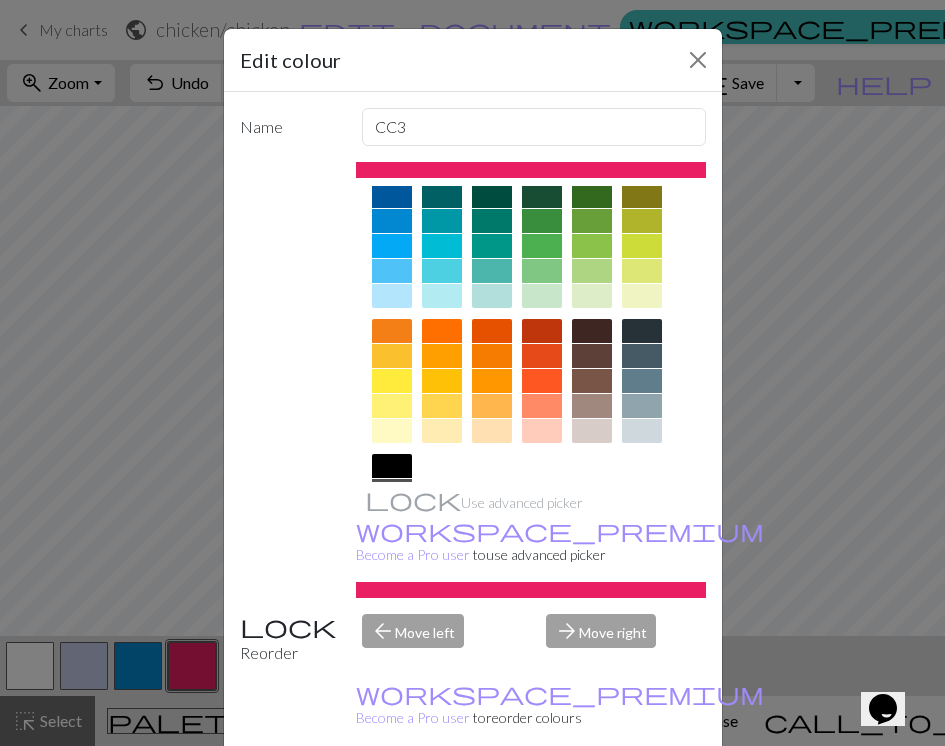 scroll, scrollTop: 0, scrollLeft: 0, axis: both 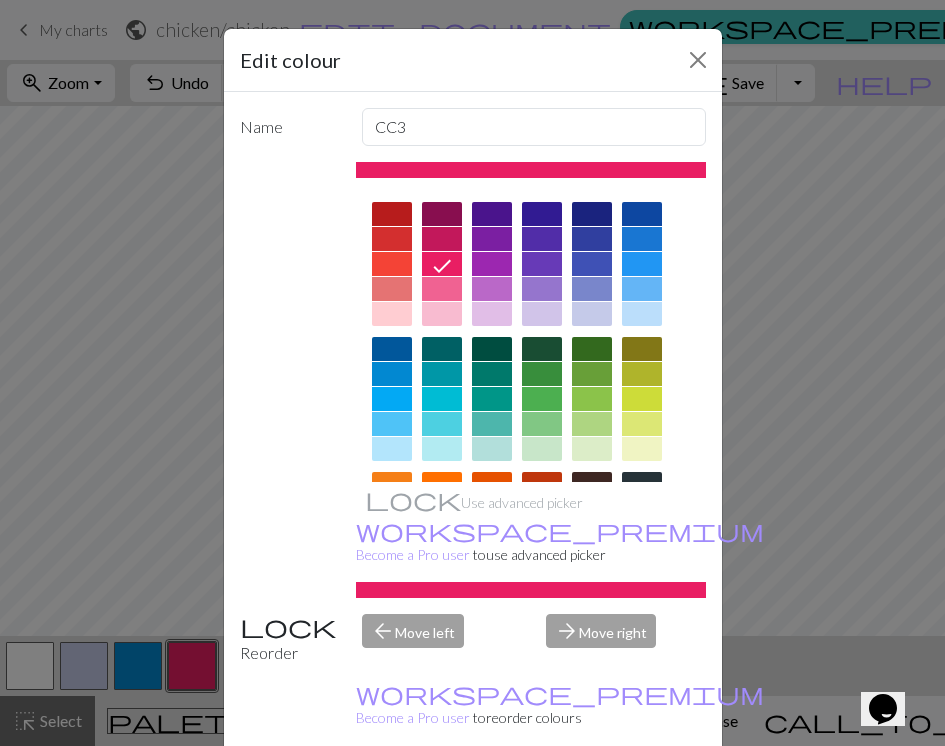 click at bounding box center [492, 264] 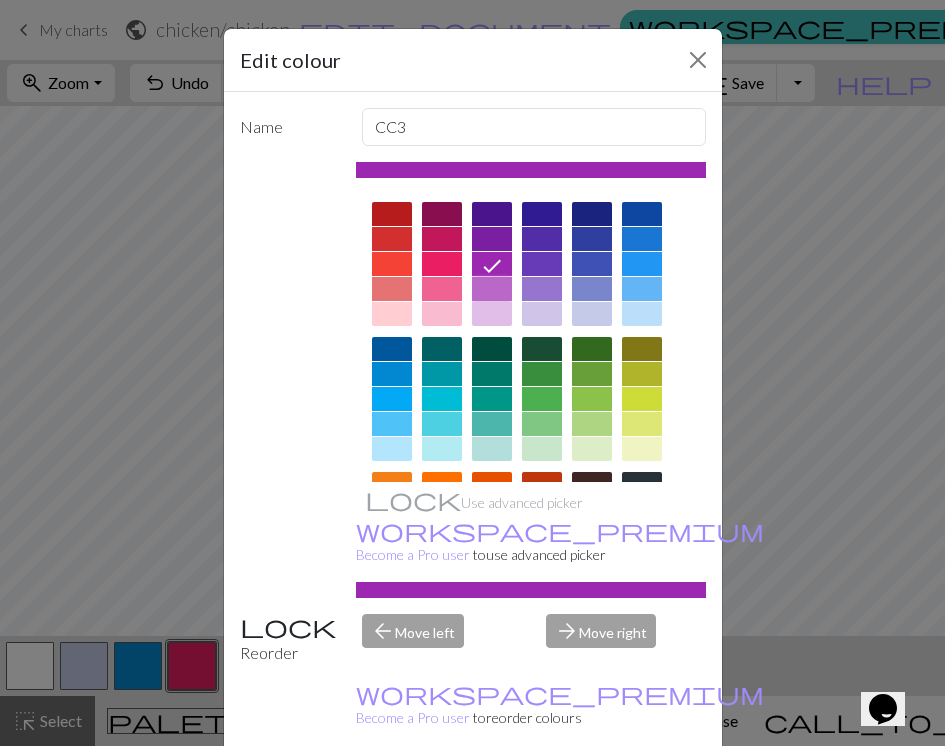 click at bounding box center (492, 289) 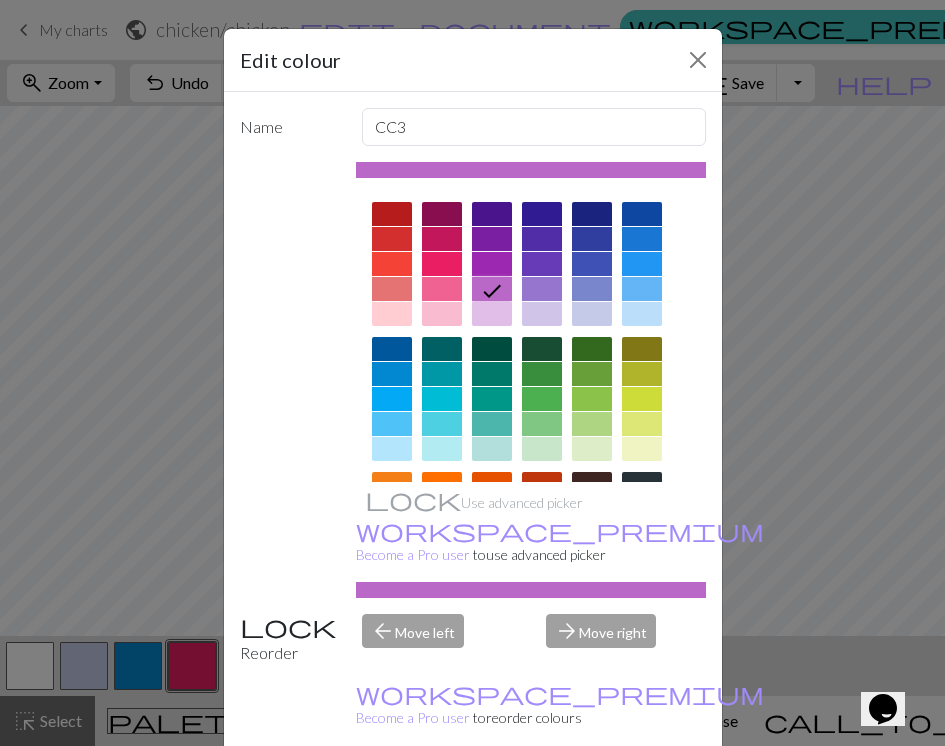 click on "Done" at bounding box center [593, 797] 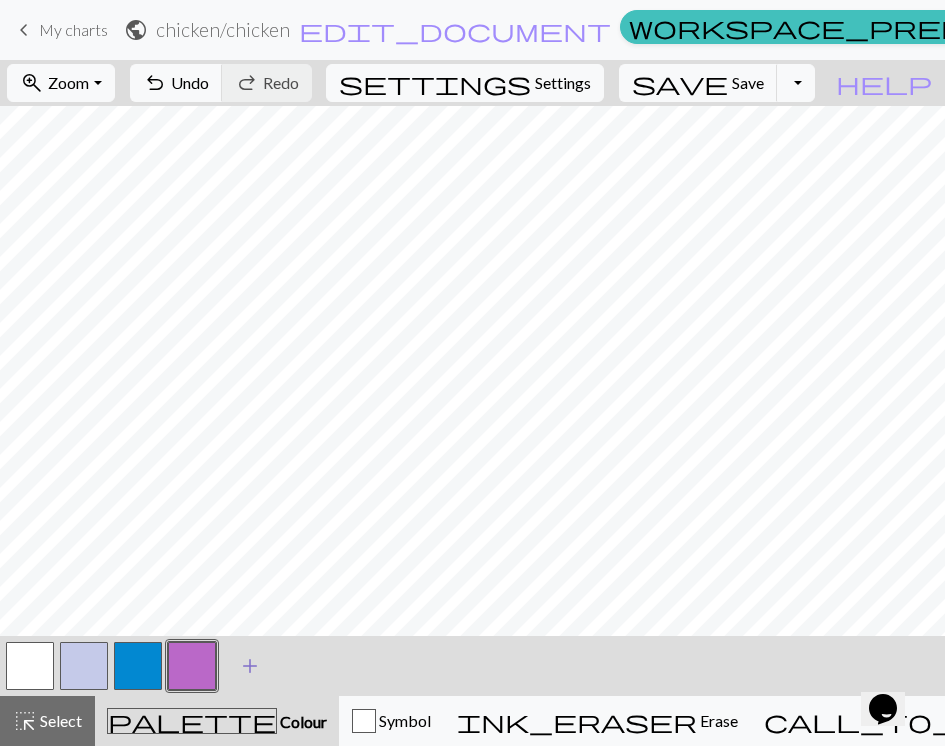 click on "add" at bounding box center (250, 666) 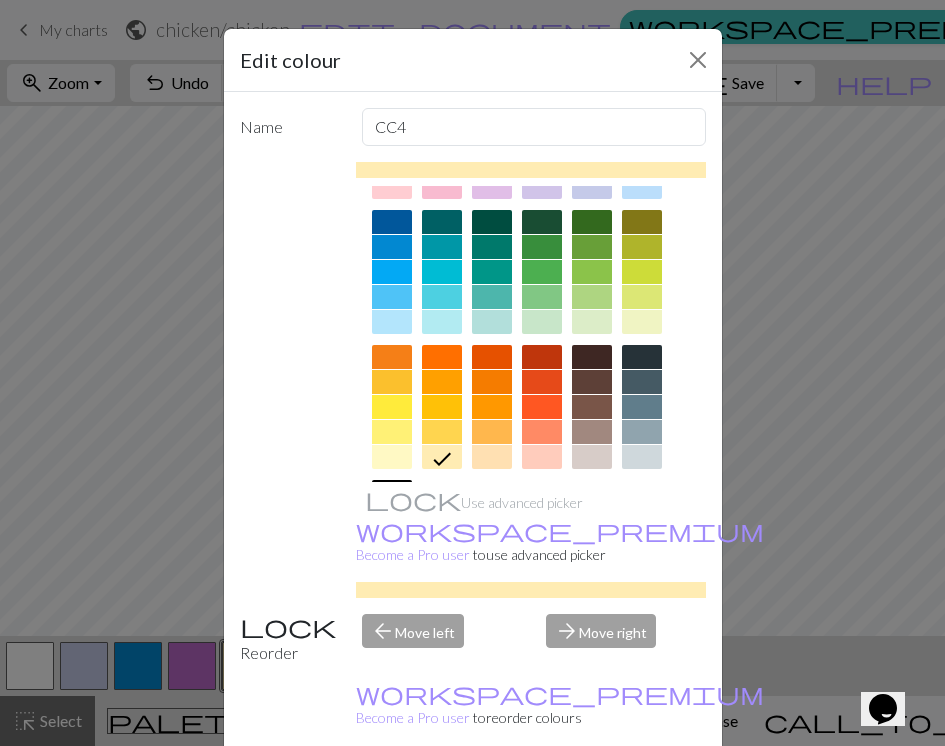 scroll, scrollTop: 134, scrollLeft: 0, axis: vertical 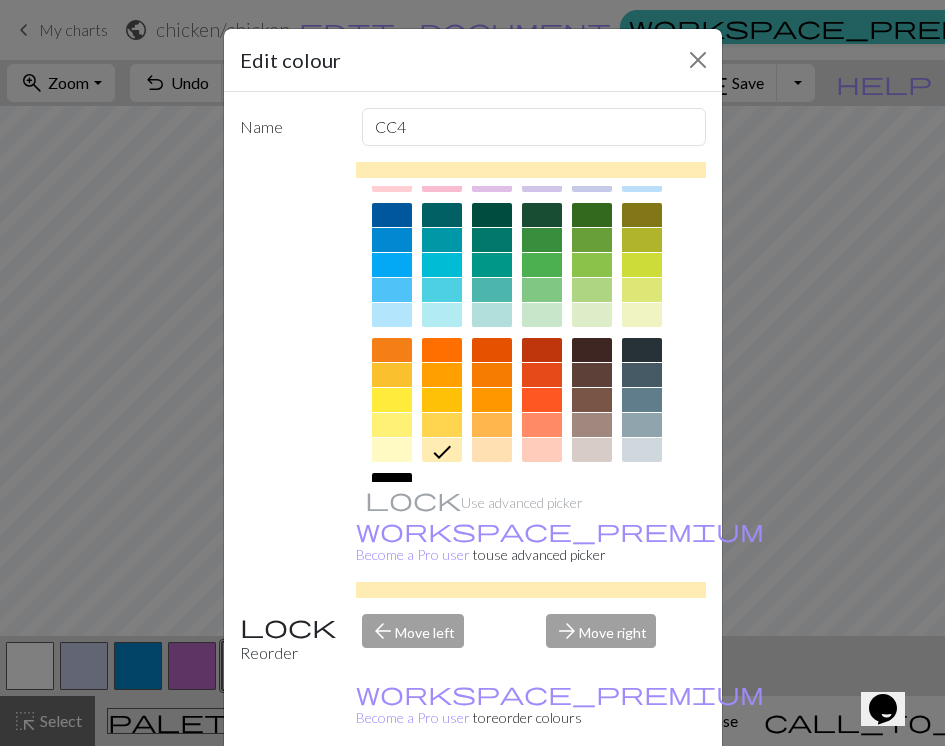 click at bounding box center [392, 425] 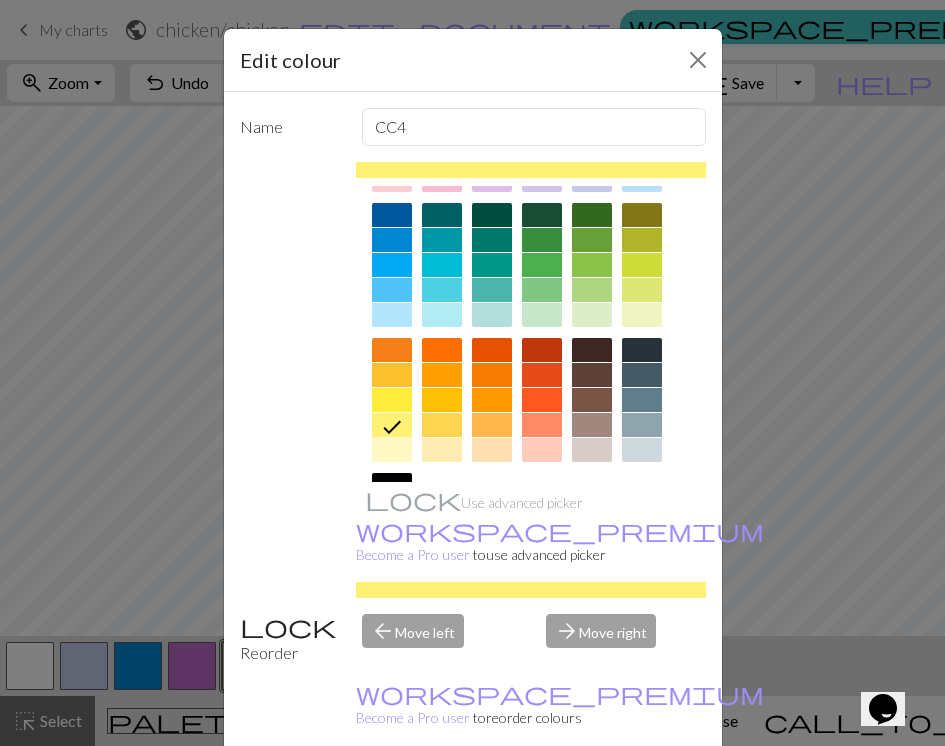 click on "Done" at bounding box center (593, 797) 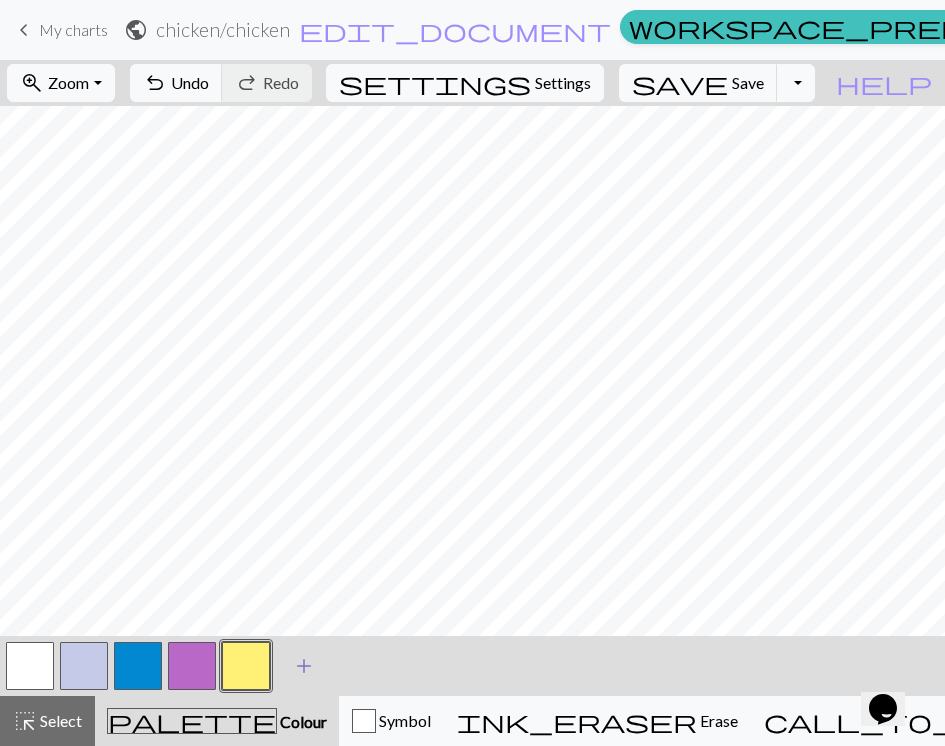 click on "add" at bounding box center [304, 666] 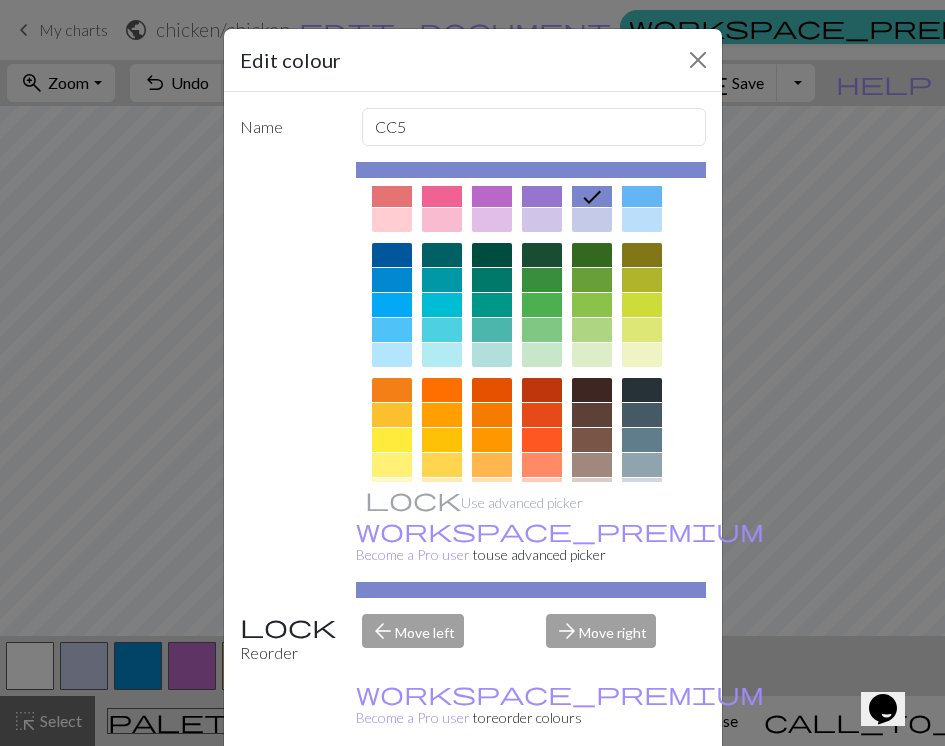 scroll, scrollTop: 97, scrollLeft: 0, axis: vertical 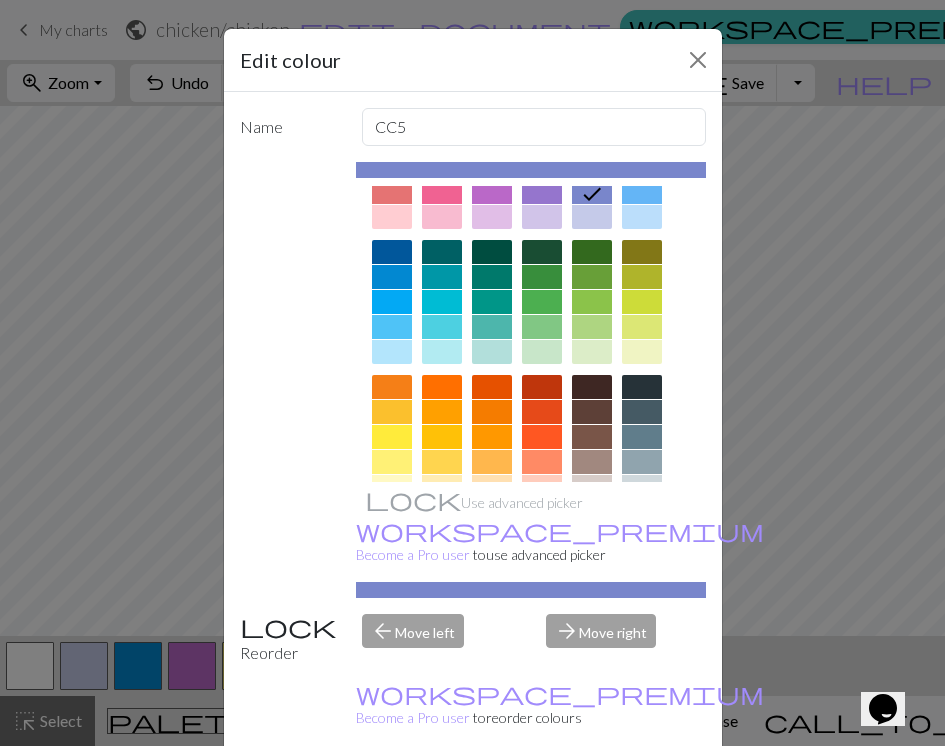 click at bounding box center [642, 387] 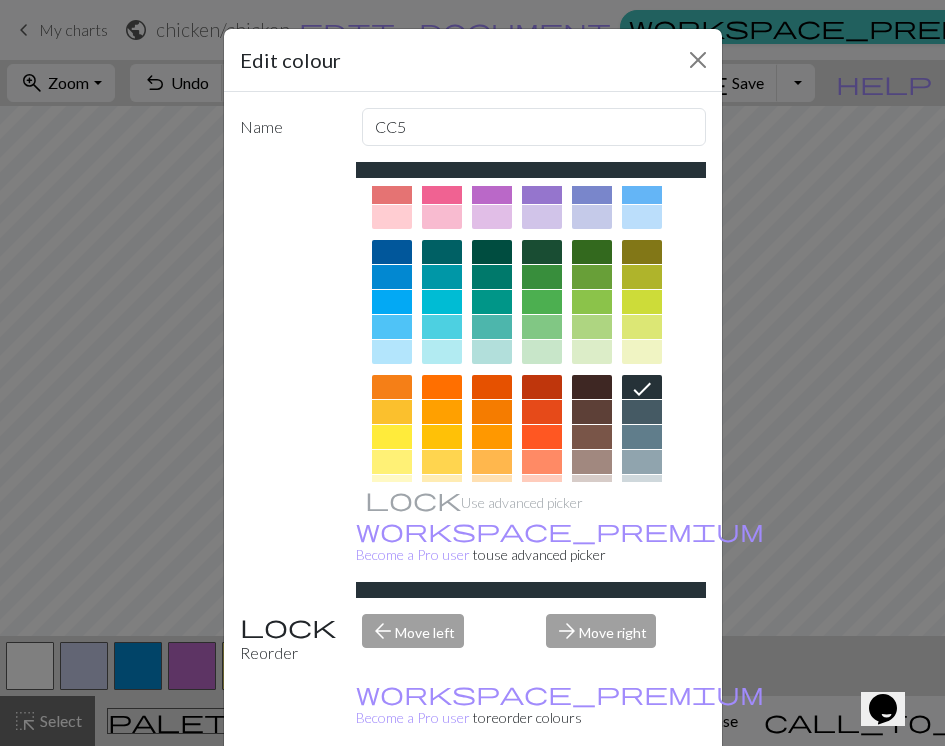 click on "Done" at bounding box center [593, 797] 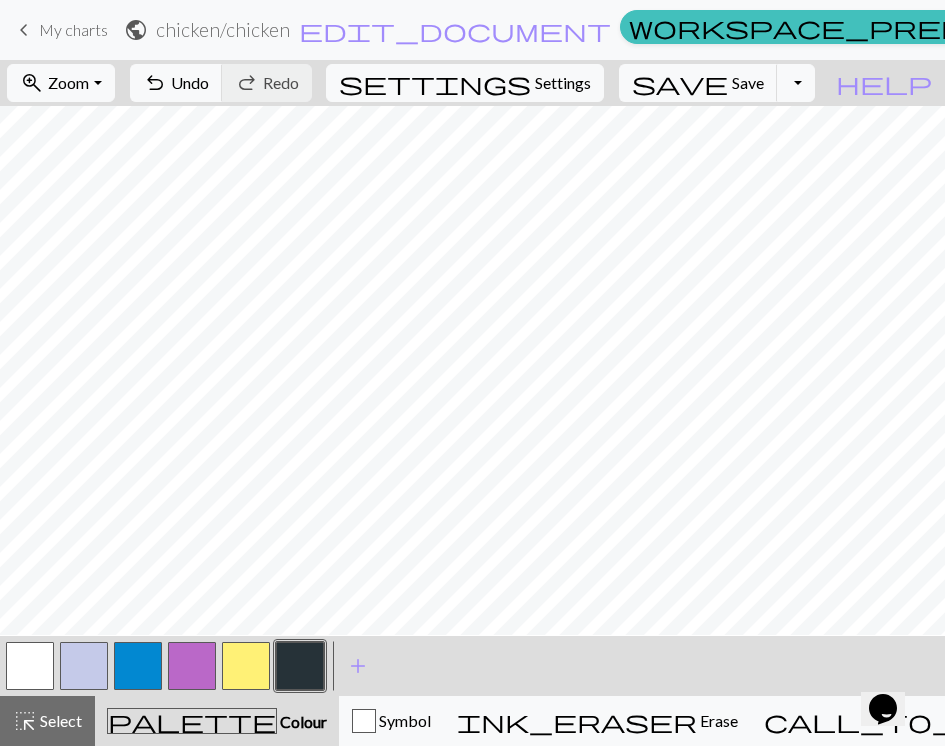 scroll, scrollTop: 0, scrollLeft: 0, axis: both 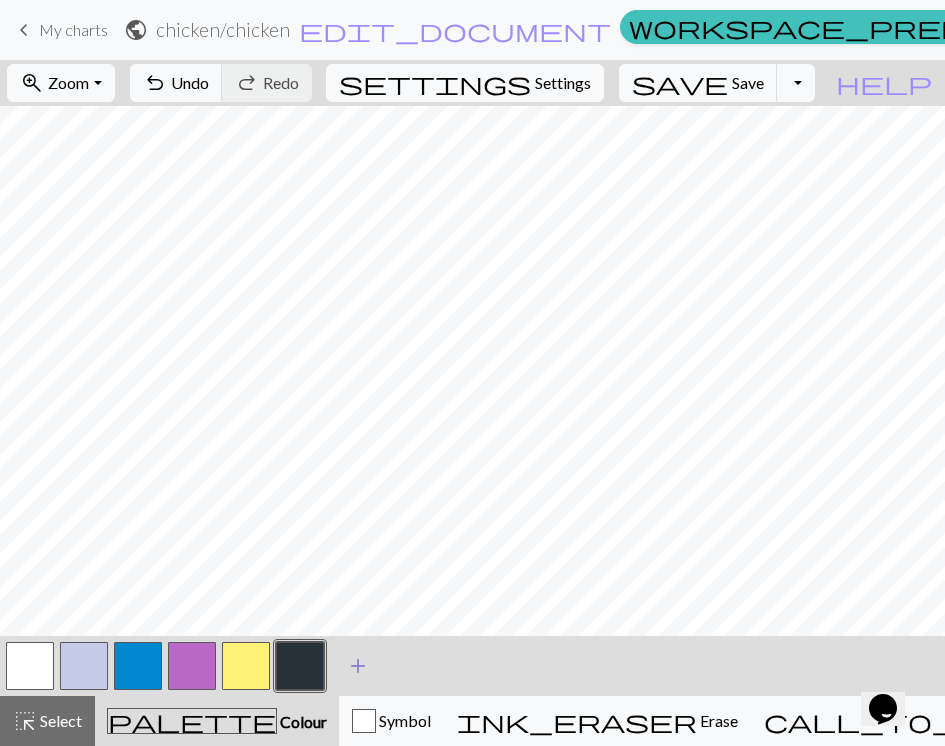 click on "add" at bounding box center (358, 666) 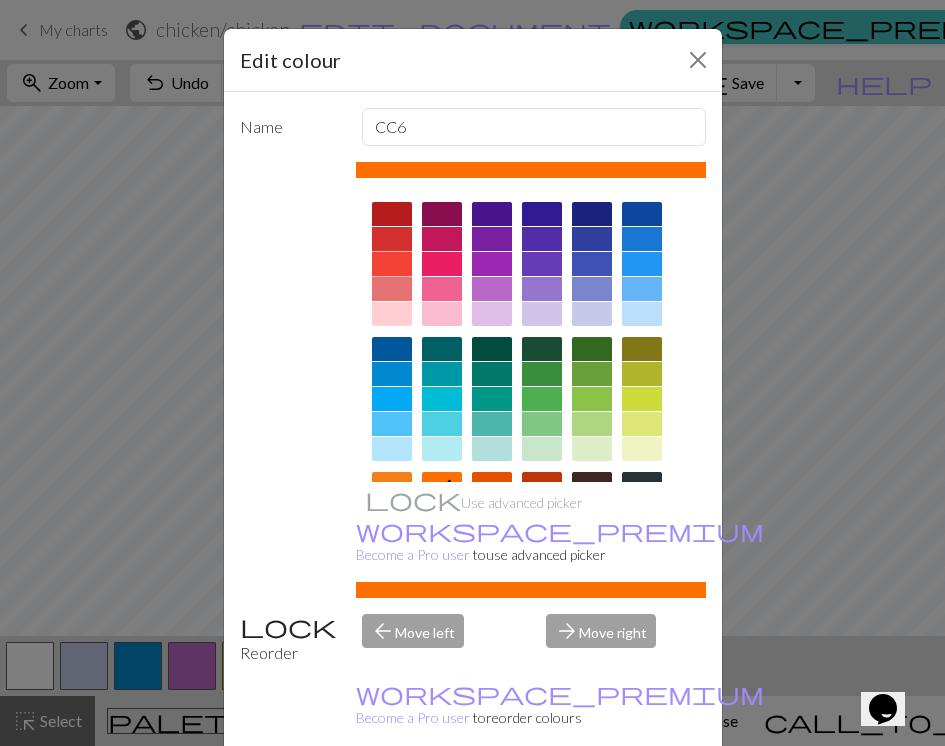 click at bounding box center [392, 264] 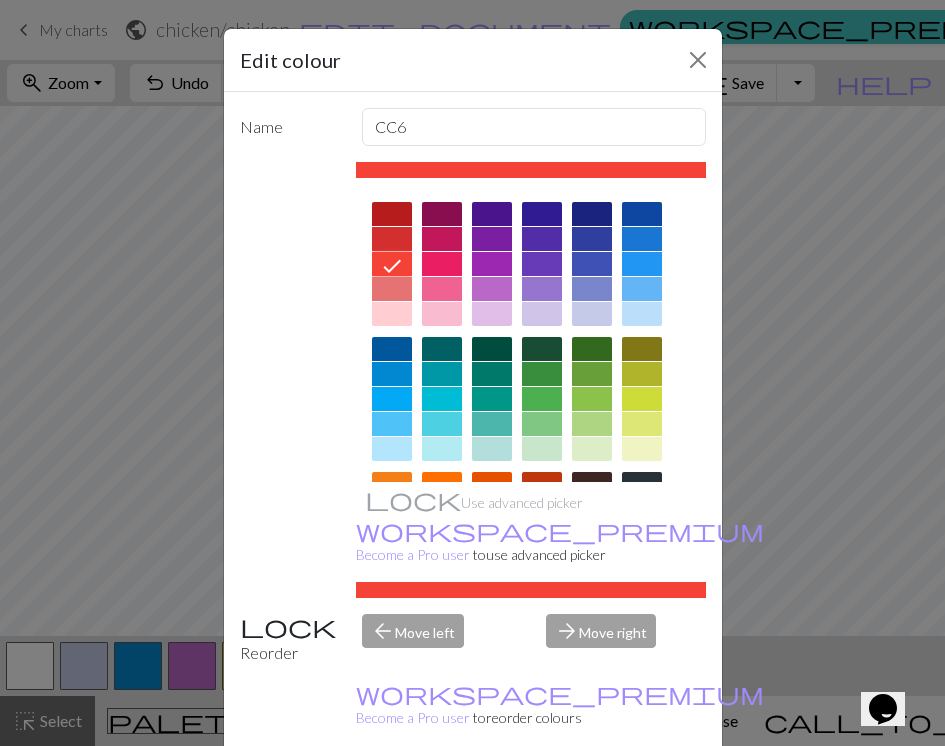 click on "Done" at bounding box center (593, 797) 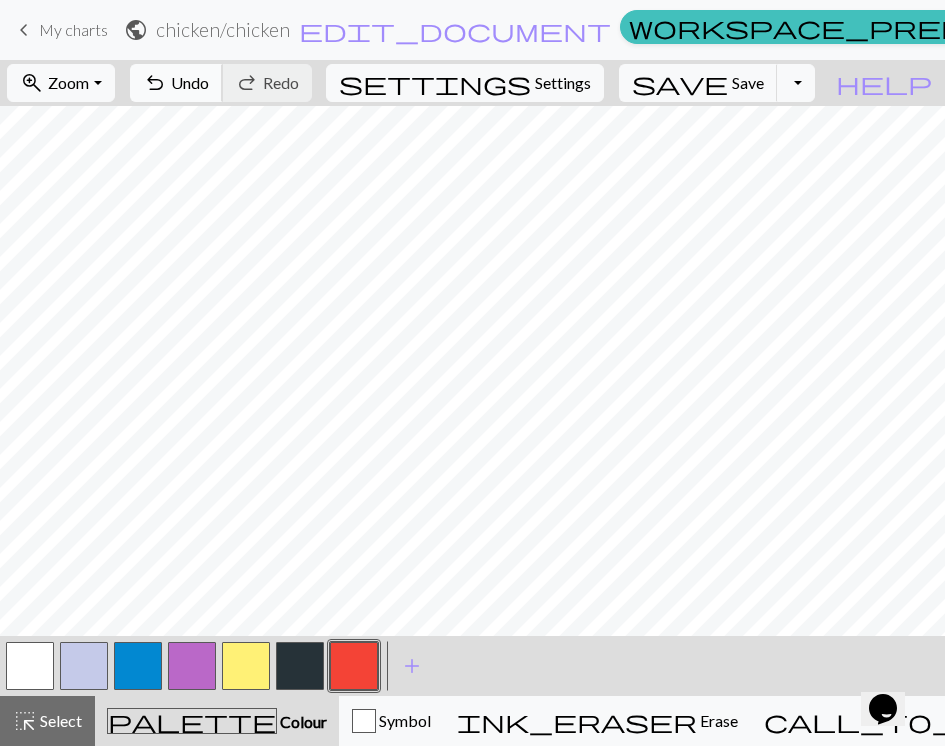 click on "Undo" at bounding box center (190, 82) 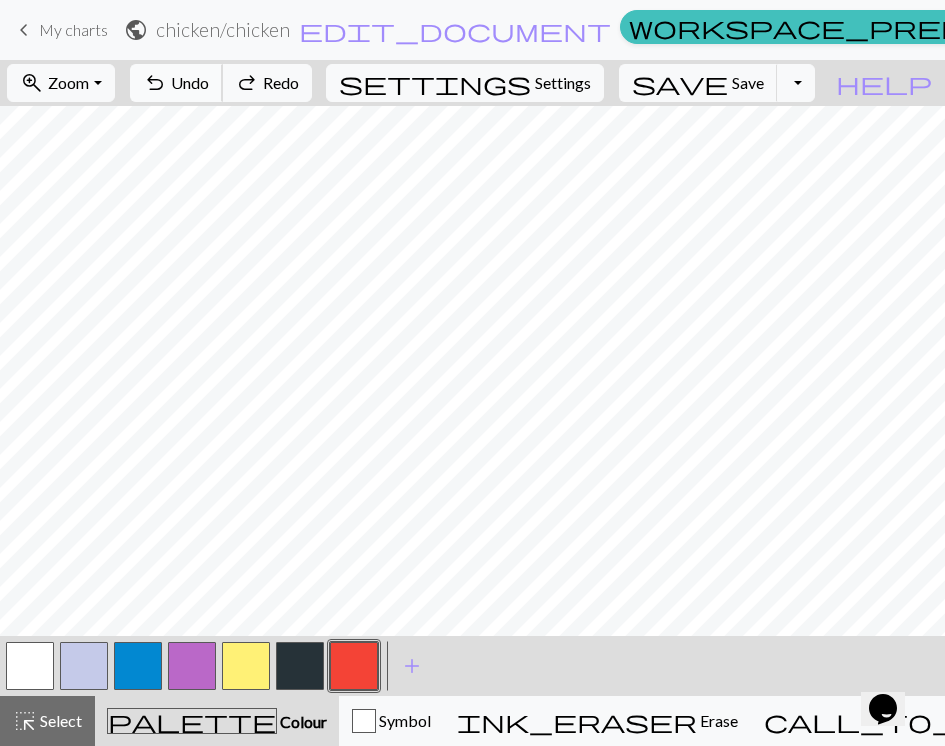 click on "Undo" at bounding box center (190, 82) 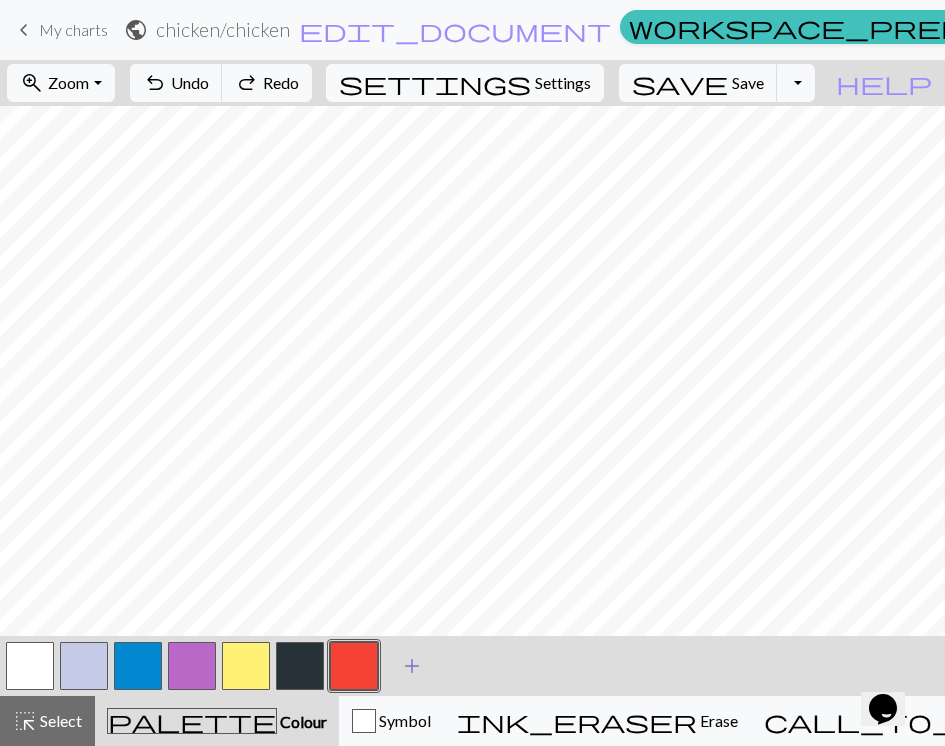 click on "add" at bounding box center [412, 666] 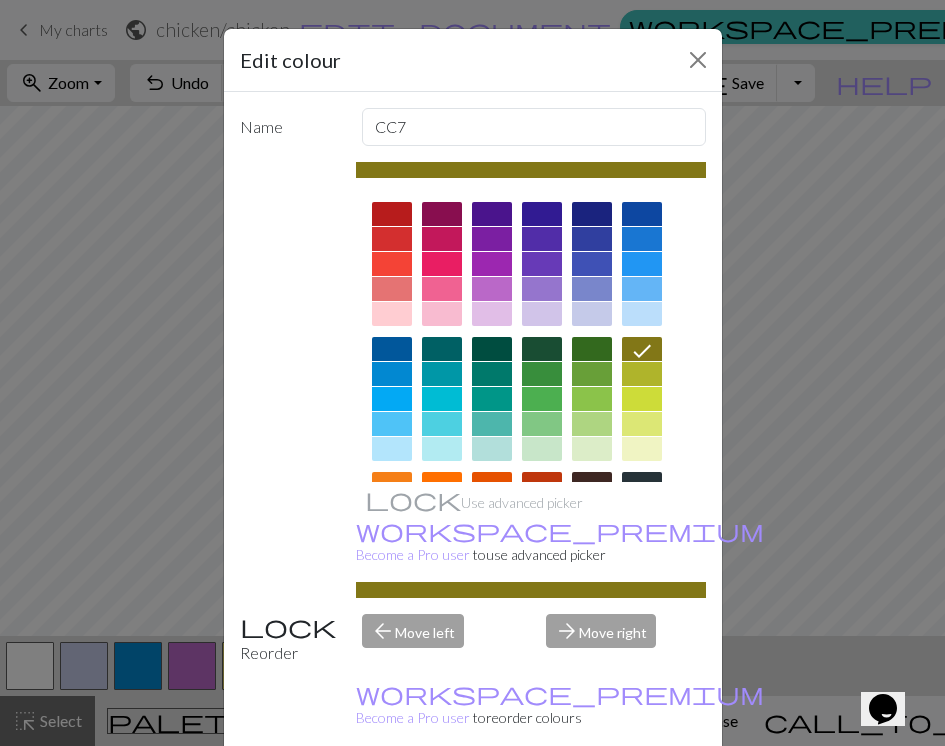 click at bounding box center [592, 374] 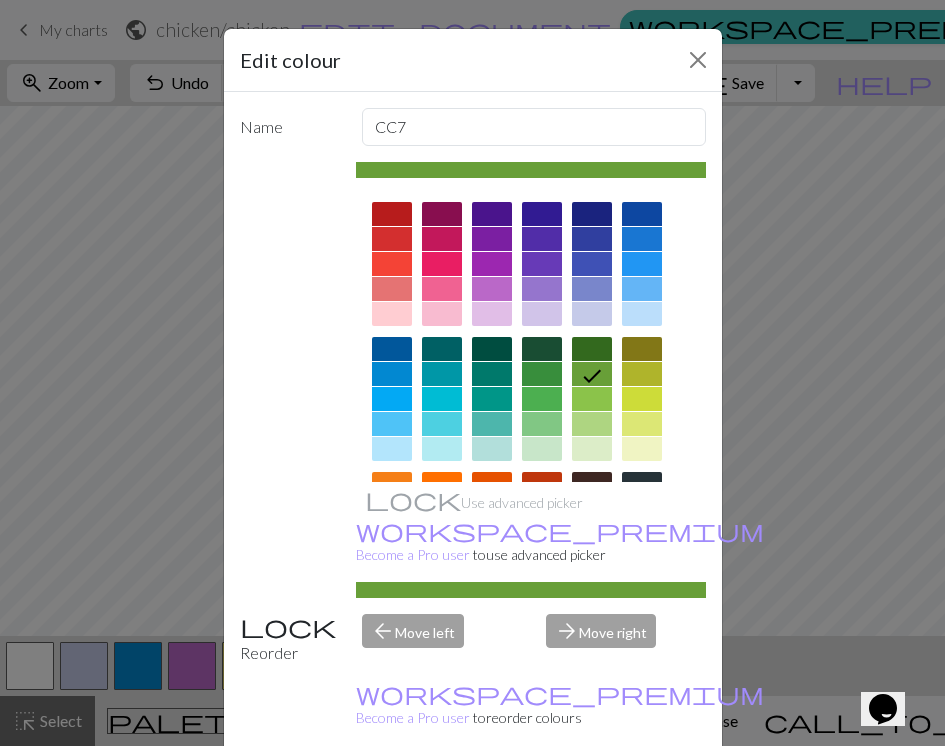 click on "Done" at bounding box center (593, 797) 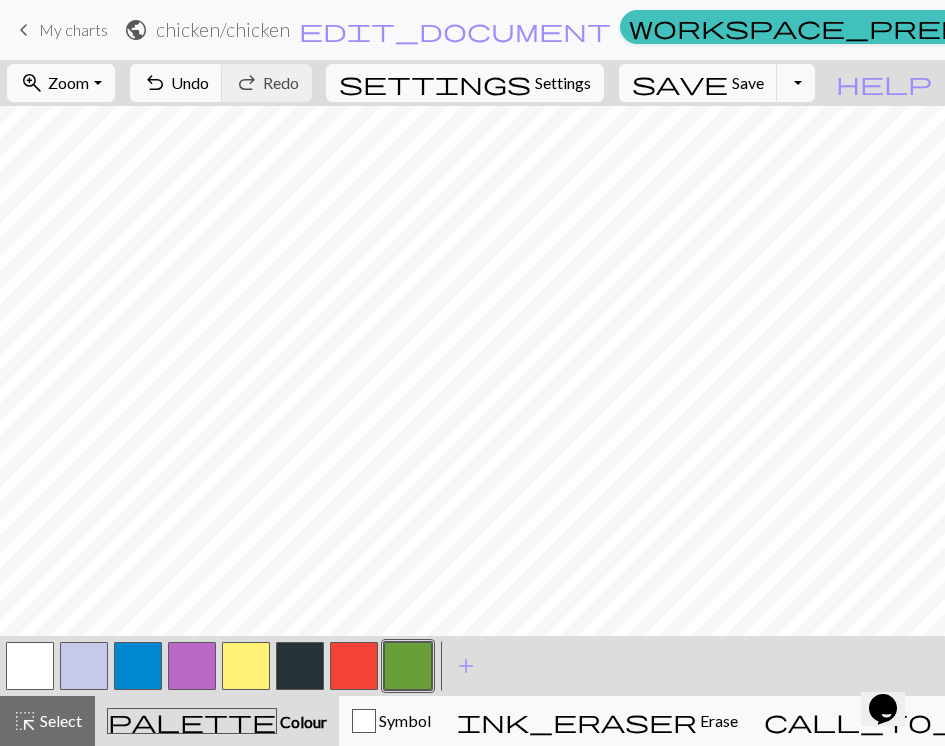 click at bounding box center (354, 666) 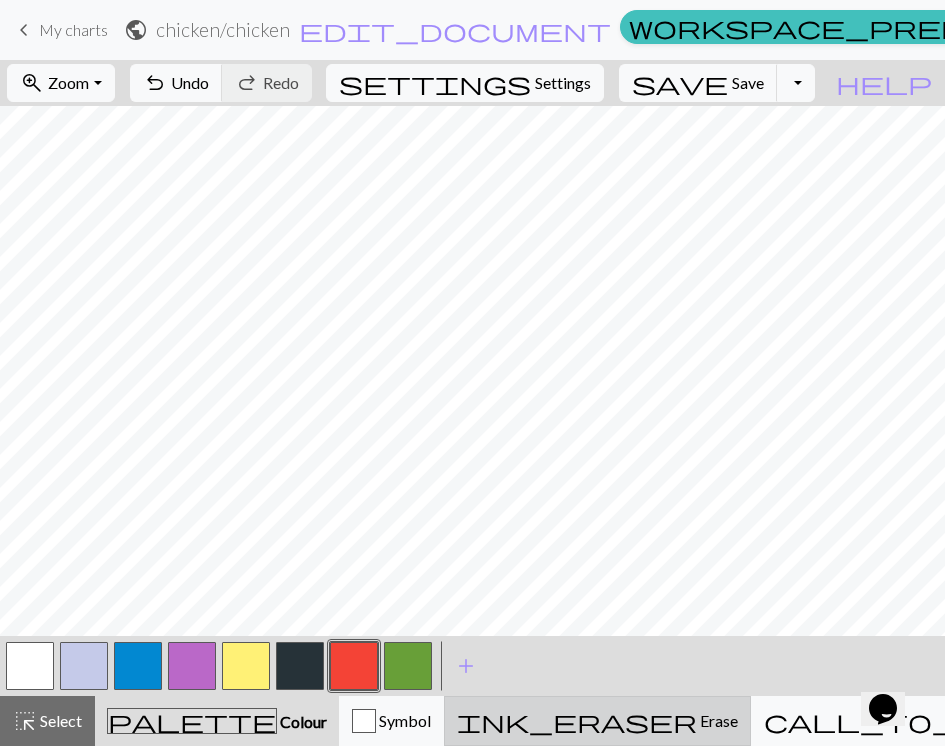 click on "ink_eraser   Erase   Erase" at bounding box center [597, 721] 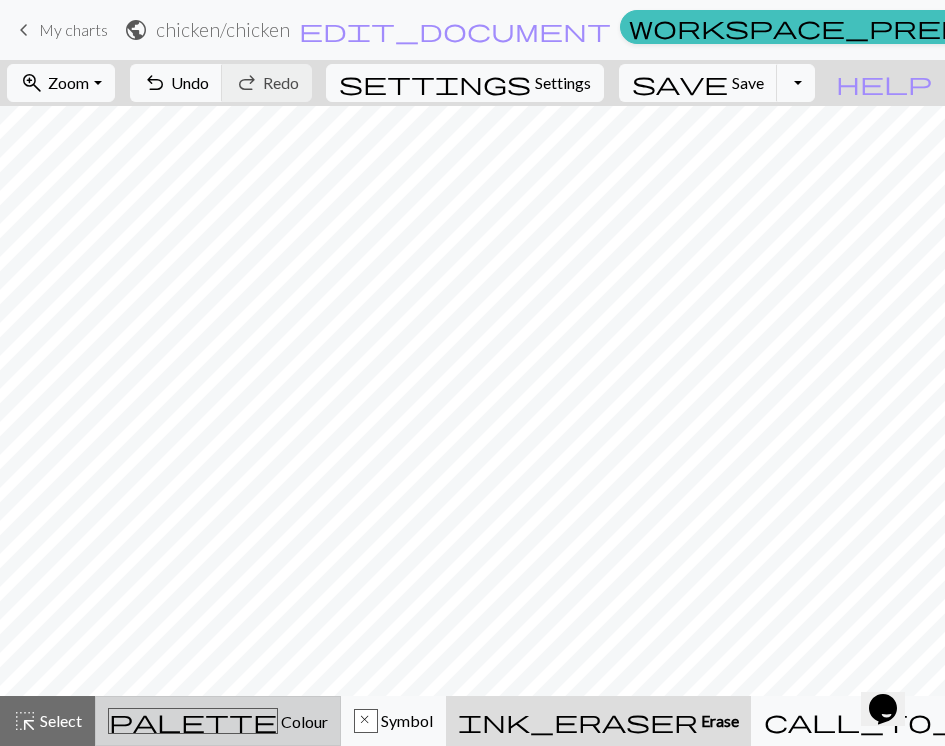 click on "Colour" at bounding box center (303, 721) 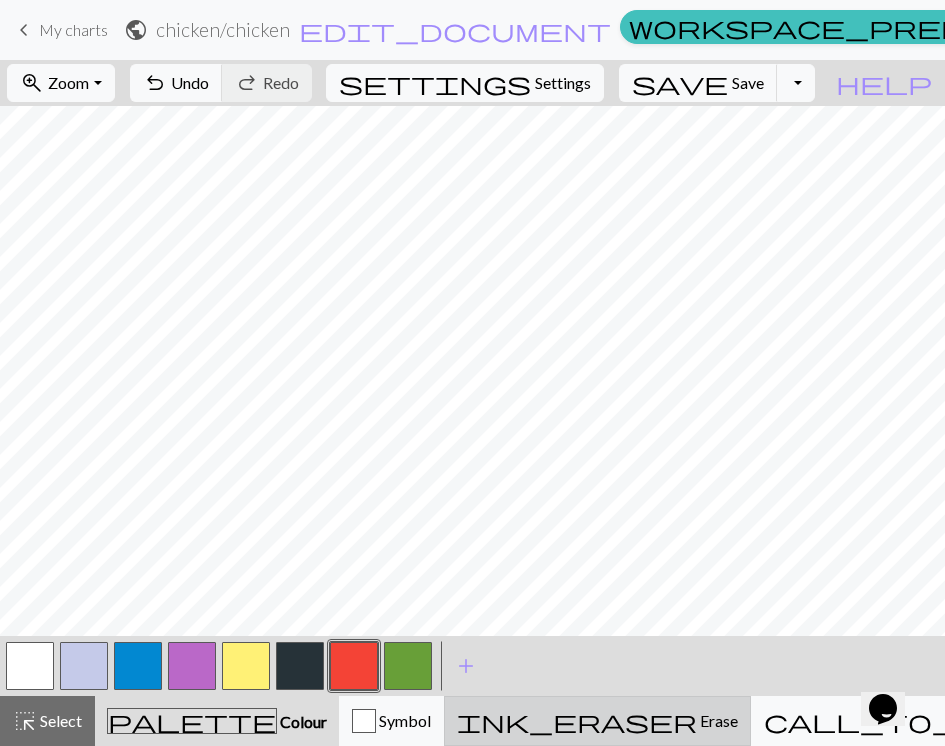 click on "ink_eraser" at bounding box center (577, 721) 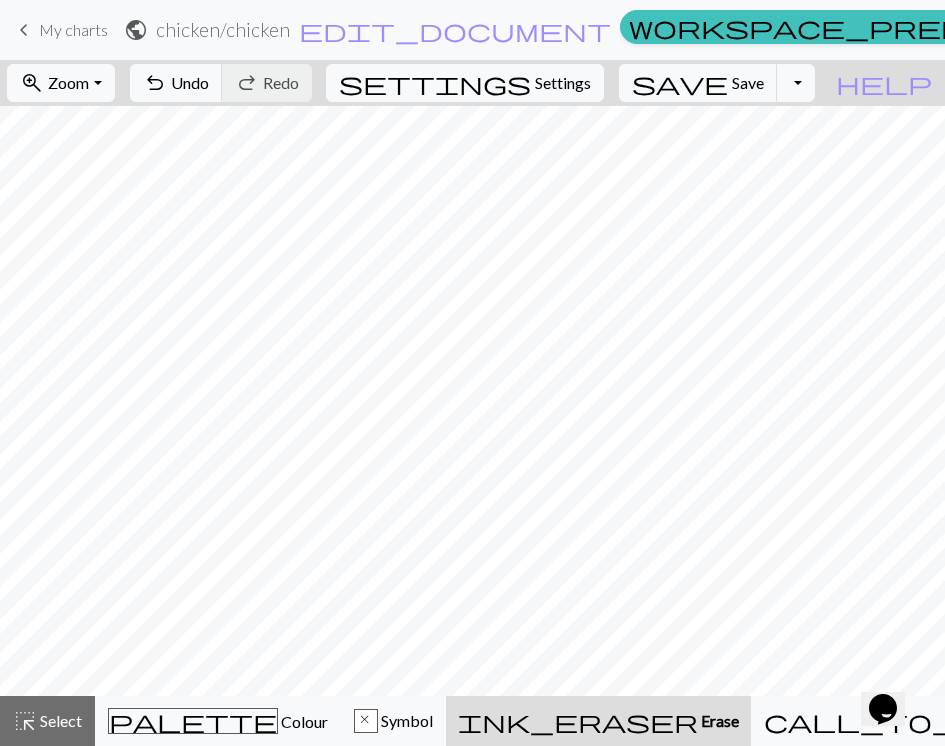 click on "ink_eraser   Erase   Erase" at bounding box center (598, 721) 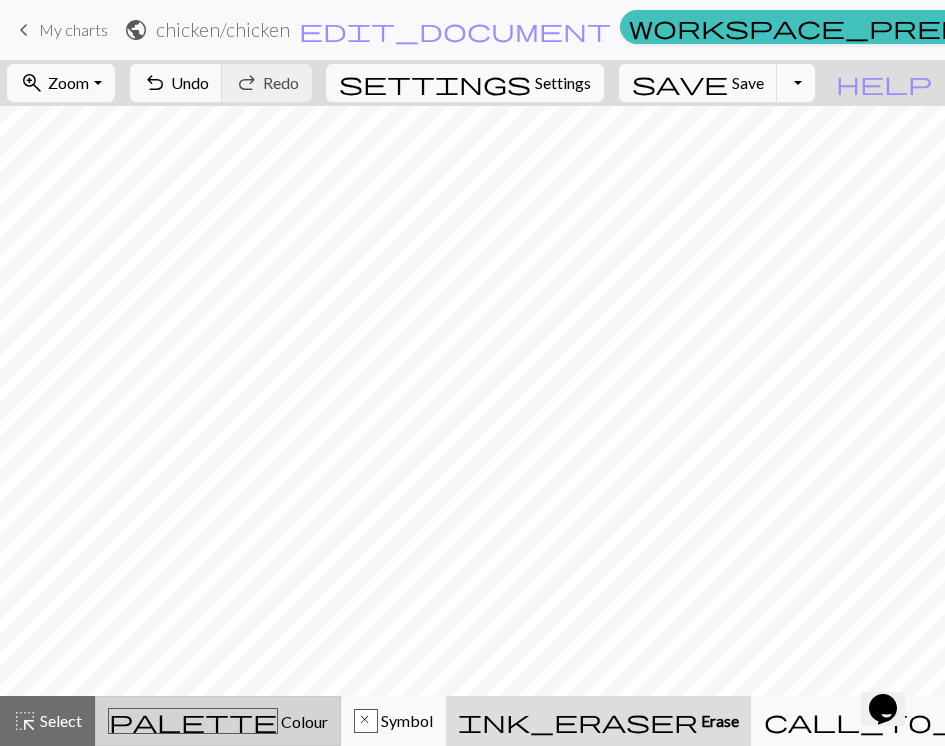 click on "Colour" at bounding box center [303, 721] 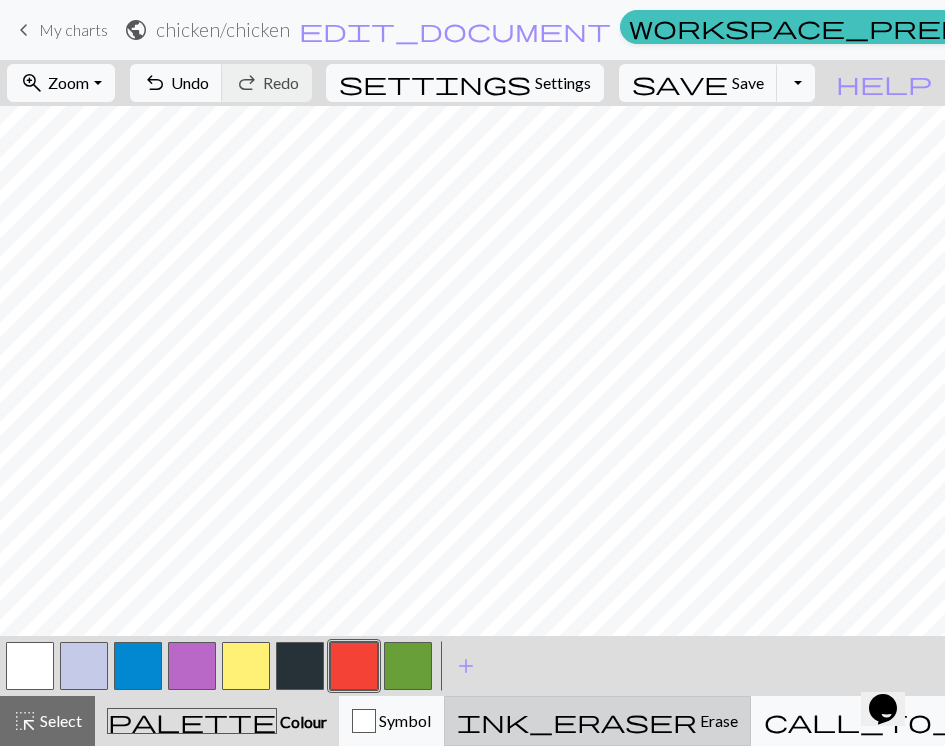 click on "ink_eraser" at bounding box center [577, 721] 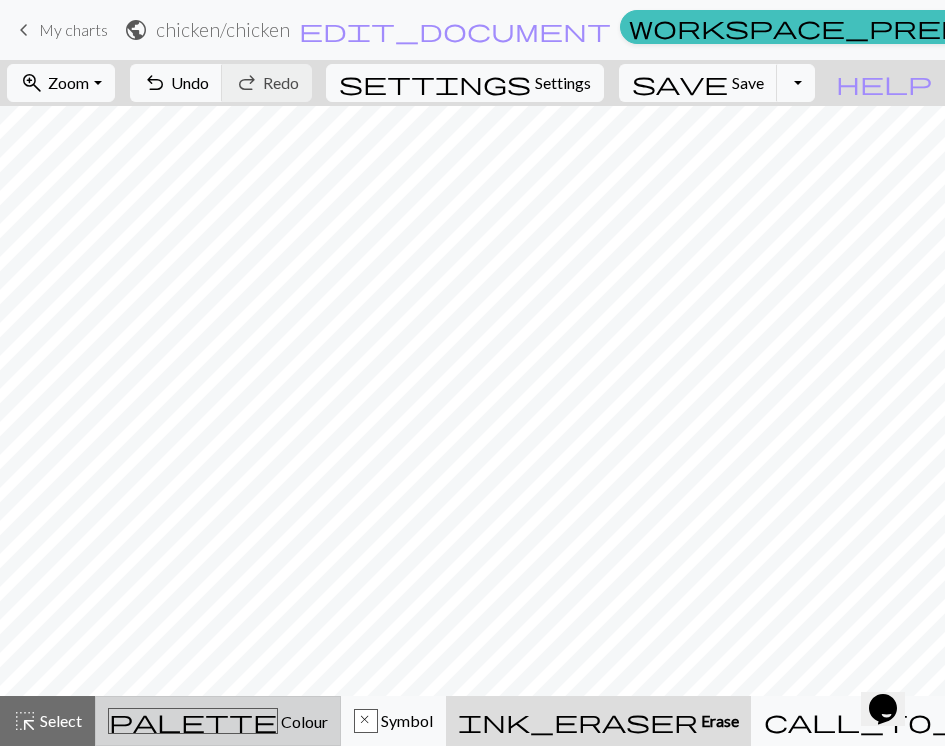 click on "Colour" at bounding box center (303, 721) 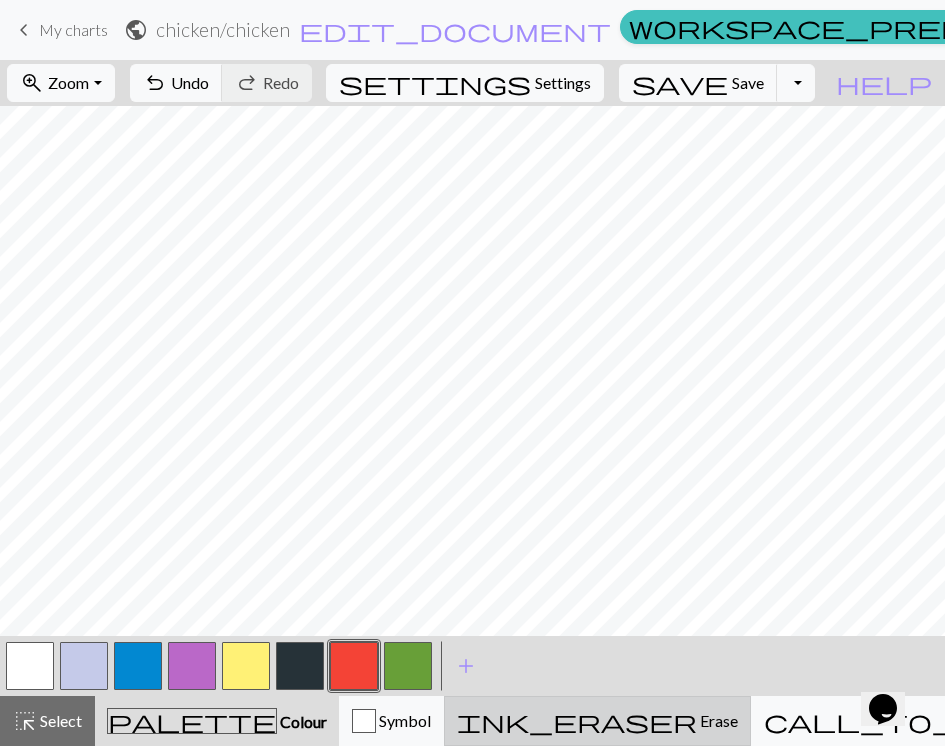 click on "ink_eraser   Erase   Erase" at bounding box center [597, 721] 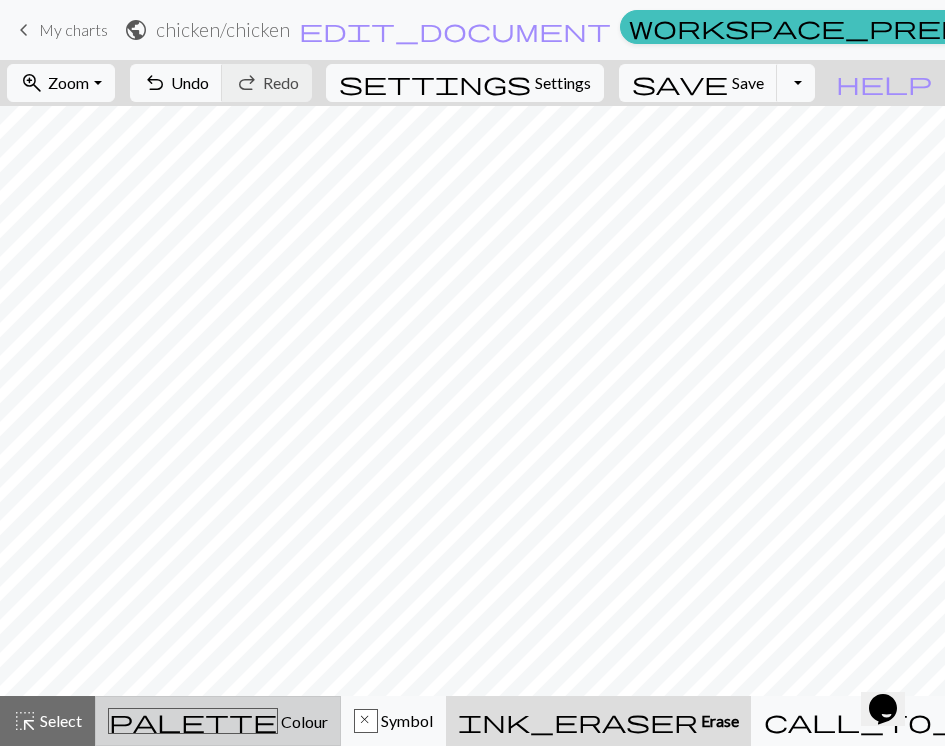 click on "Colour" at bounding box center [303, 721] 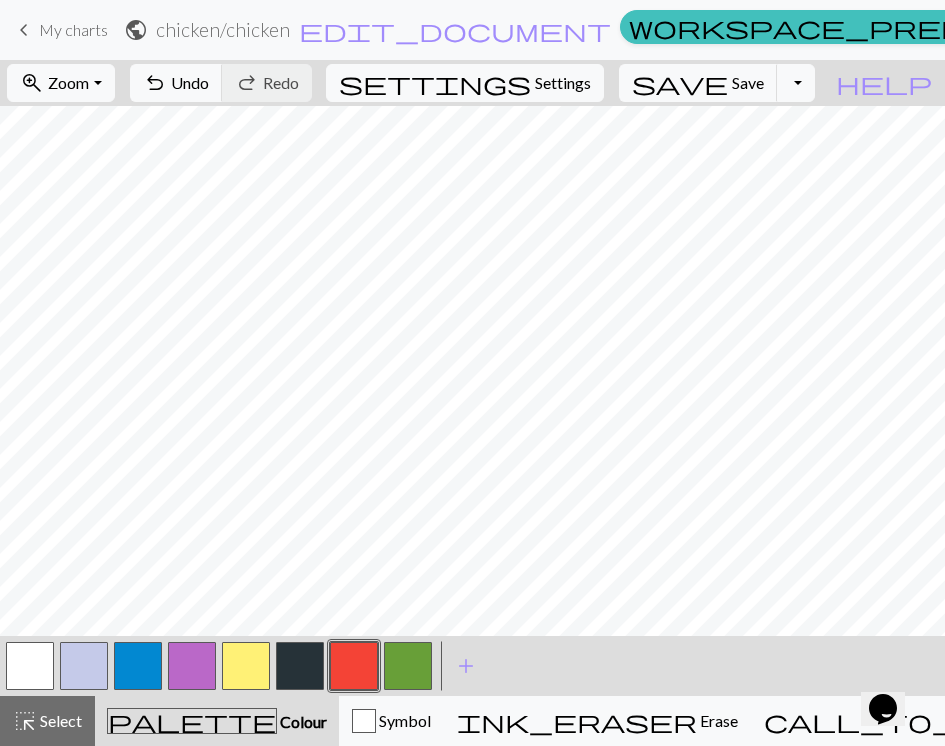 click at bounding box center (408, 666) 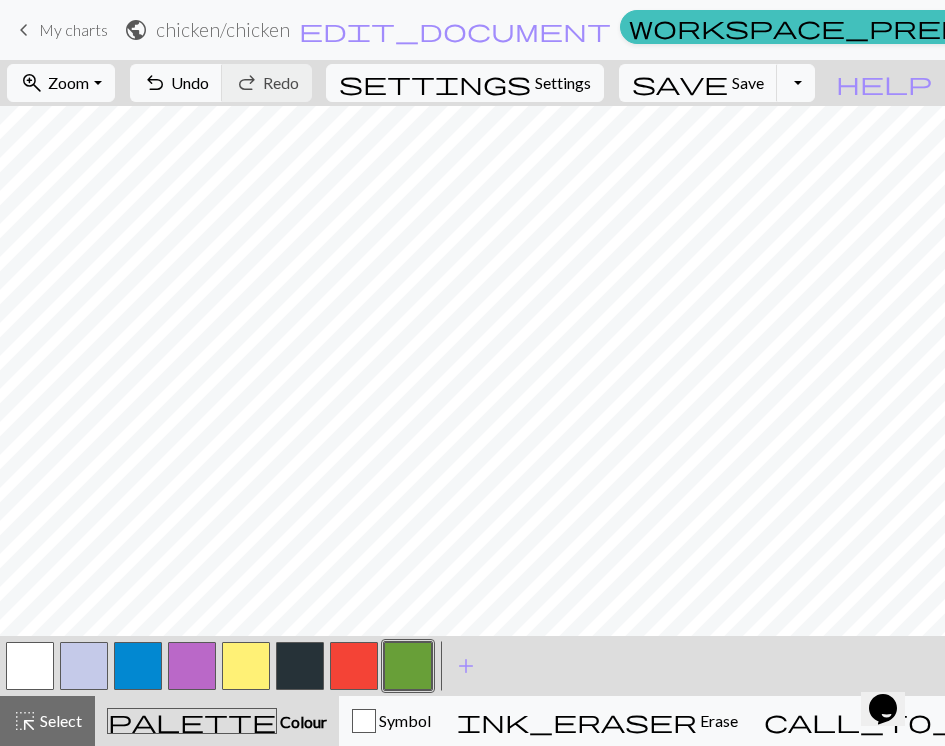 click at bounding box center (354, 666) 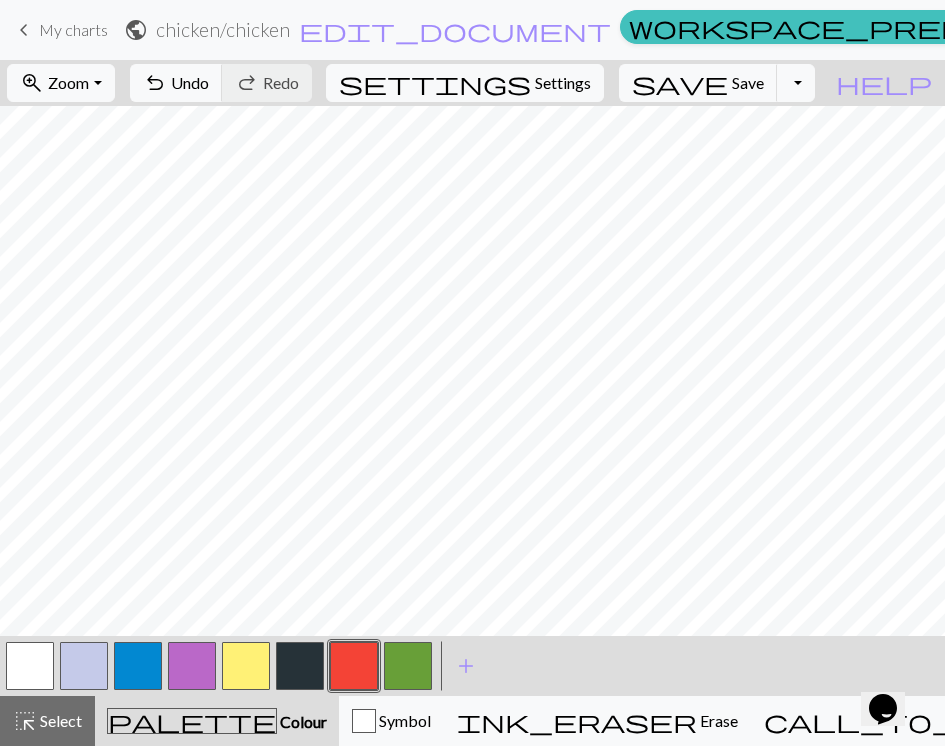 click at bounding box center [30, 666] 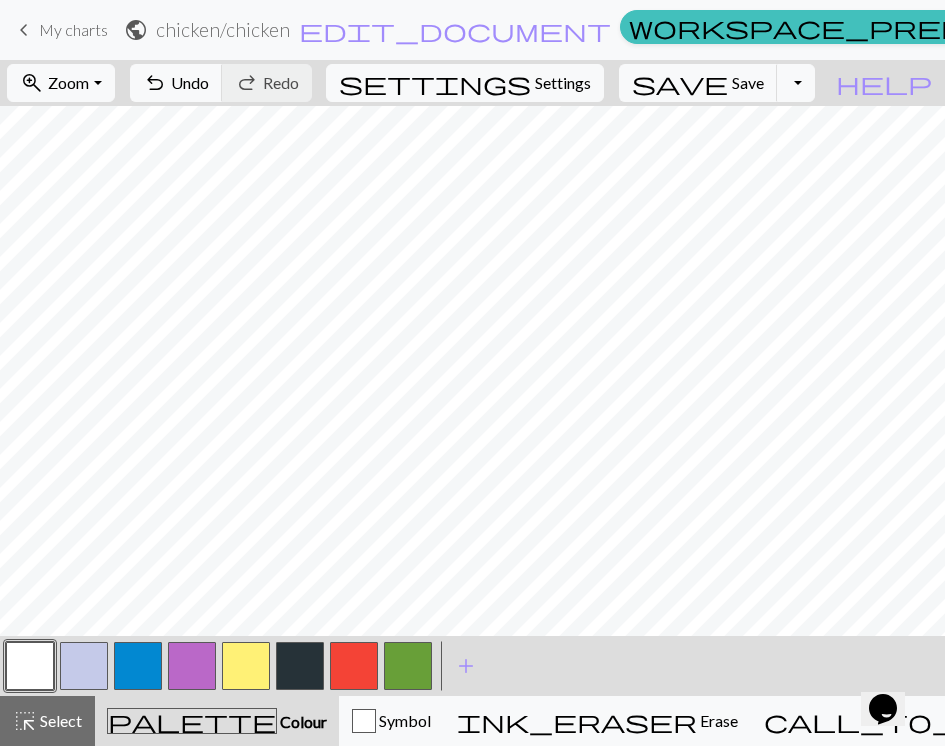 click at bounding box center [354, 666] 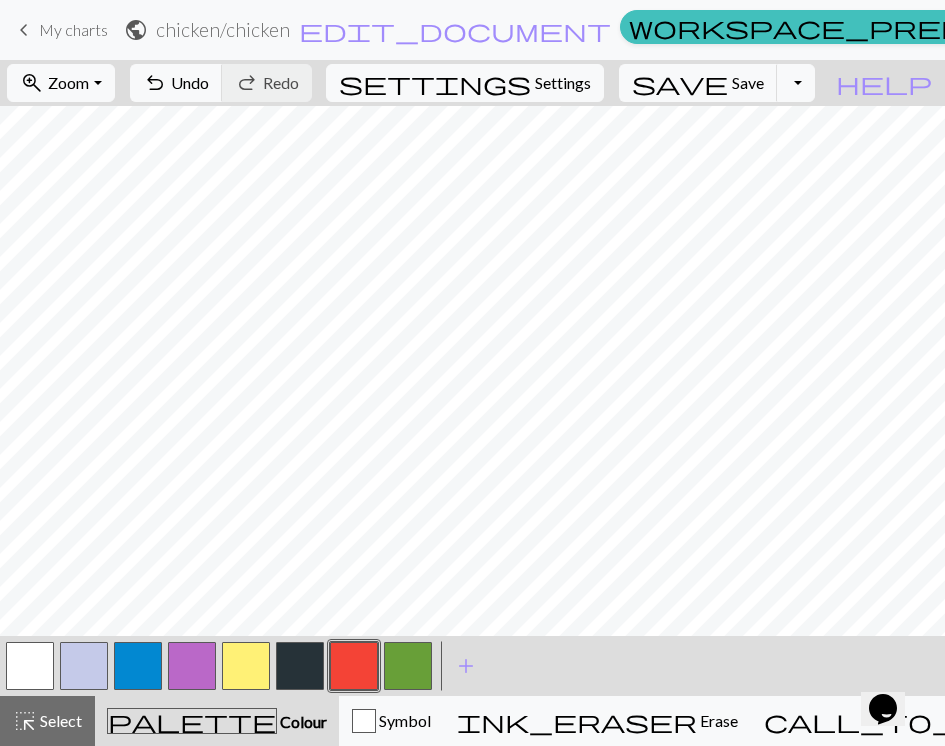 click at bounding box center [408, 666] 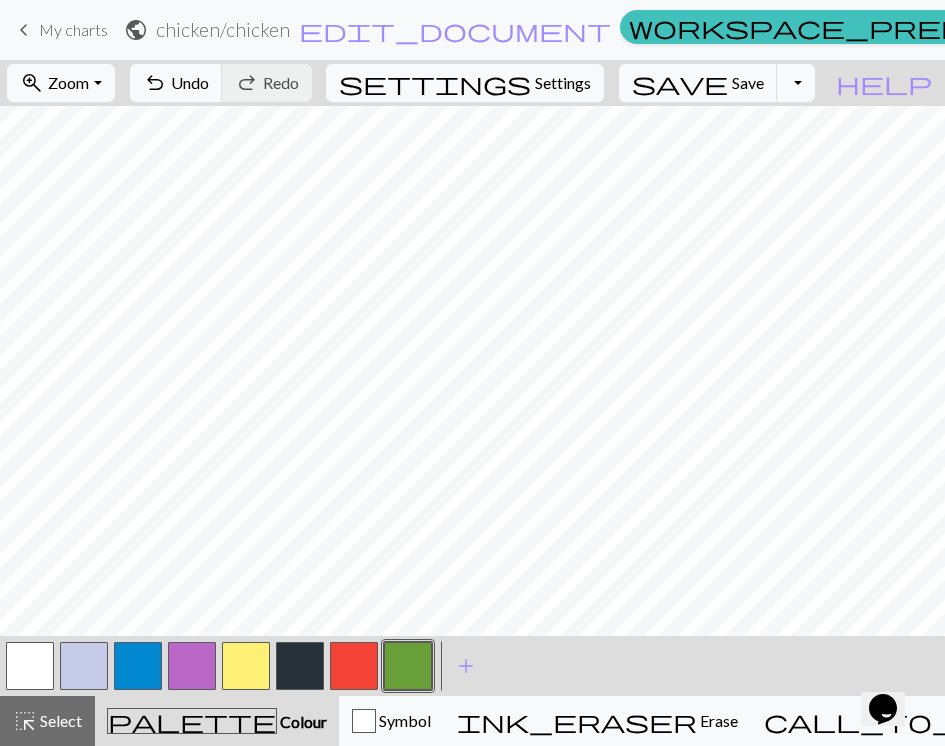 click at bounding box center [354, 666] 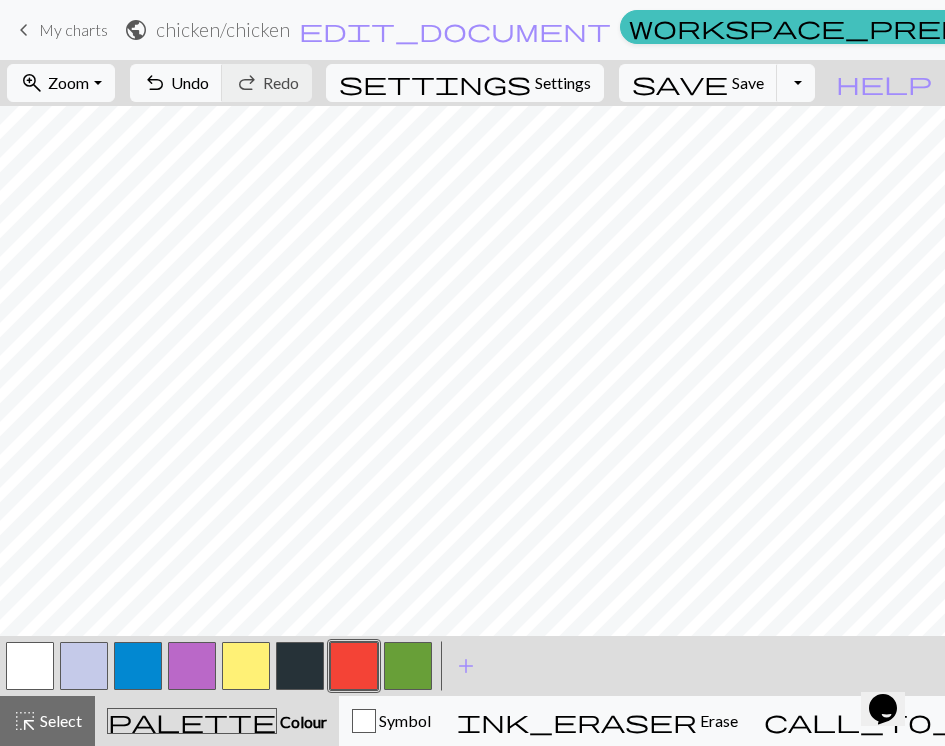 click at bounding box center (30, 666) 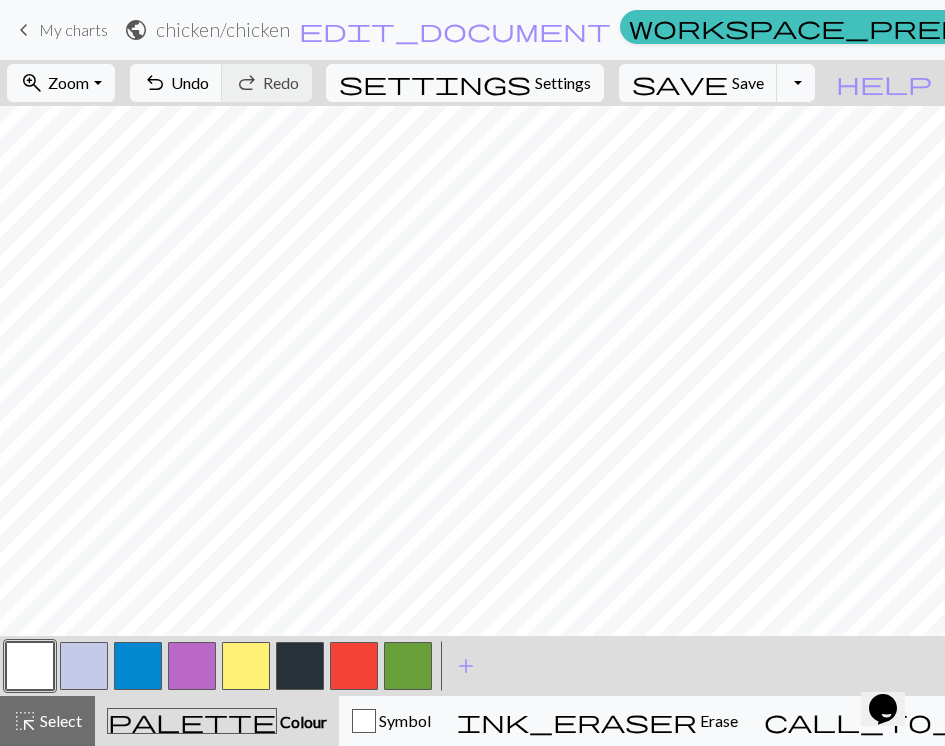 click at bounding box center (408, 666) 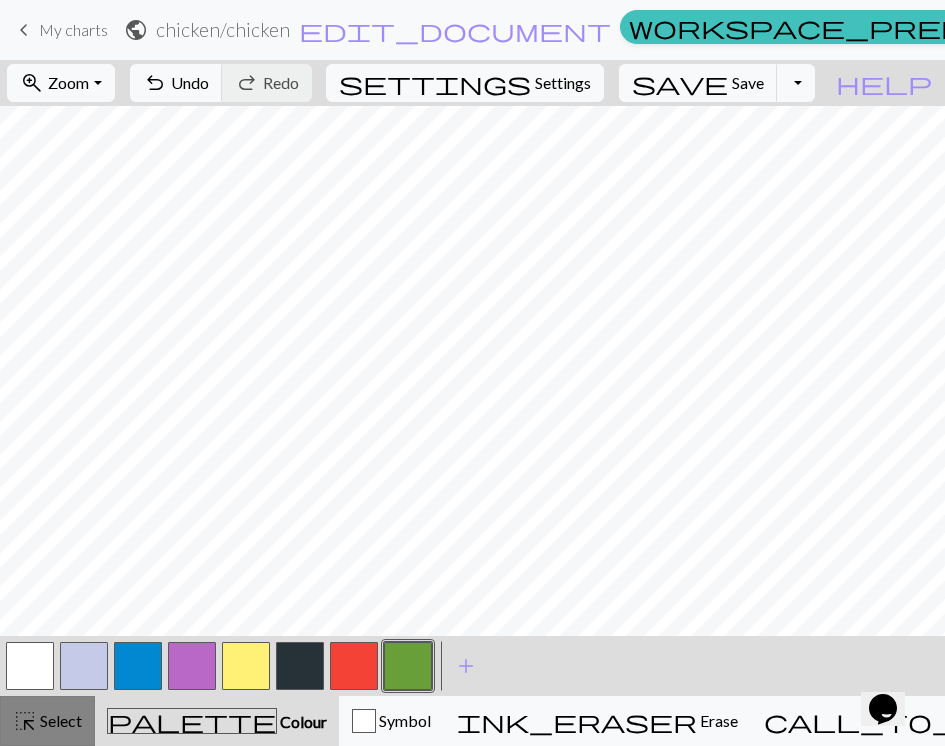 click on "Select" at bounding box center (59, 720) 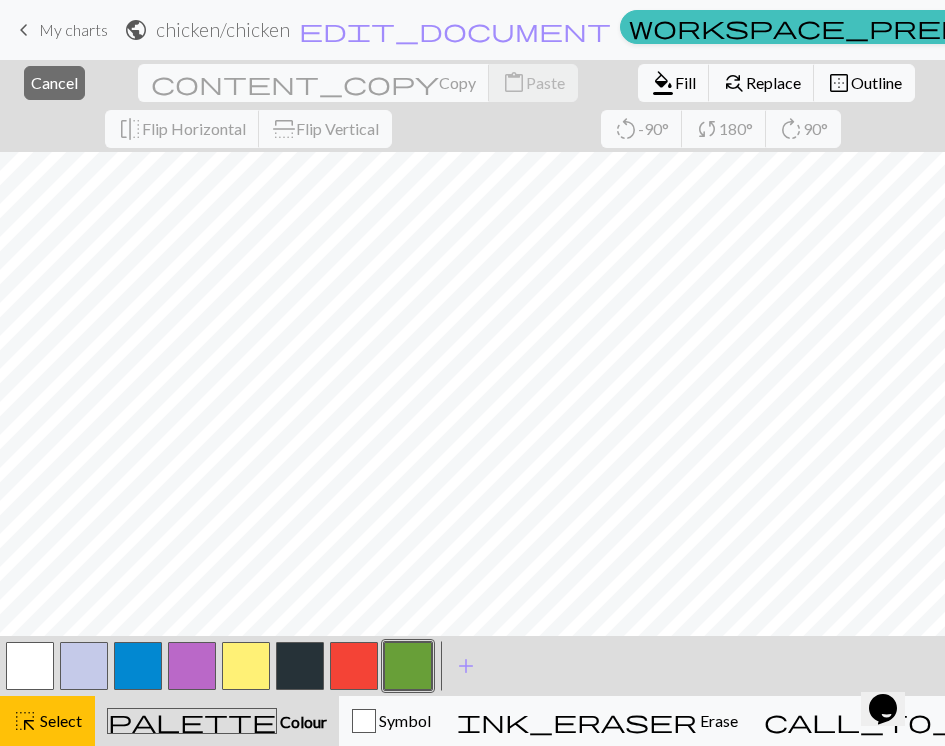 click on "close Cancel content_copy  Copy content_paste  Paste format_color_fill  Fill find_replace  Replace border_outer  Outline flip  Flip Horizontal flip  Flip Vertical rotate_left  -90° sync  180° rotate_right  90°" at bounding box center (472, 106) 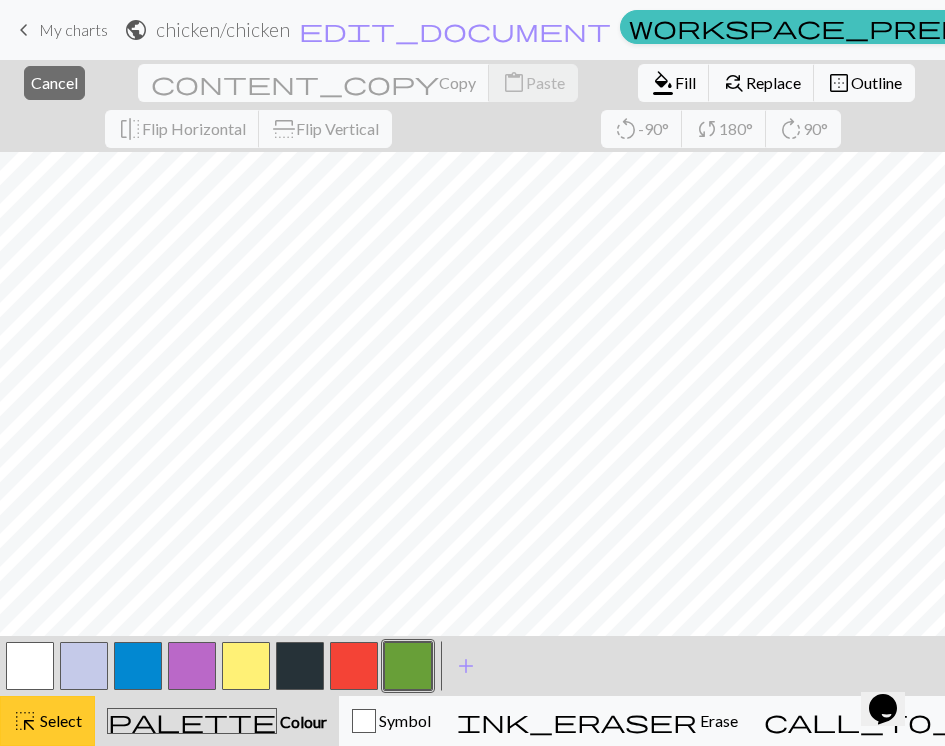 click on "Select" at bounding box center [59, 720] 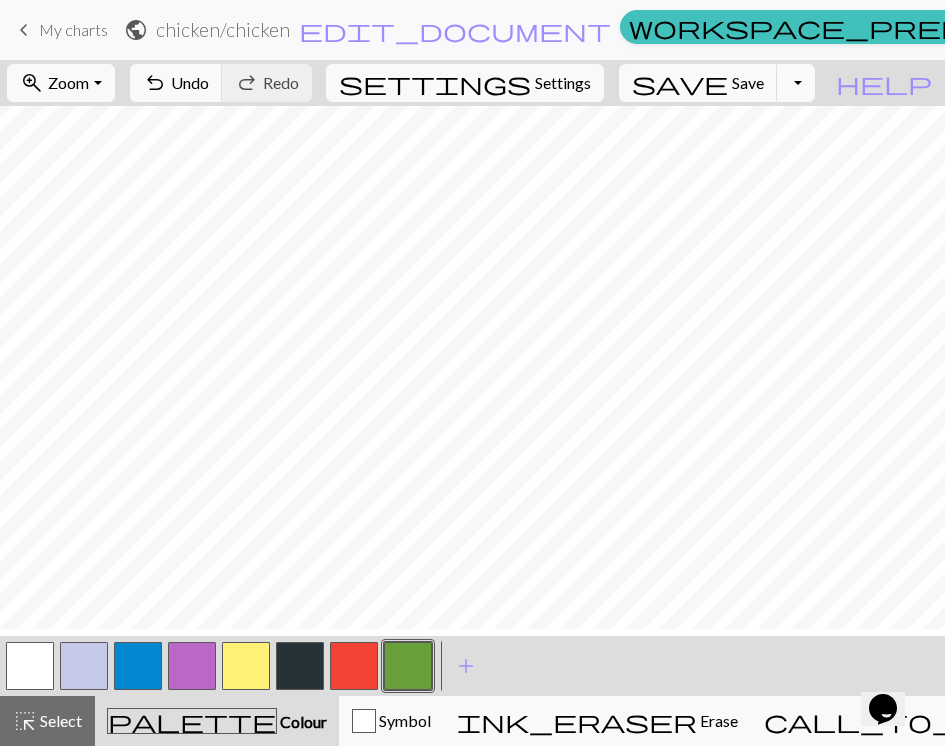 scroll, scrollTop: 0, scrollLeft: 0, axis: both 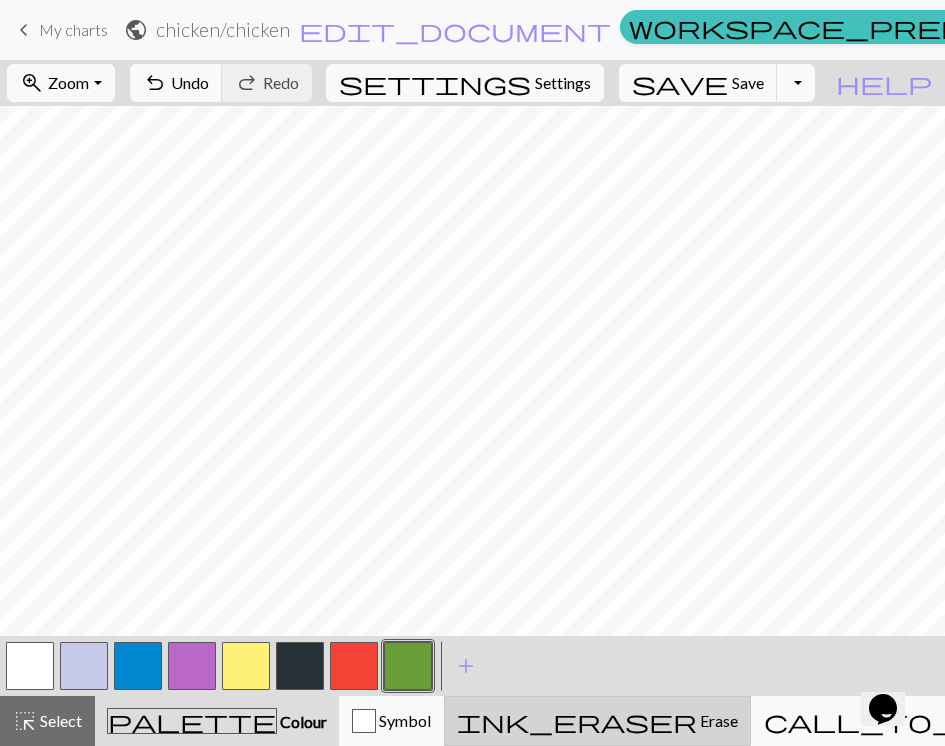 click on "ink_eraser   Erase   Erase" at bounding box center [597, 721] 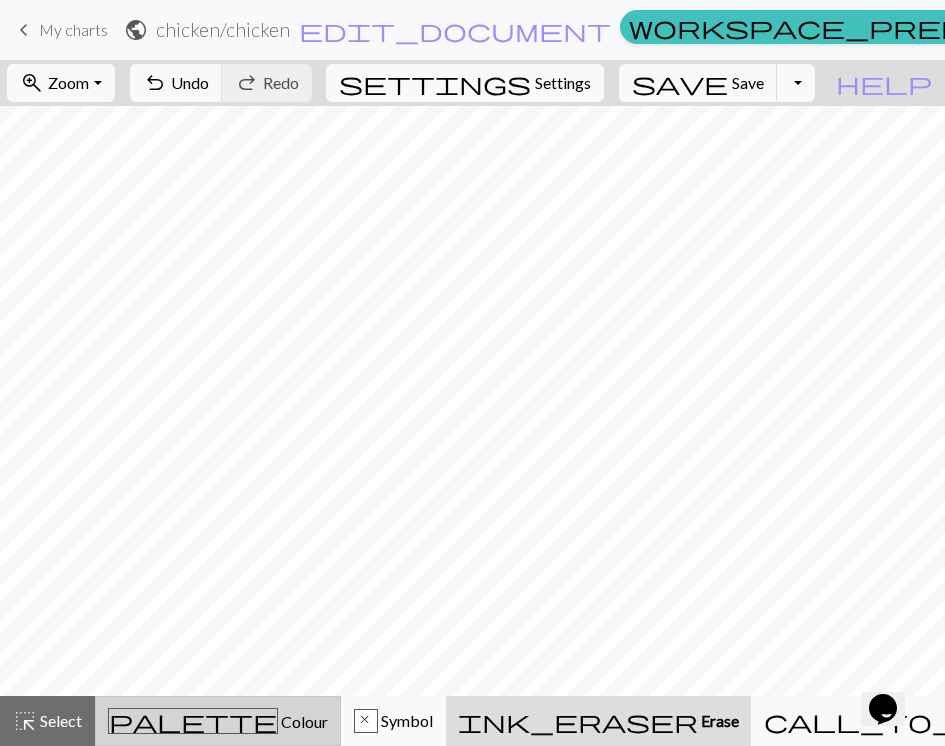 click on "palette" at bounding box center [193, 721] 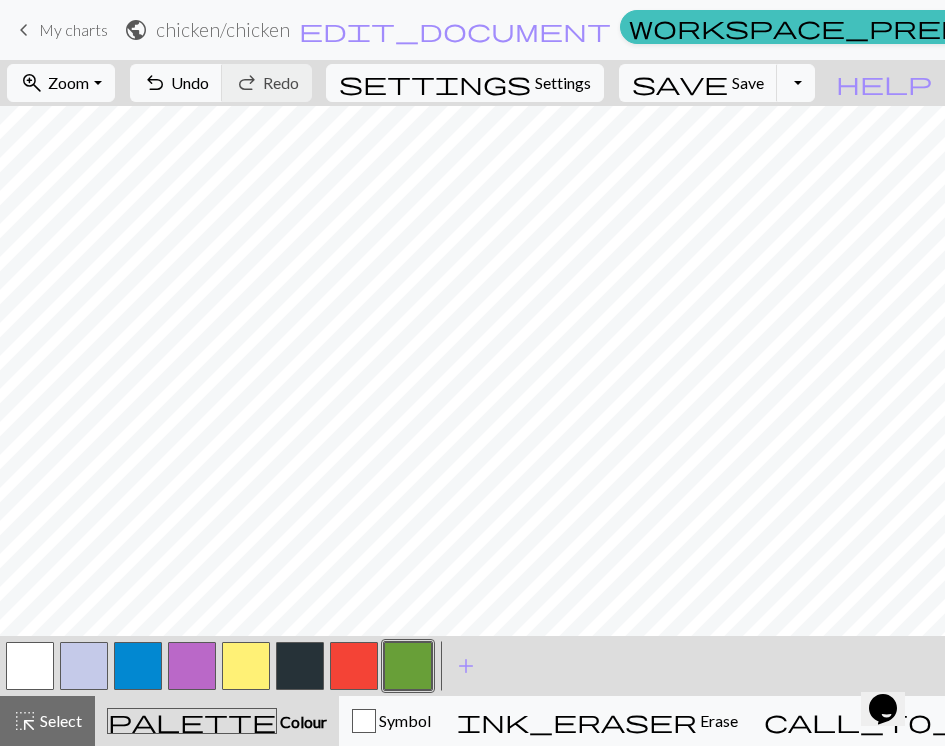 click at bounding box center [408, 666] 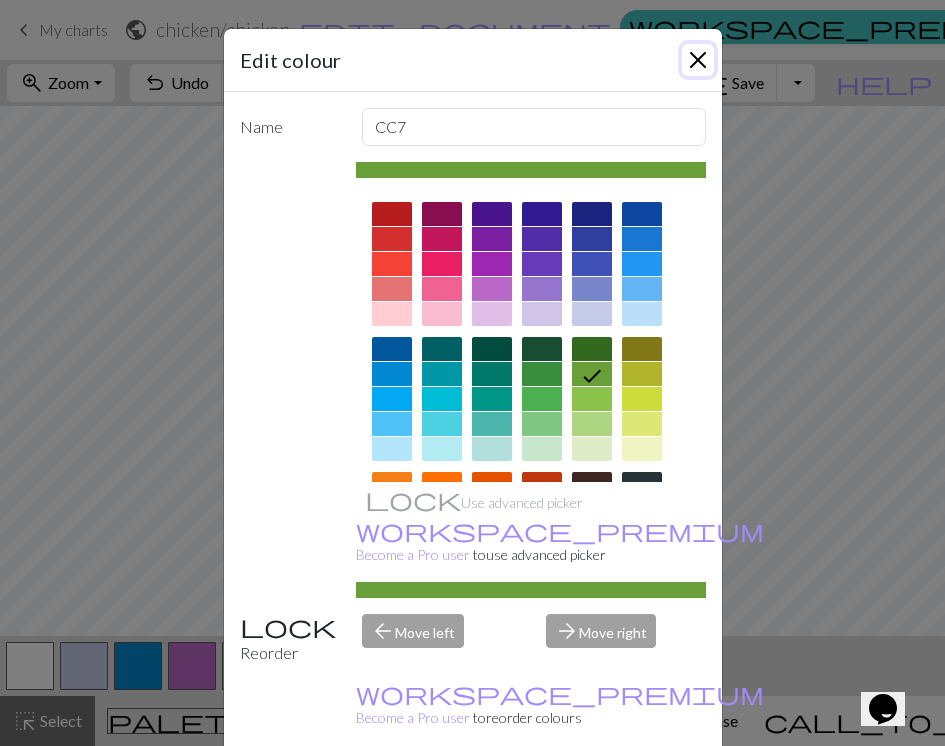 click at bounding box center (698, 60) 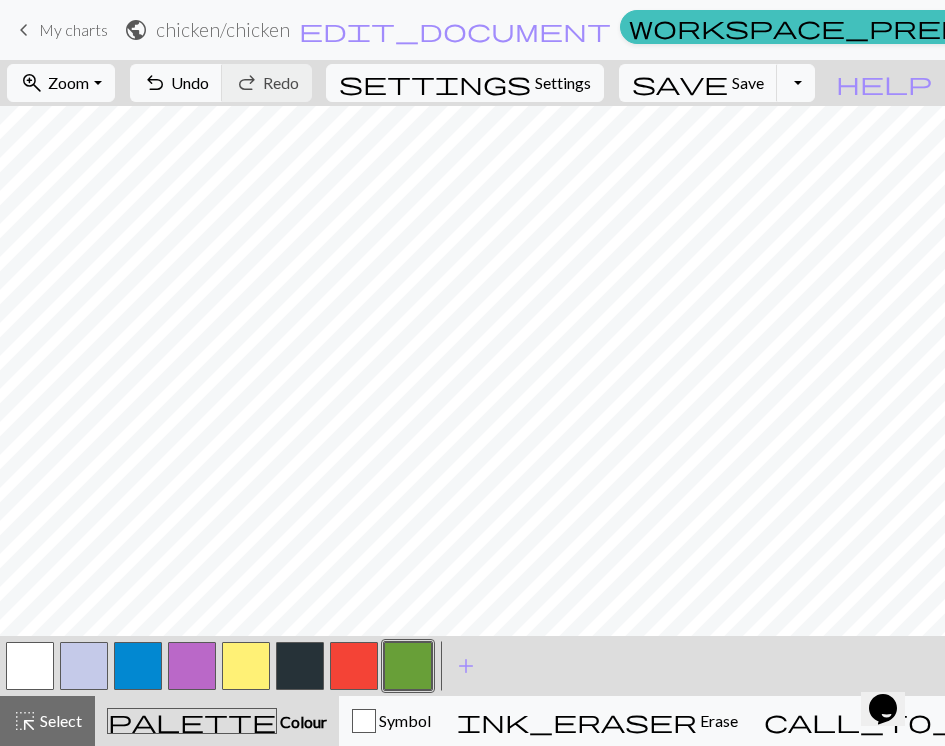 click at bounding box center (354, 666) 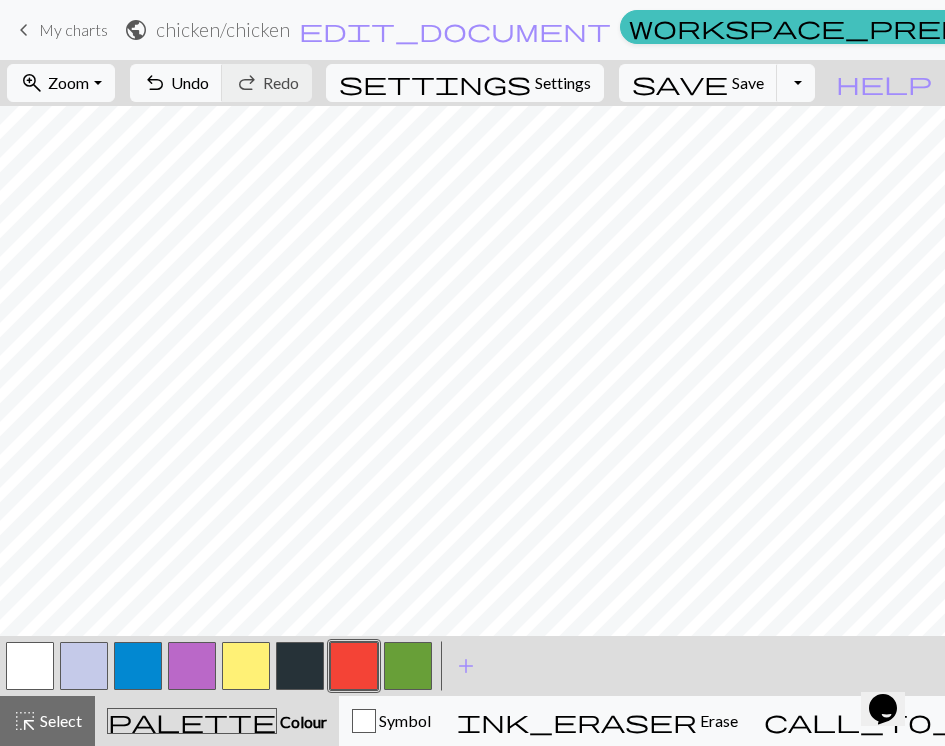 click at bounding box center (408, 666) 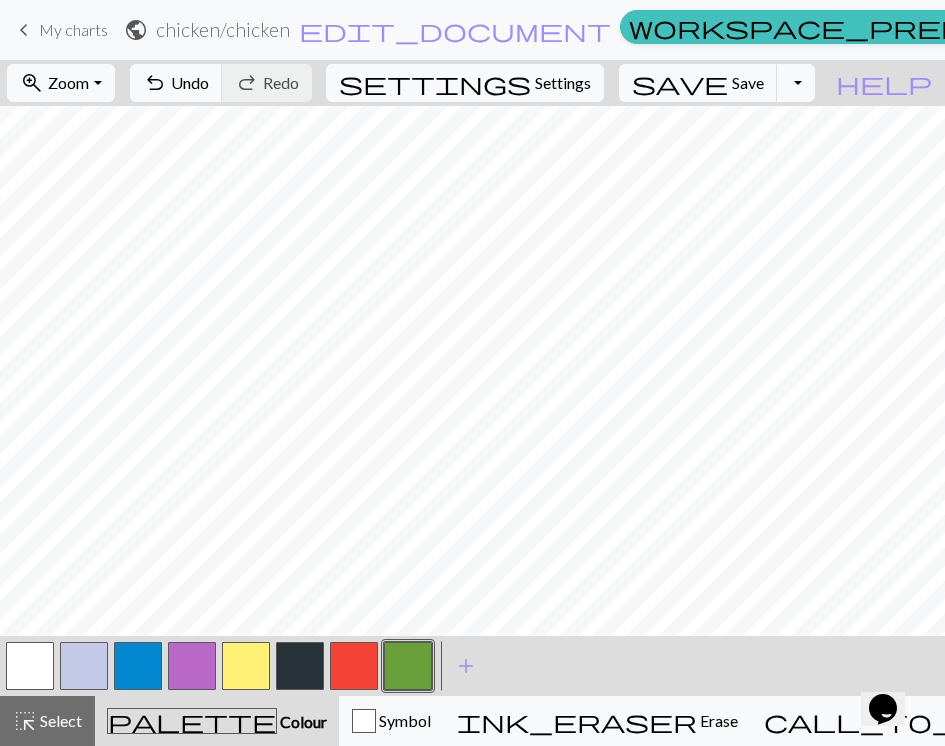 click at bounding box center [354, 666] 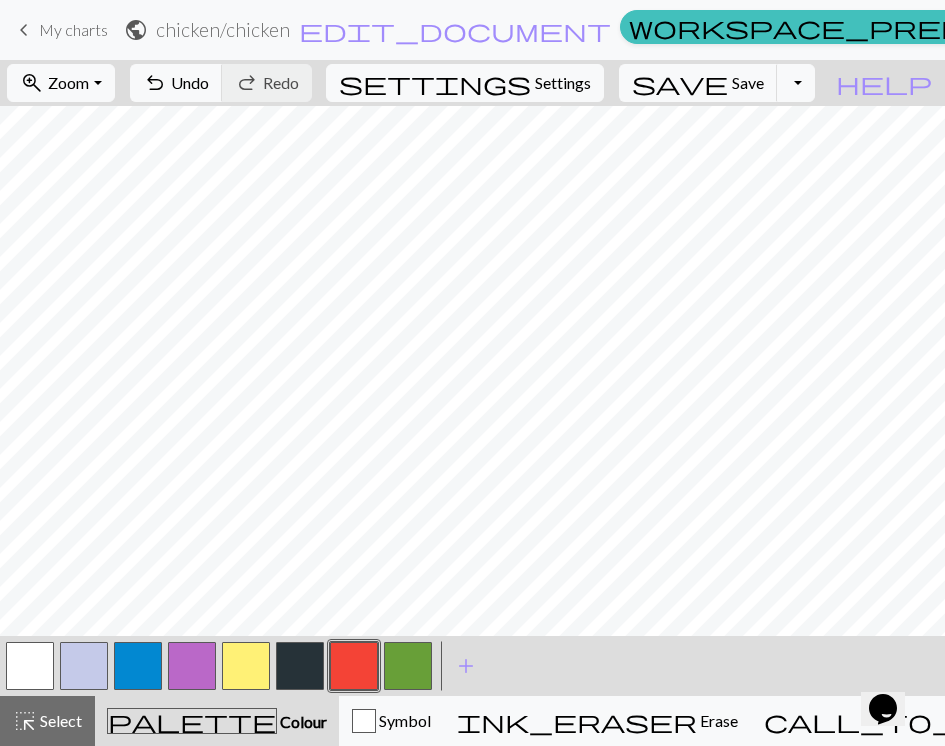 click at bounding box center (408, 666) 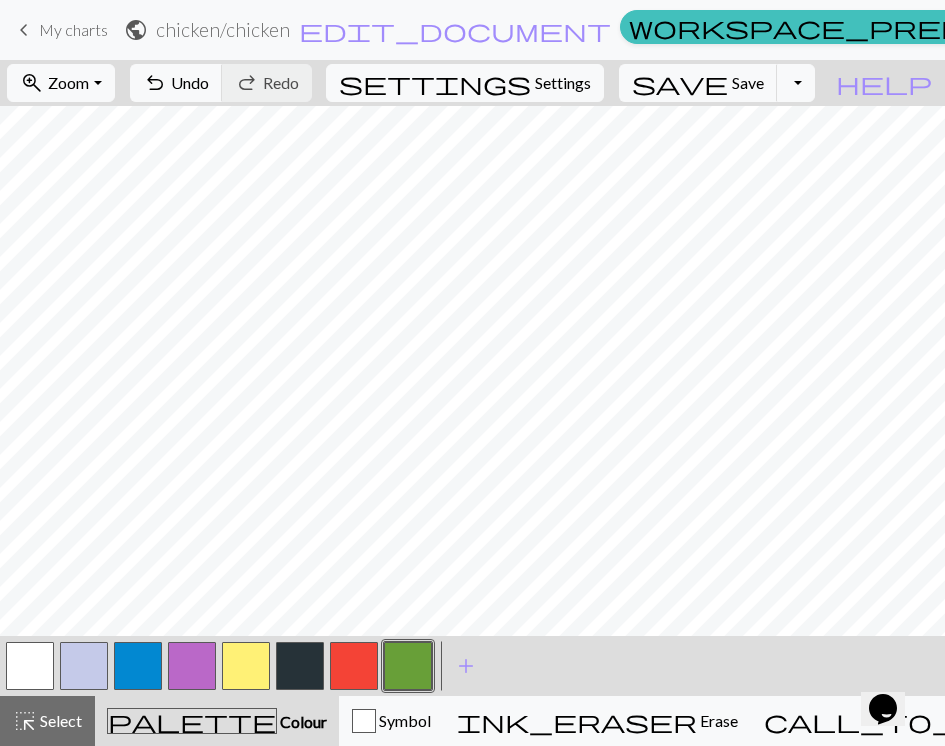 click at bounding box center (354, 666) 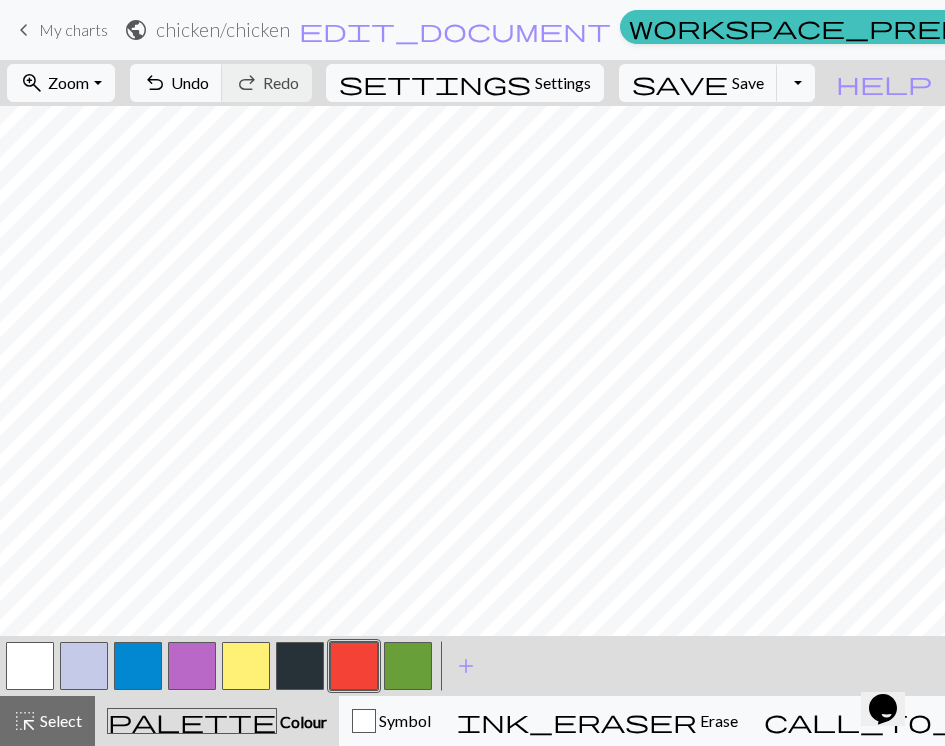 click at bounding box center [30, 666] 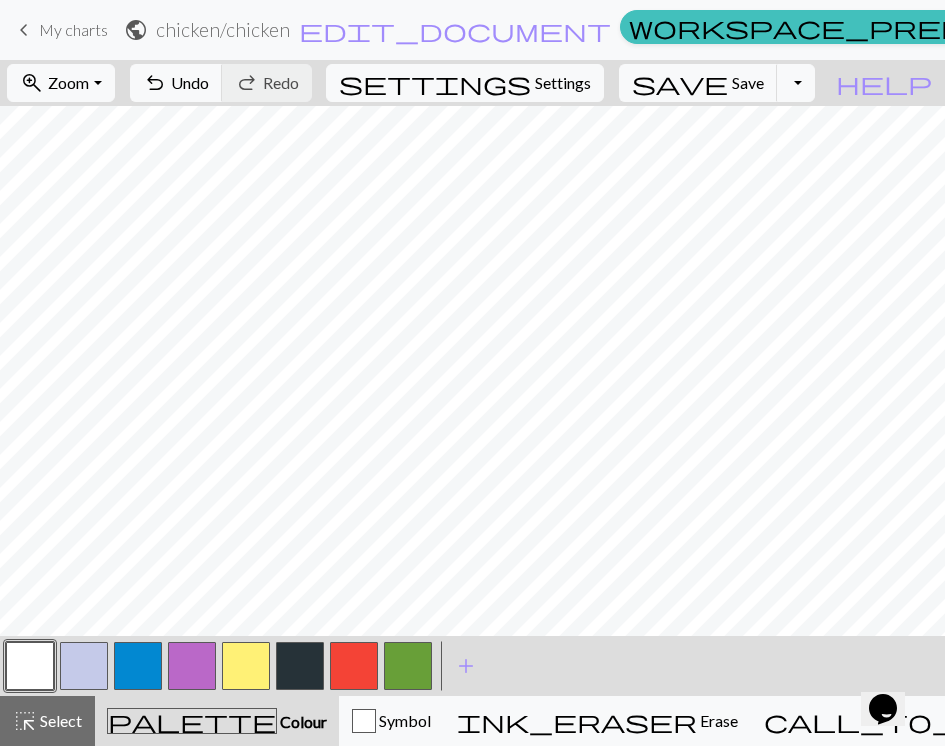 click at bounding box center (354, 666) 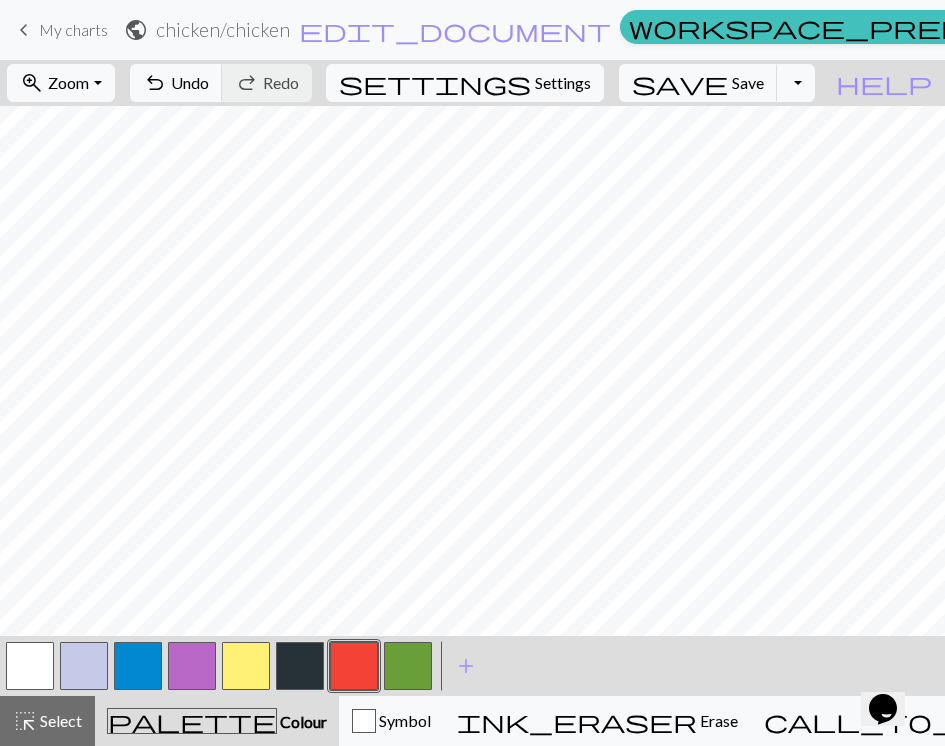 click at bounding box center [30, 666] 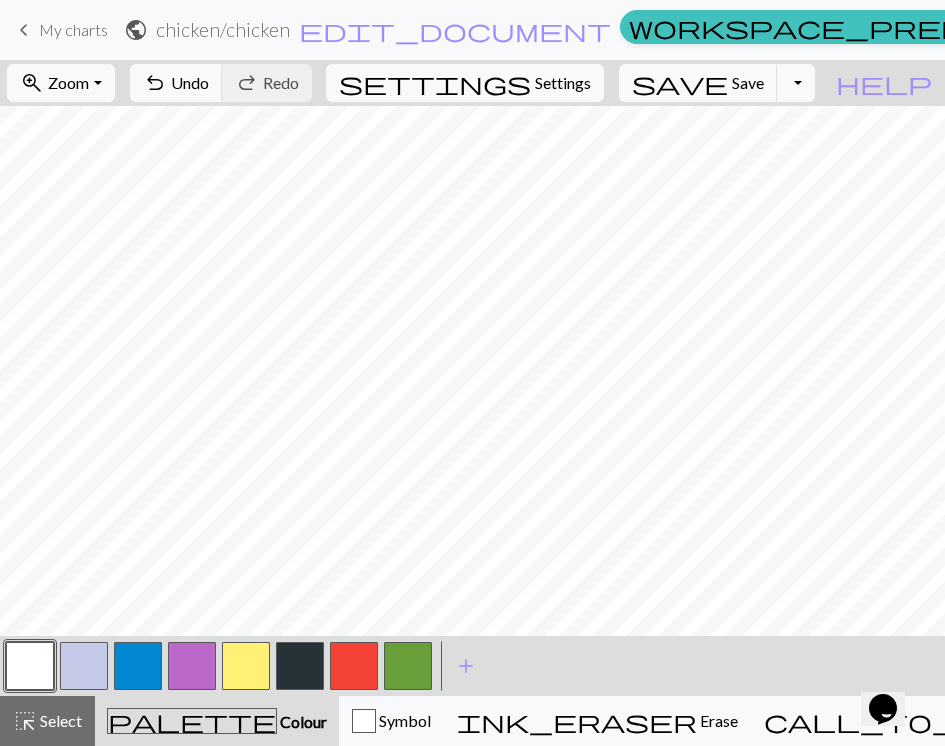 click at bounding box center [354, 666] 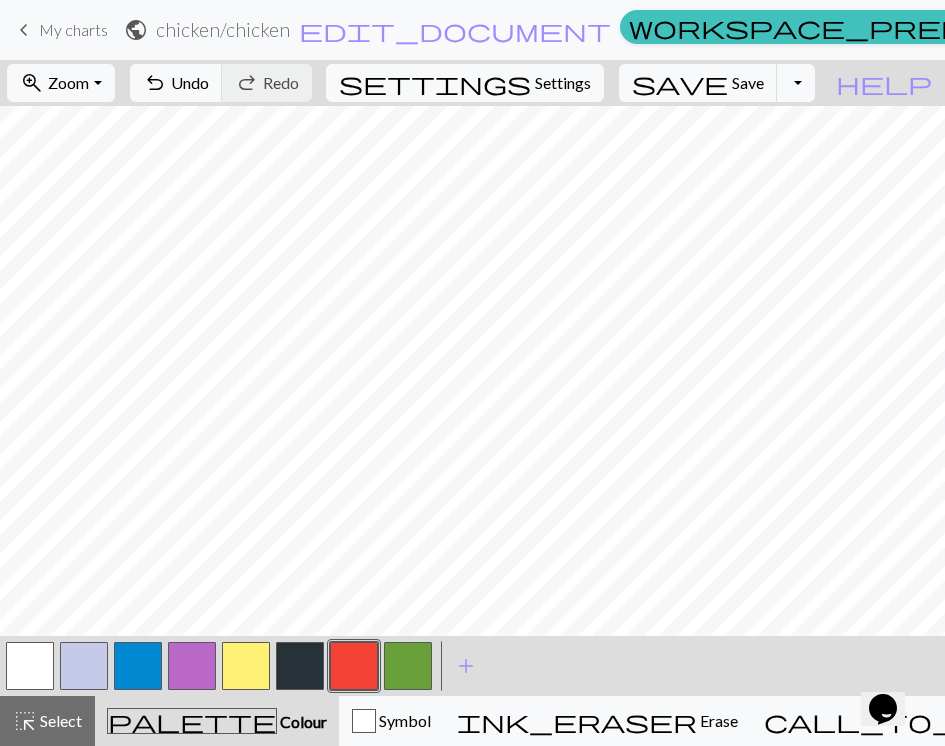 click at bounding box center [30, 666] 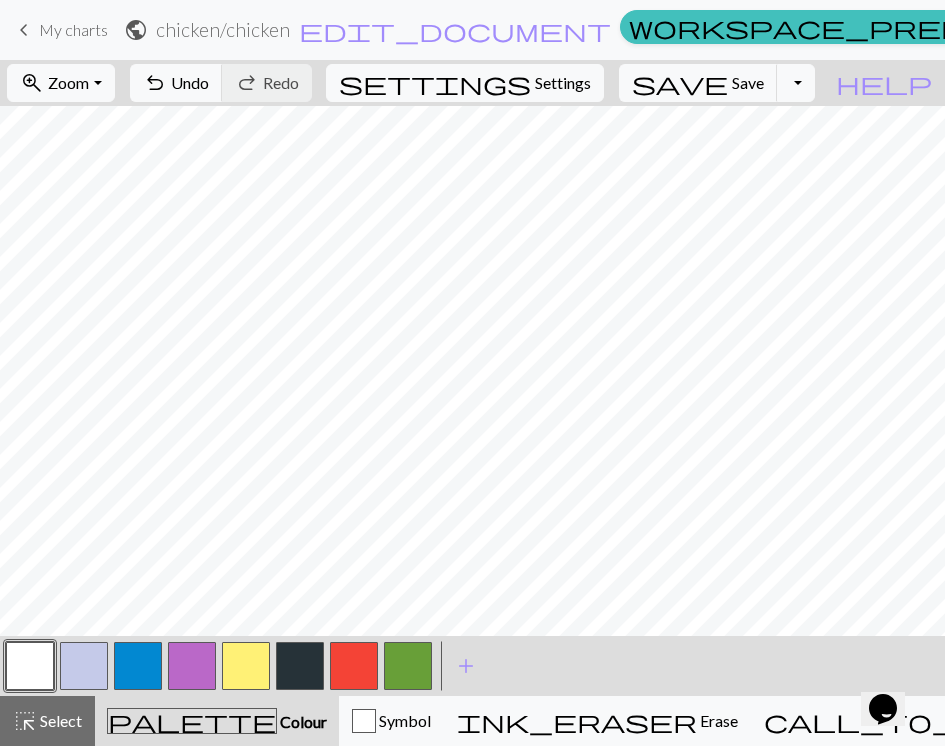 click at bounding box center [30, 666] 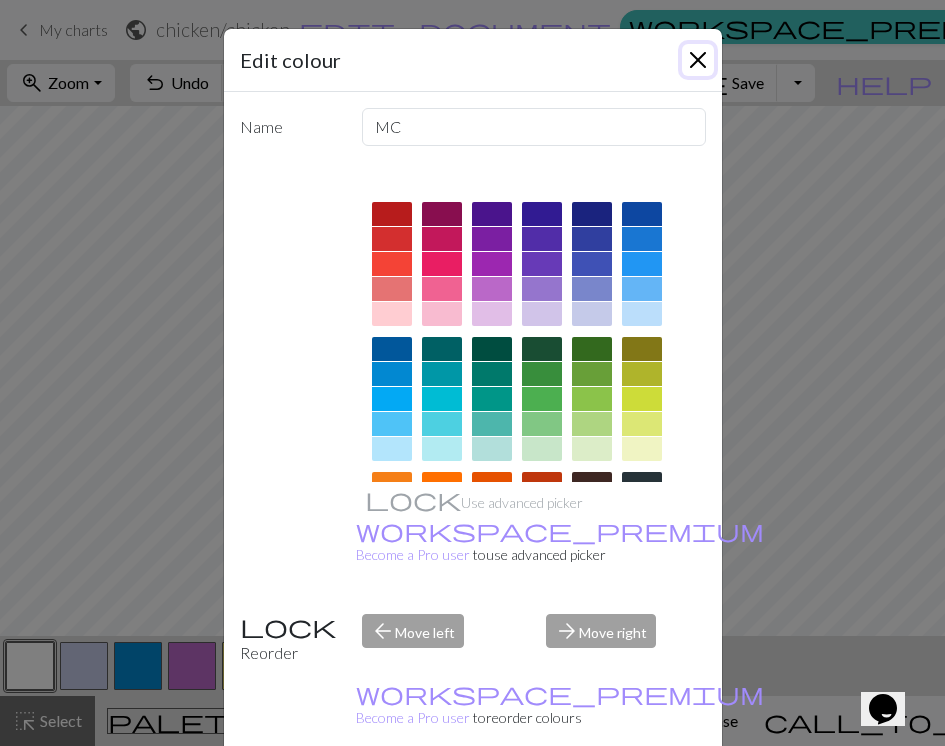 click at bounding box center [698, 60] 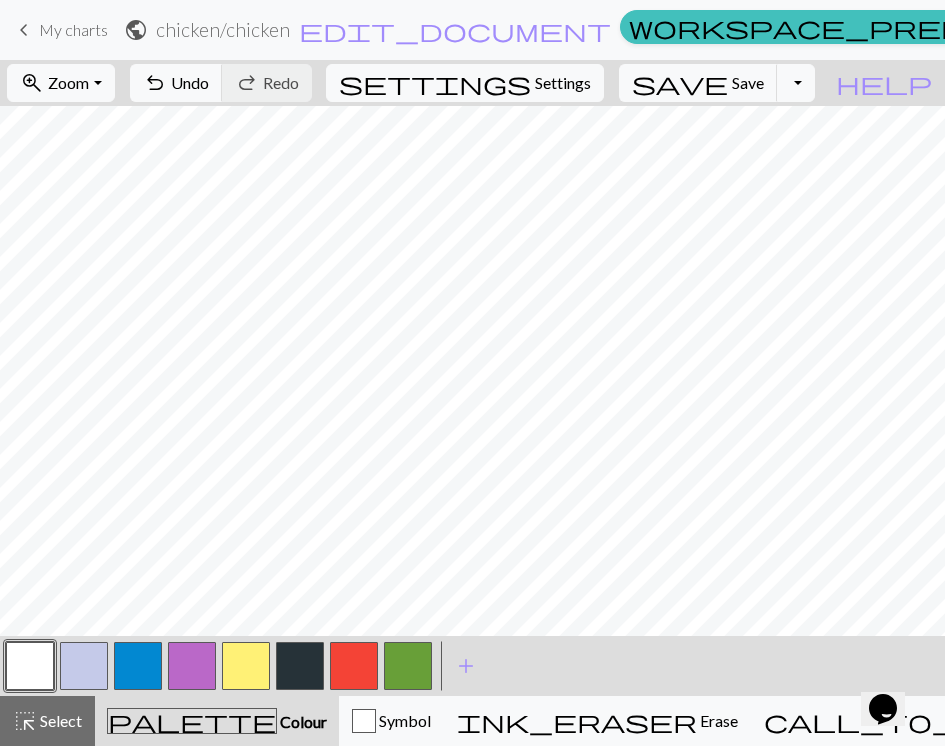 click at bounding box center [354, 666] 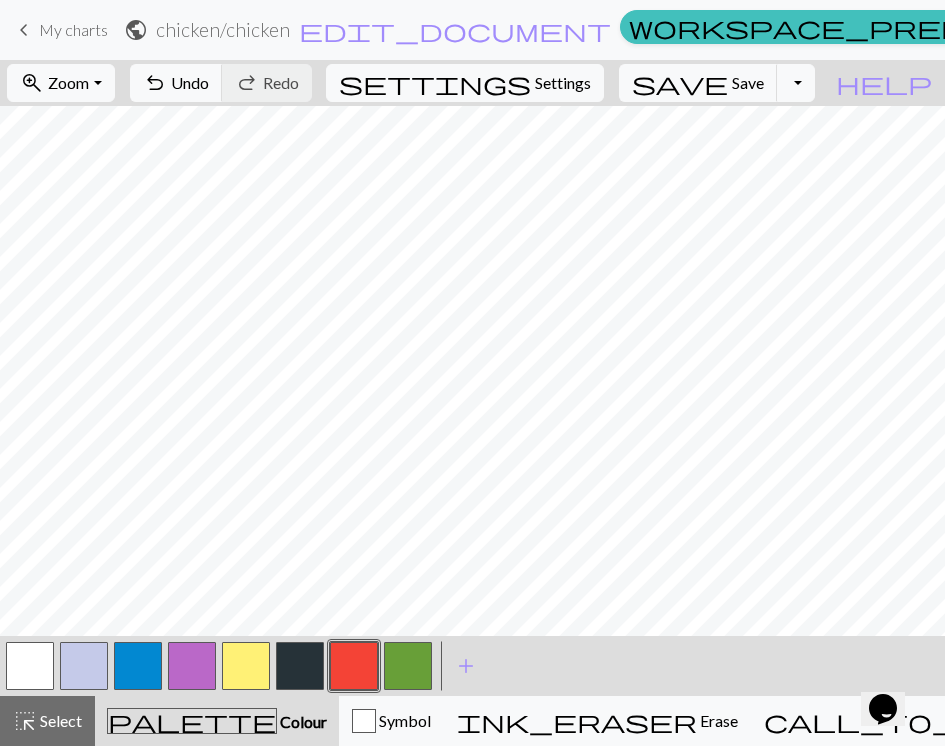click at bounding box center (30, 666) 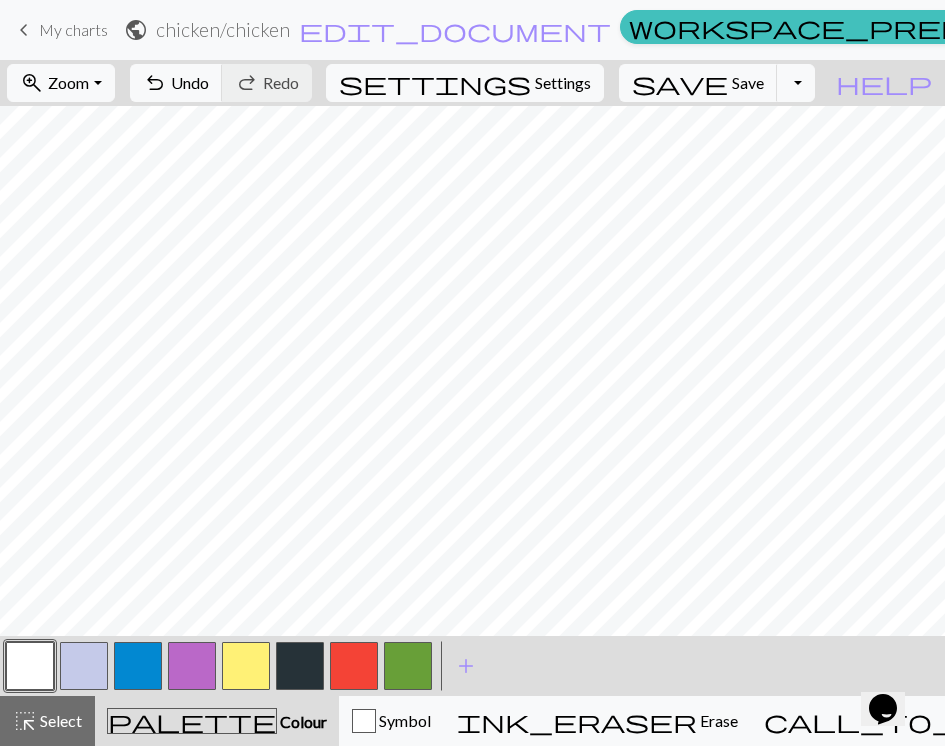 click at bounding box center (300, 666) 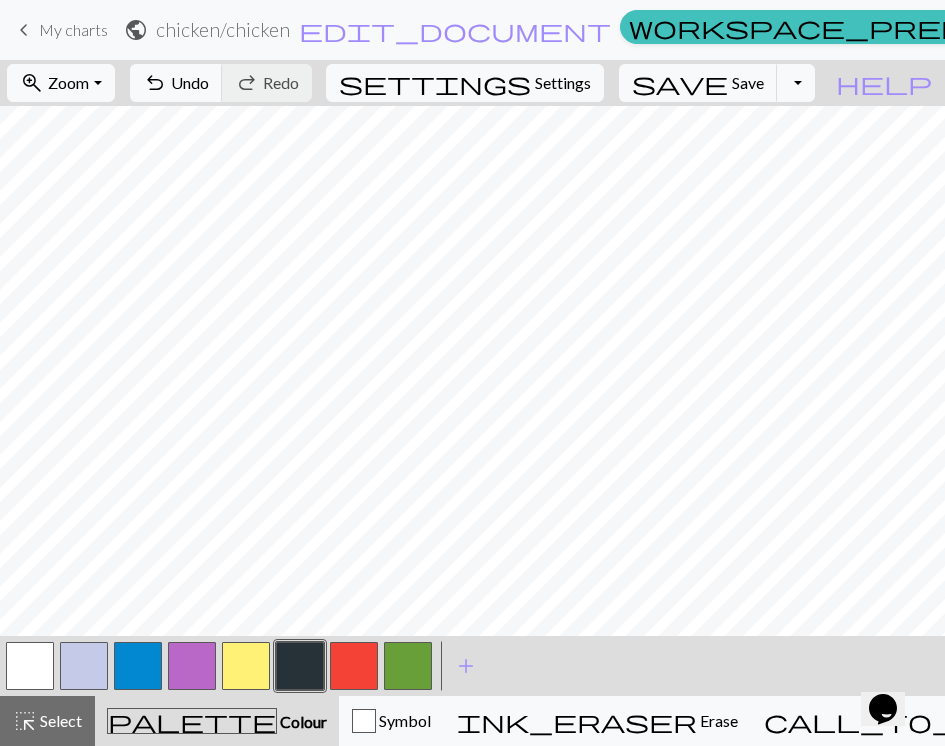 click at bounding box center [246, 666] 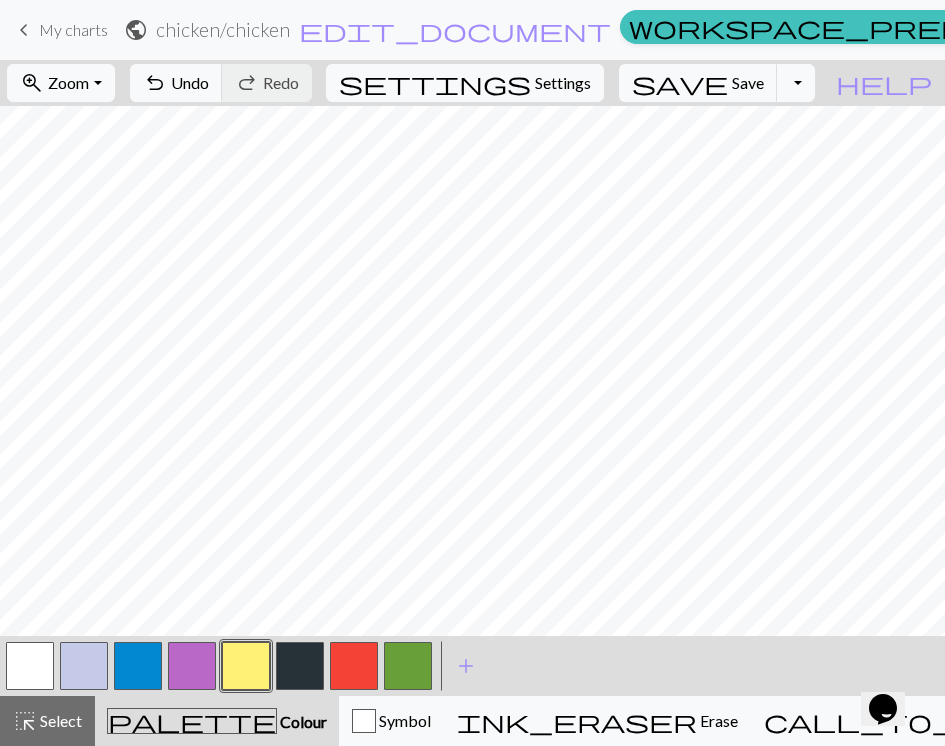 click at bounding box center [30, 666] 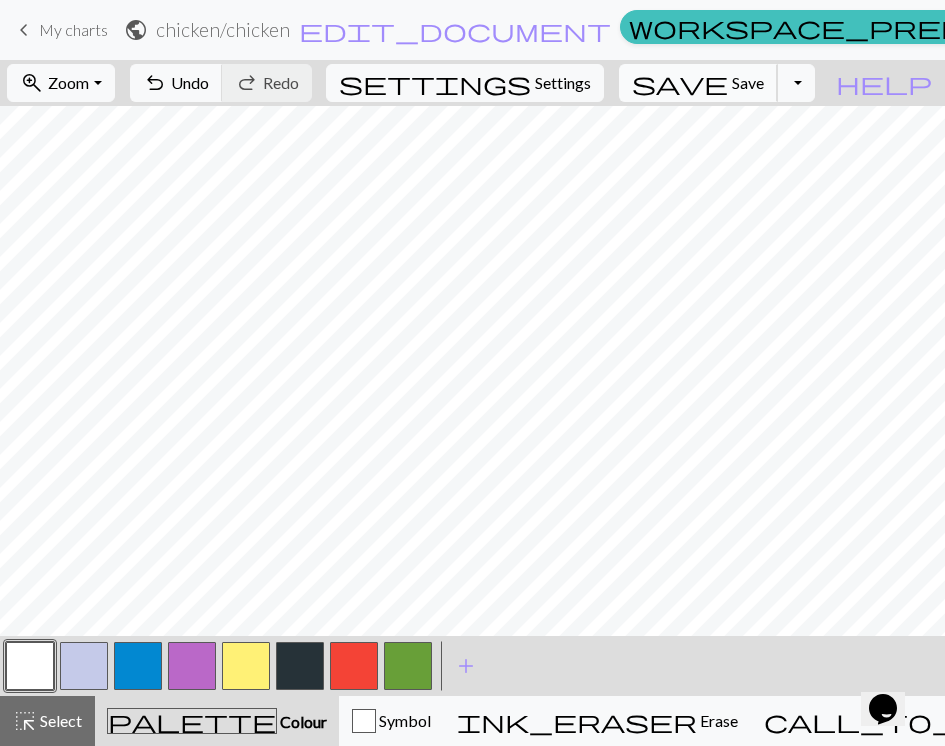 click on "save" at bounding box center (680, 83) 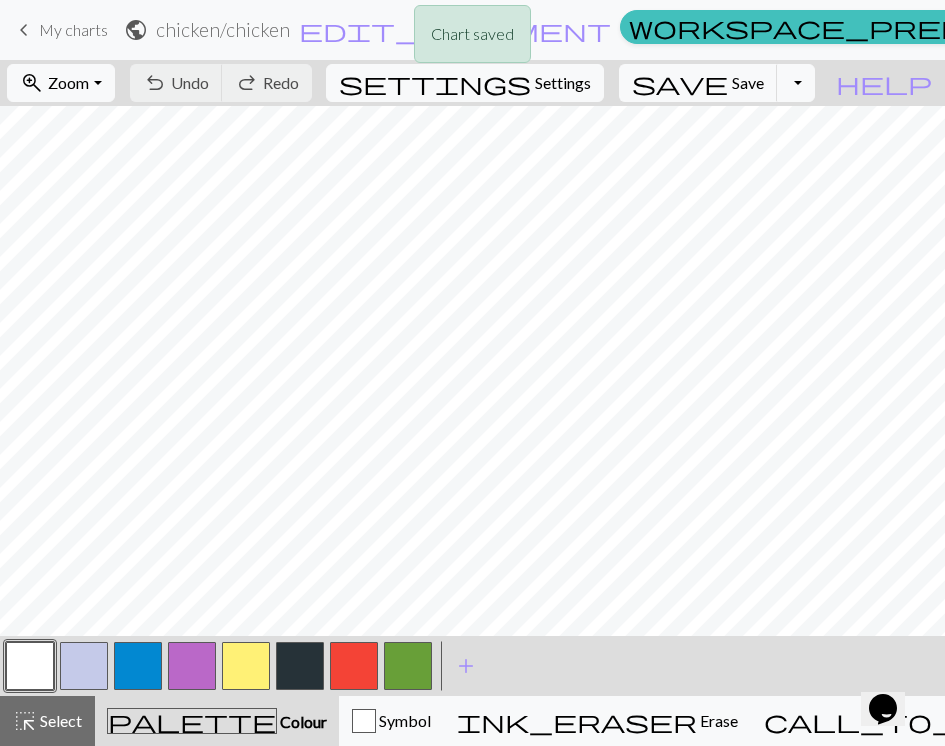 click on "Chart saved" at bounding box center [472, 39] 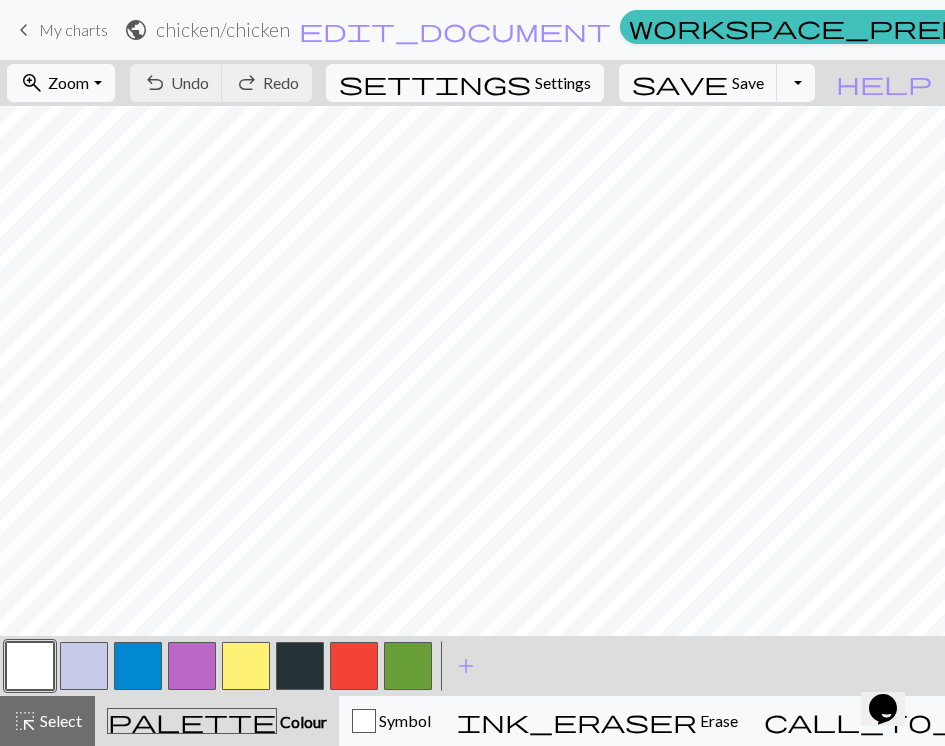 click on "My charts" at bounding box center (1122, 30) 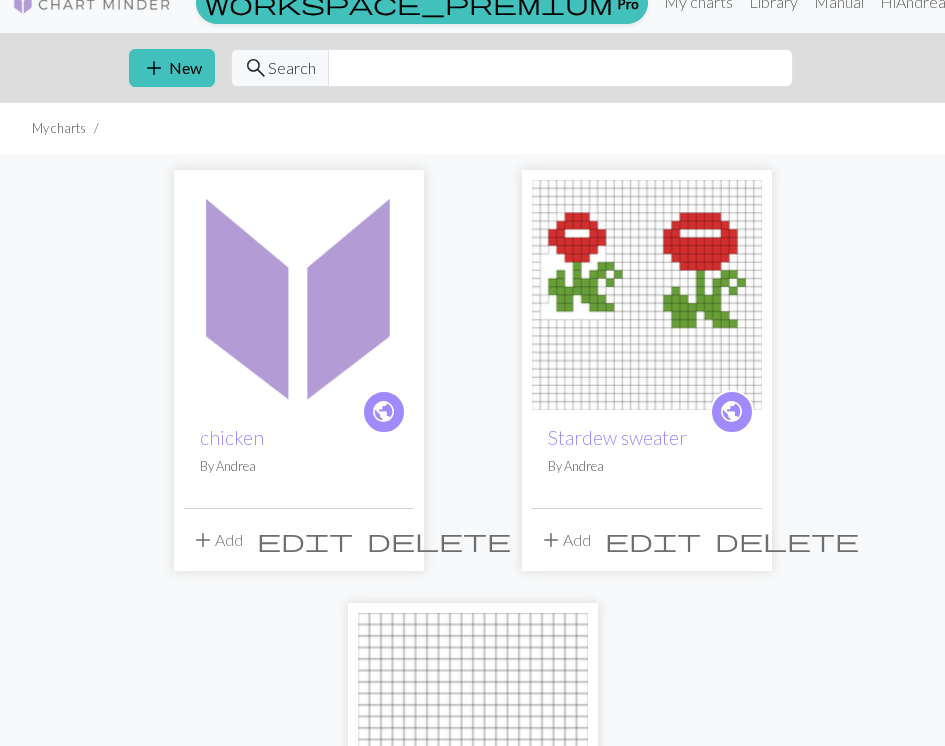 scroll, scrollTop: 29, scrollLeft: 0, axis: vertical 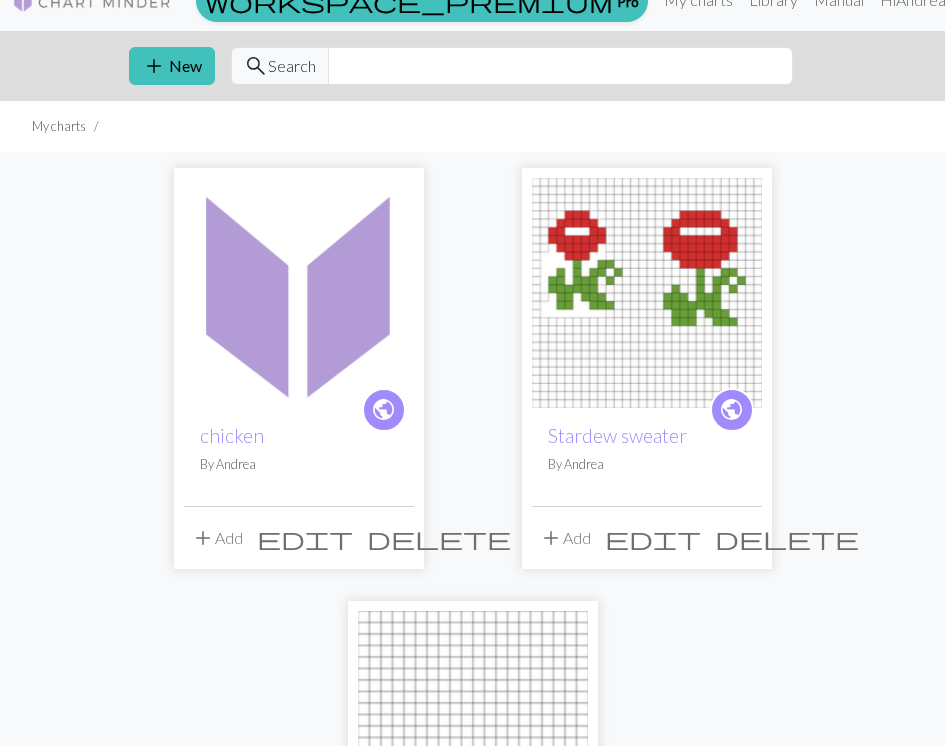click at bounding box center [647, 293] 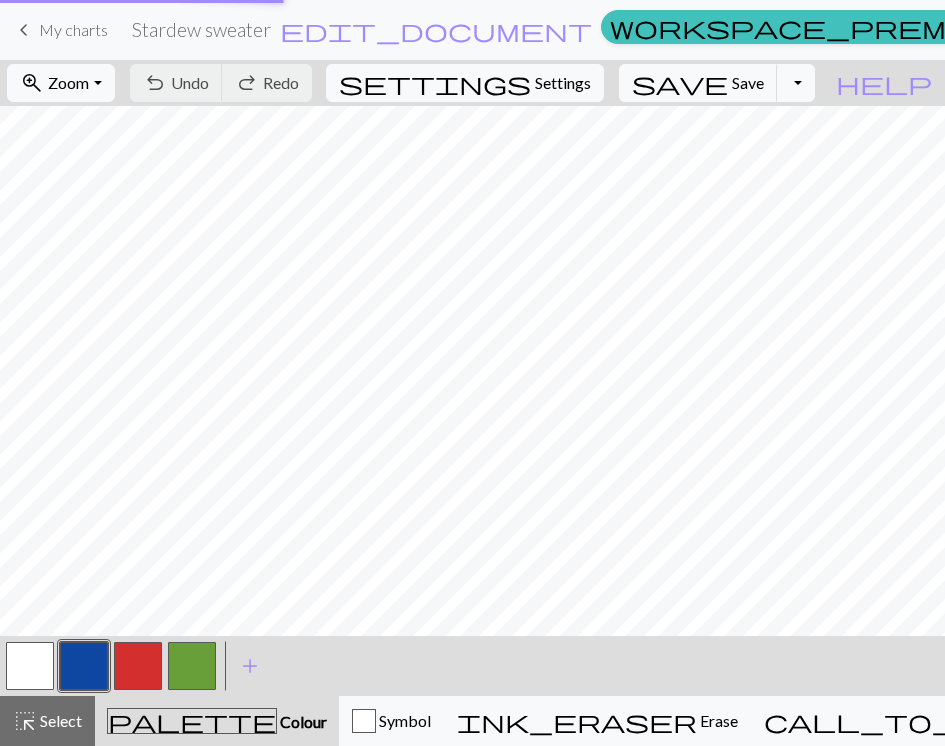 scroll, scrollTop: 0, scrollLeft: 0, axis: both 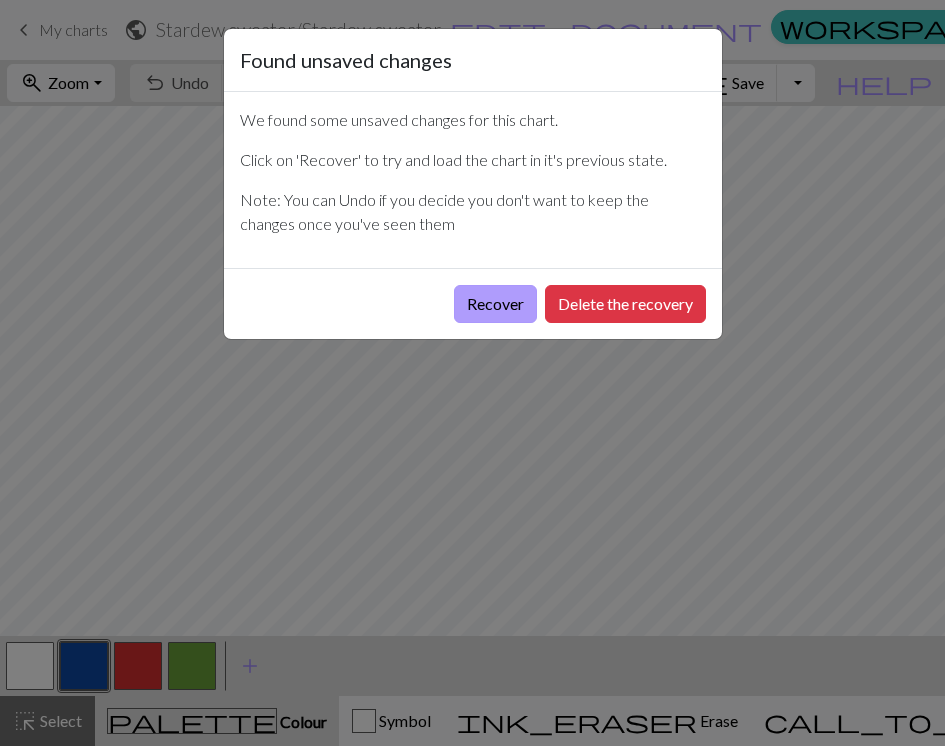 click on "Recover" at bounding box center (495, 304) 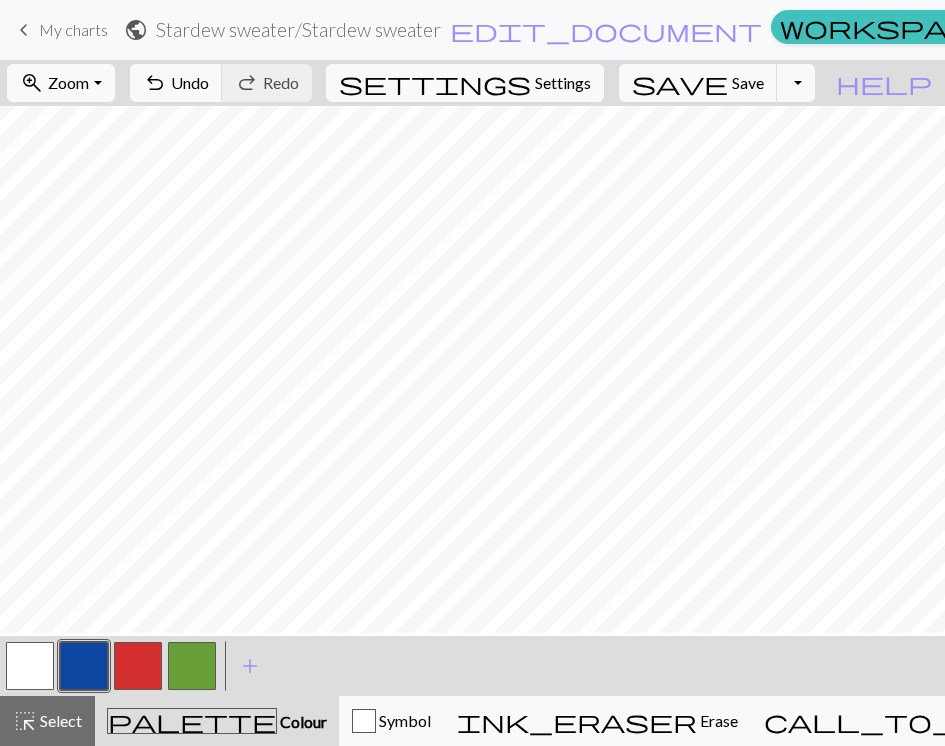 scroll, scrollTop: 57, scrollLeft: 0, axis: vertical 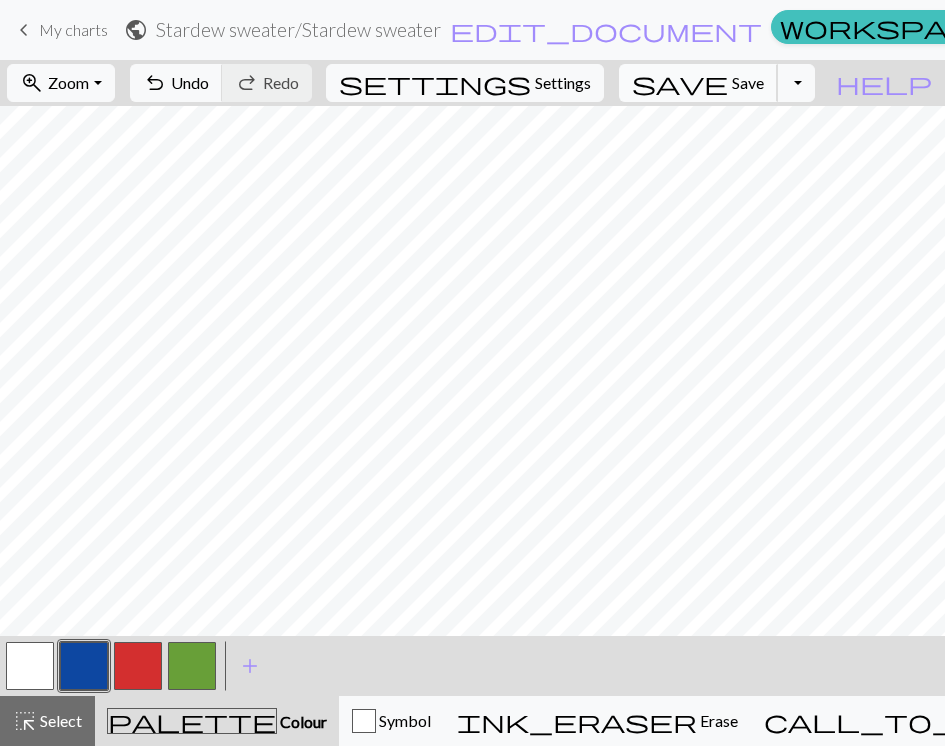 click on "save" at bounding box center [680, 83] 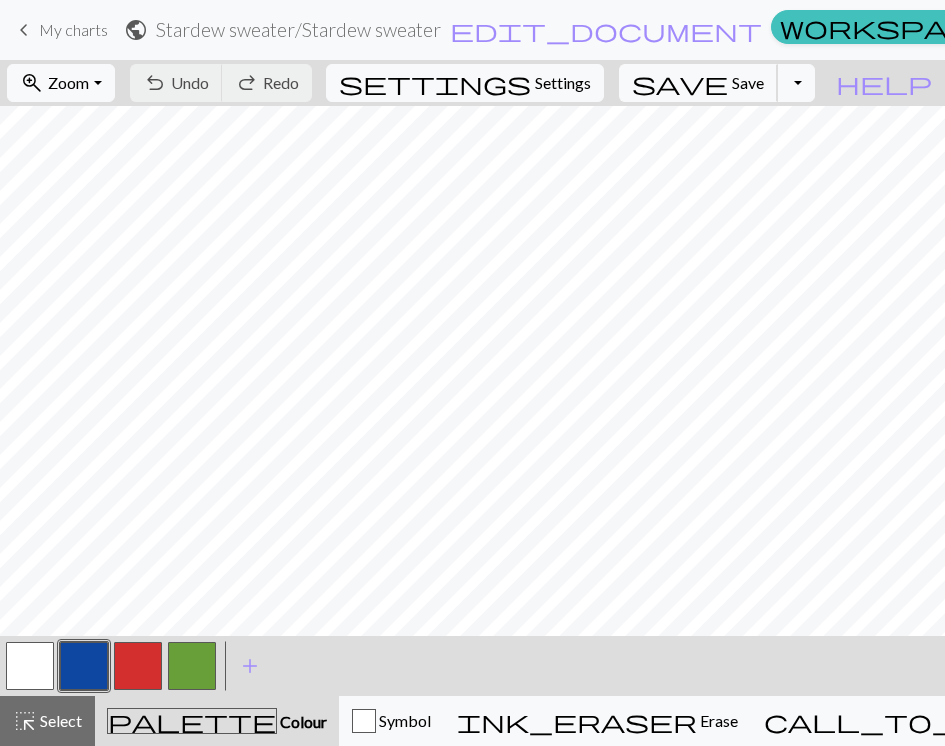 scroll, scrollTop: 0, scrollLeft: 0, axis: both 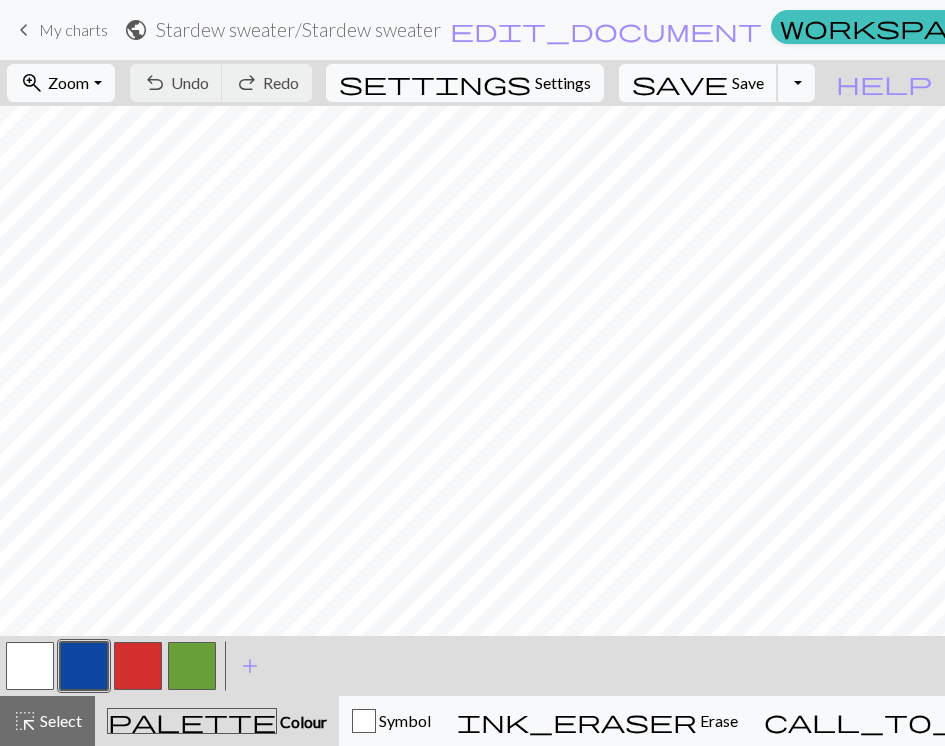 click on "save" at bounding box center (680, 83) 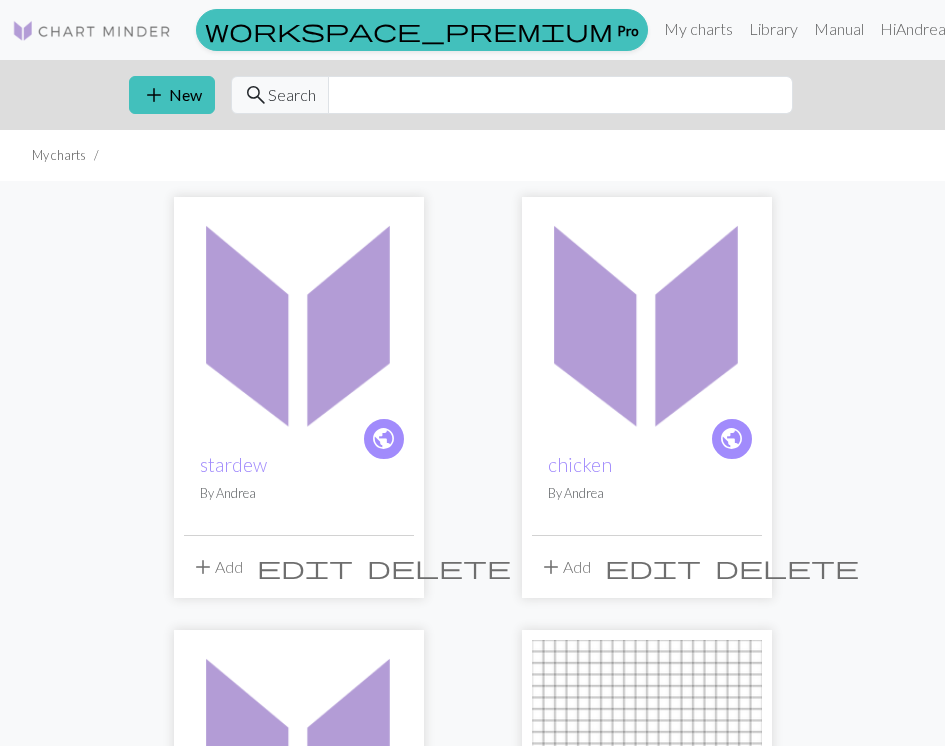 scroll, scrollTop: 0, scrollLeft: 0, axis: both 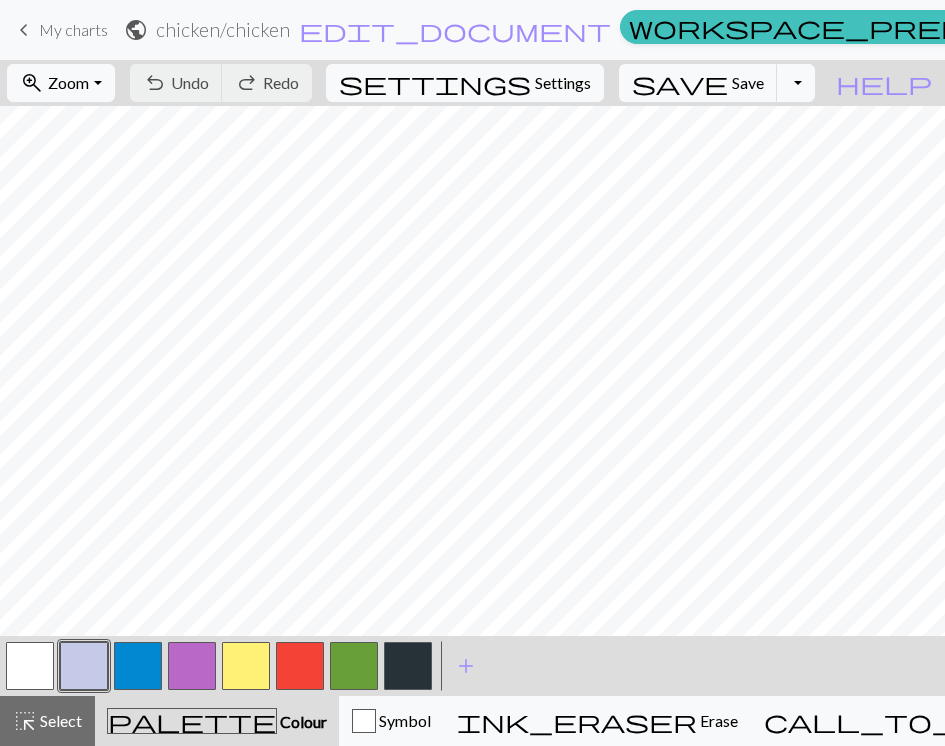 click at bounding box center [138, 666] 